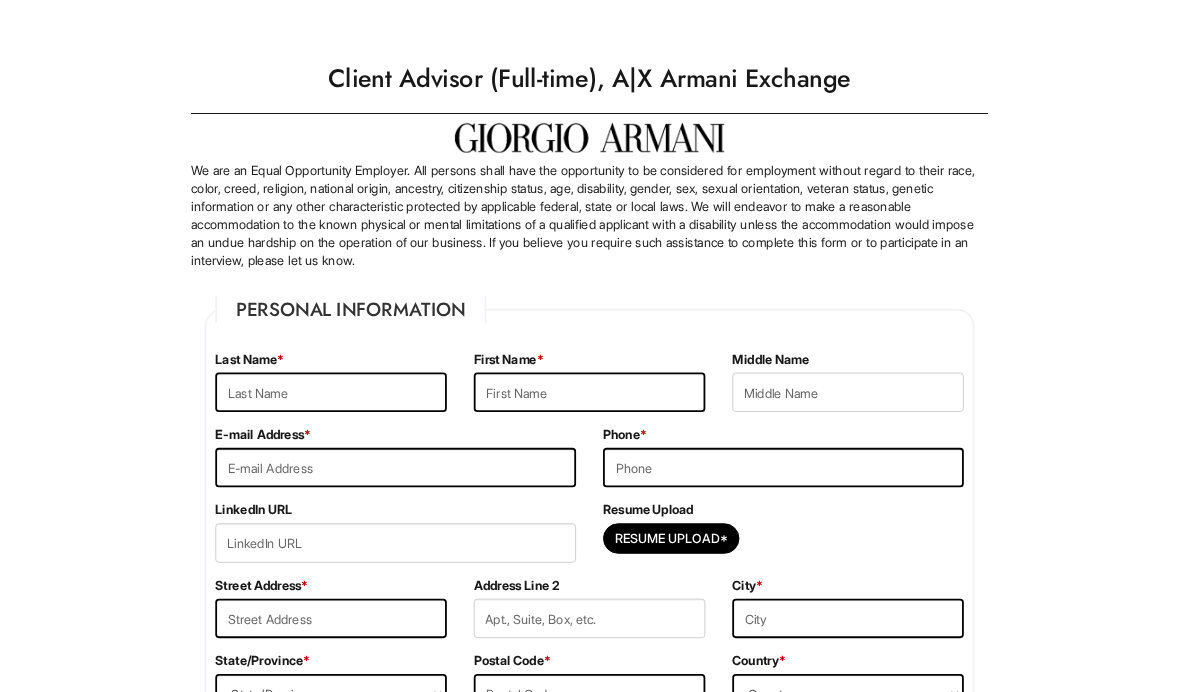 scroll, scrollTop: 0, scrollLeft: 0, axis: both 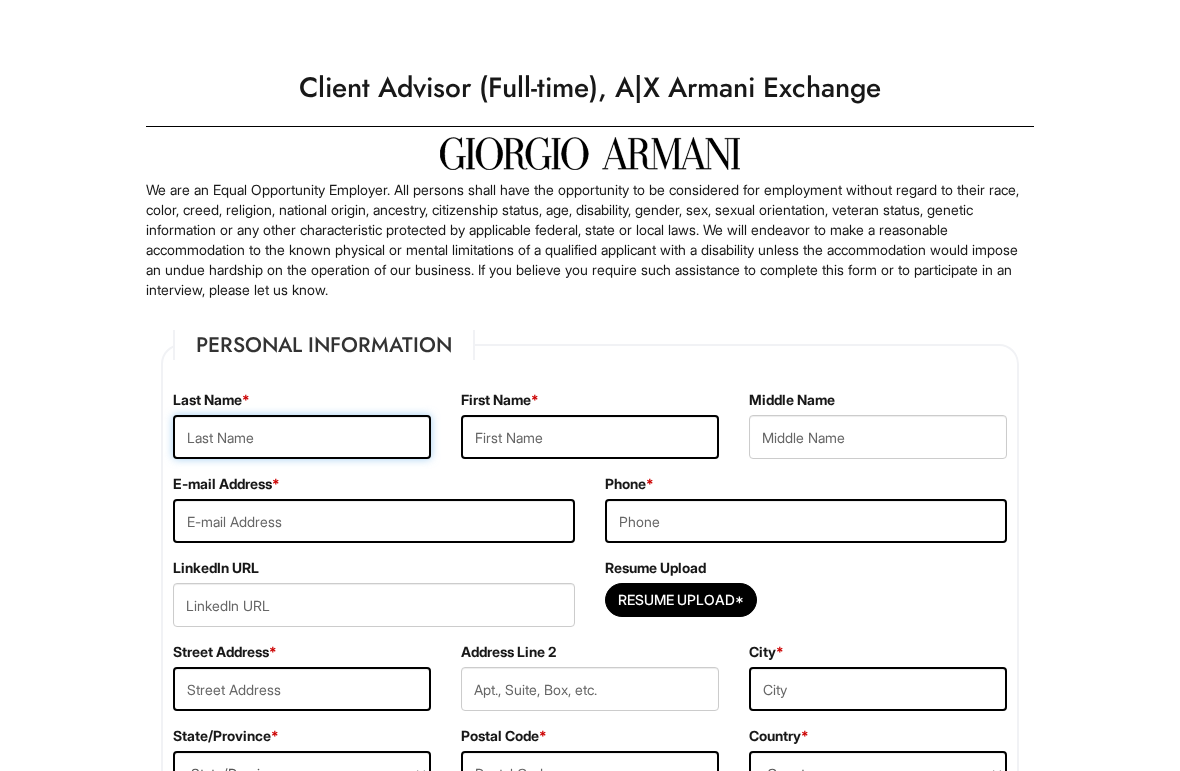 click at bounding box center [302, 437] 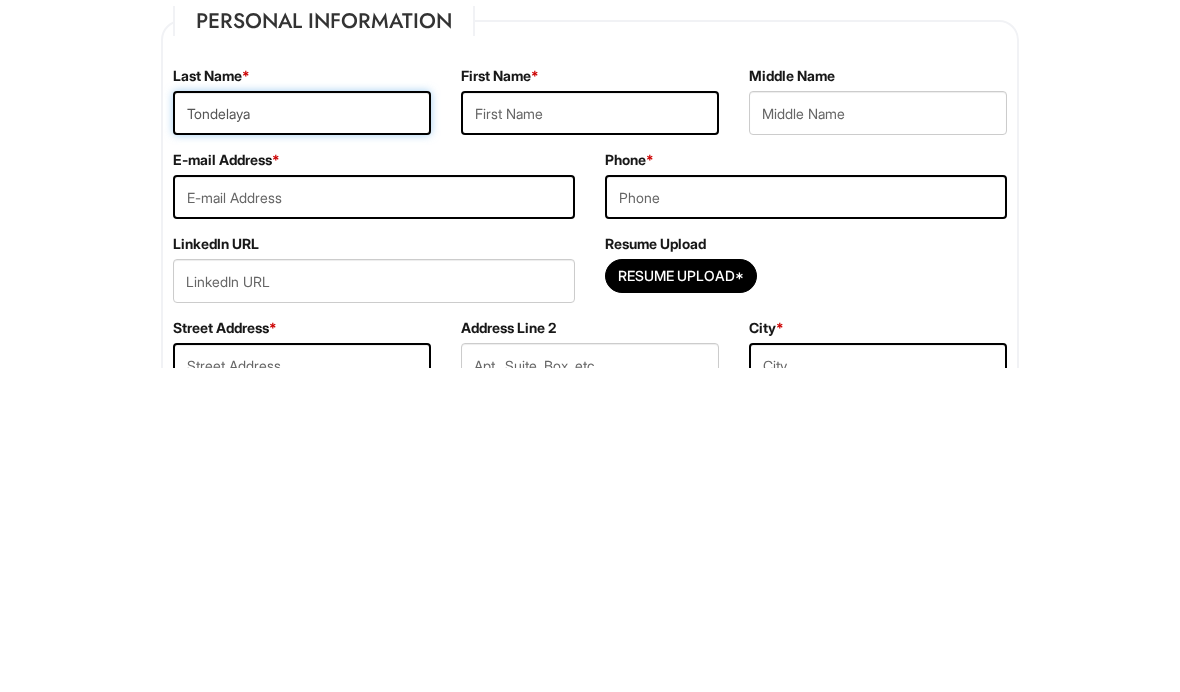 type on "Tondelaya" 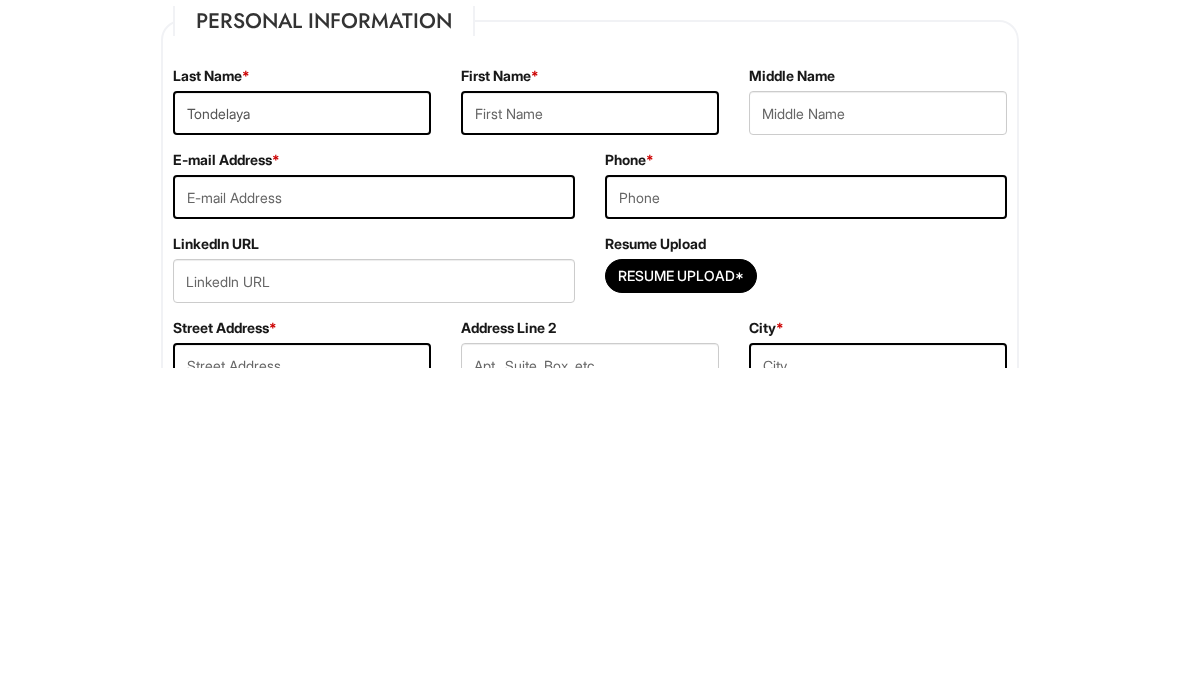 click at bounding box center [590, 437] 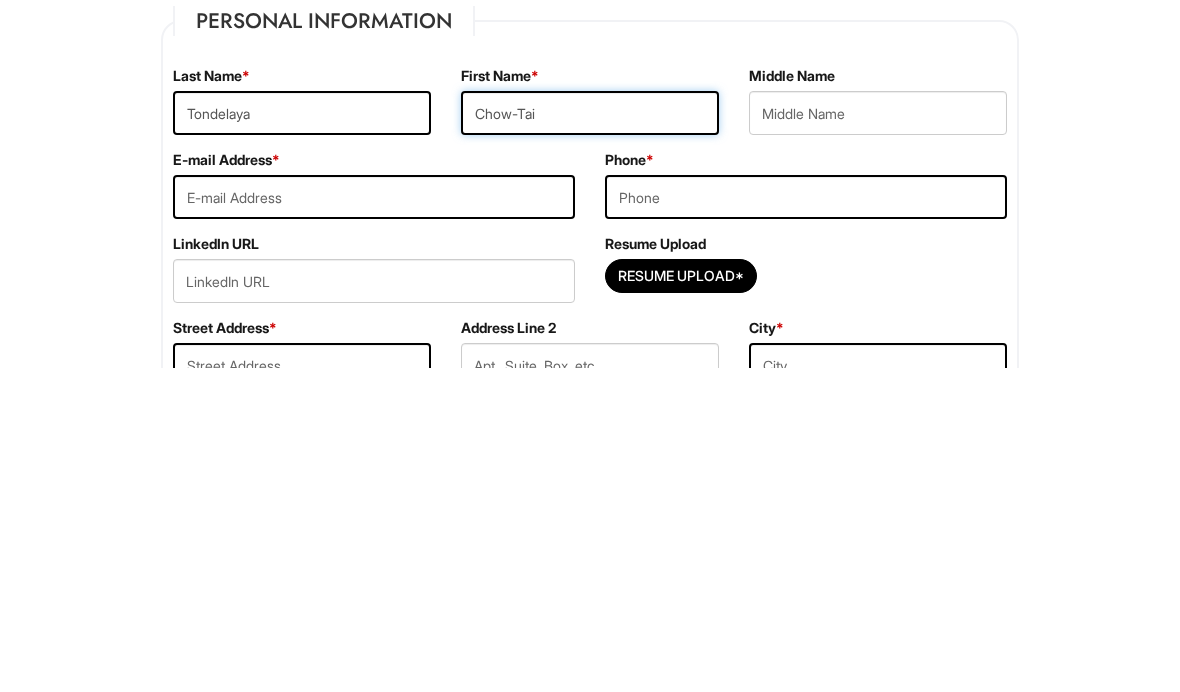 type on "Chow-Tai" 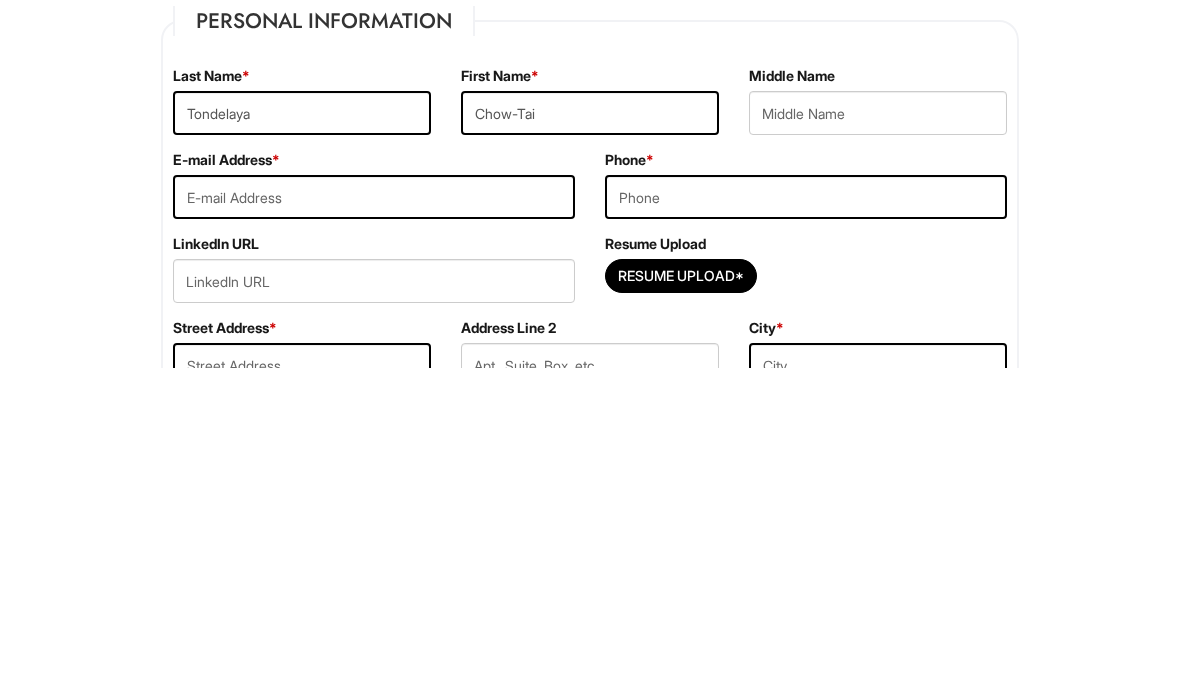 click at bounding box center (878, 437) 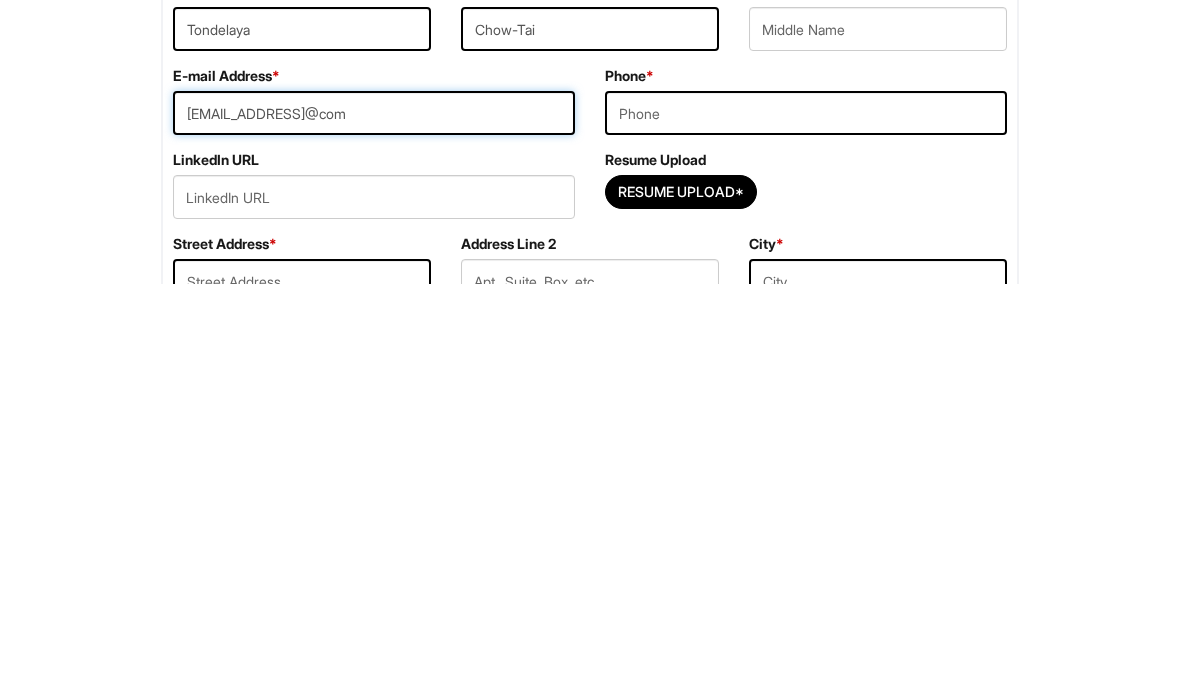 type on "[EMAIL_ADDRESS]@com" 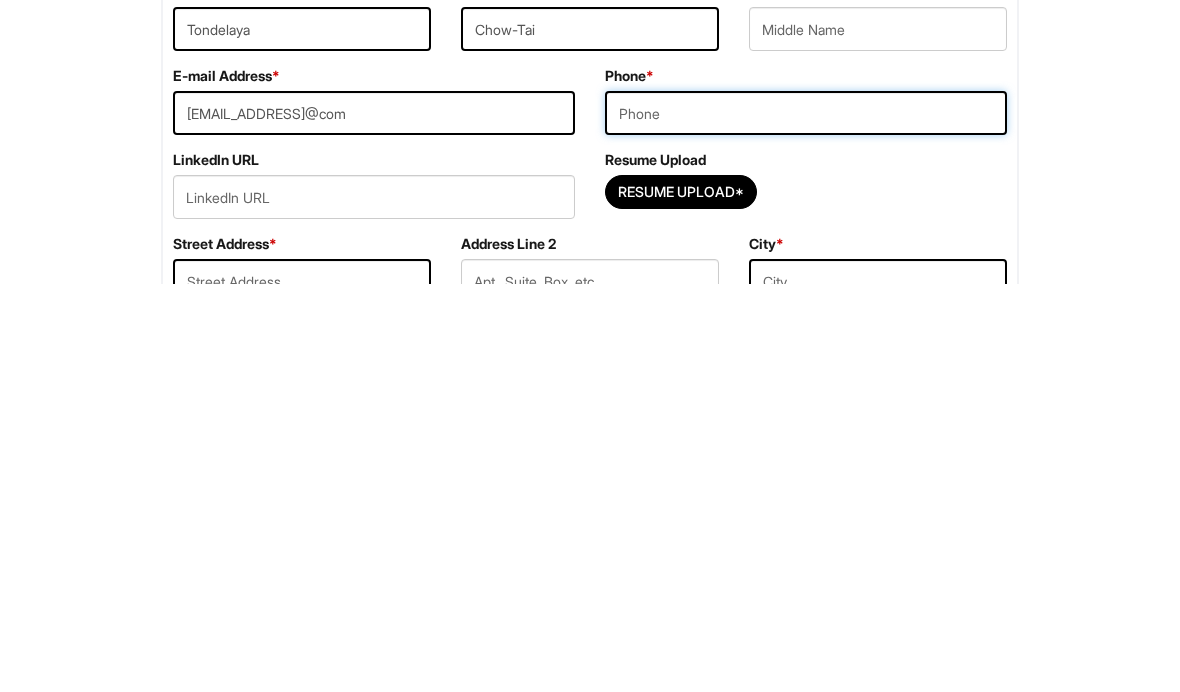 click at bounding box center [806, 521] 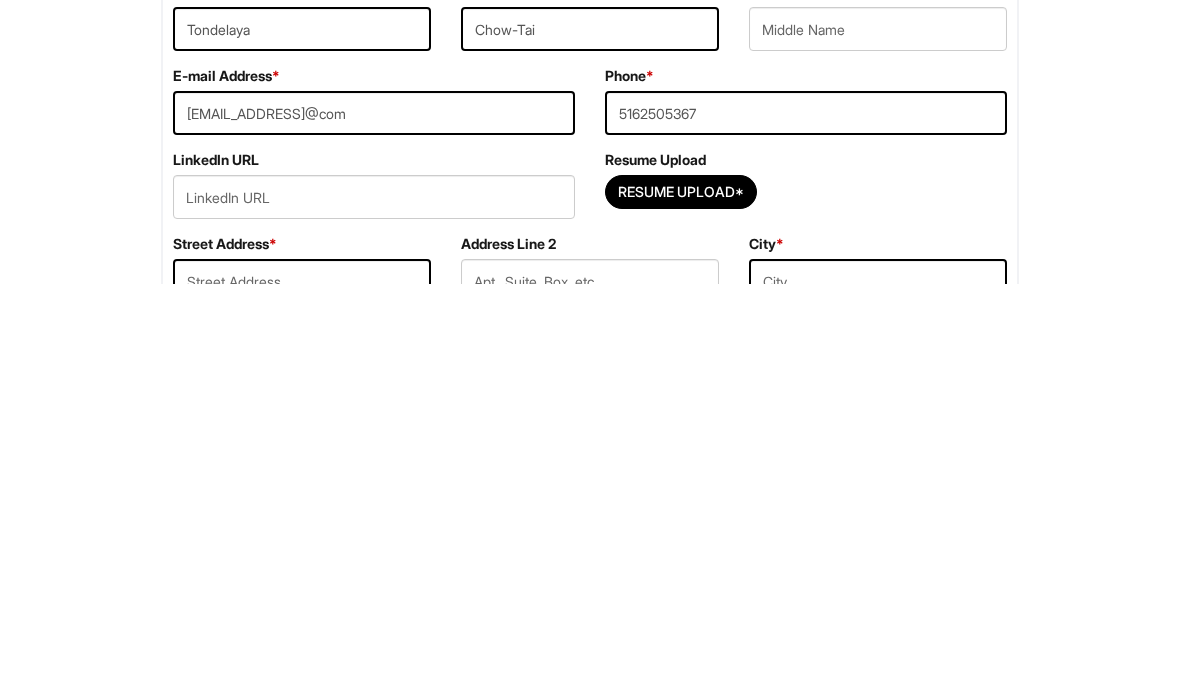 scroll, scrollTop: 408, scrollLeft: 0, axis: vertical 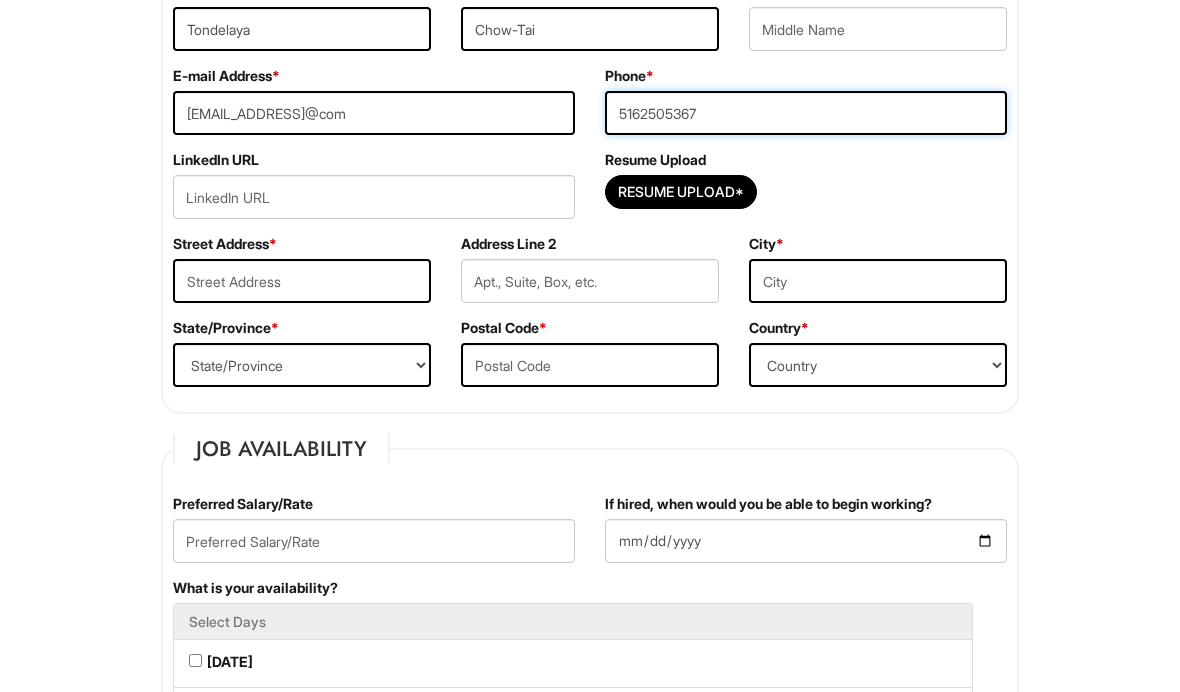type on "5162505367" 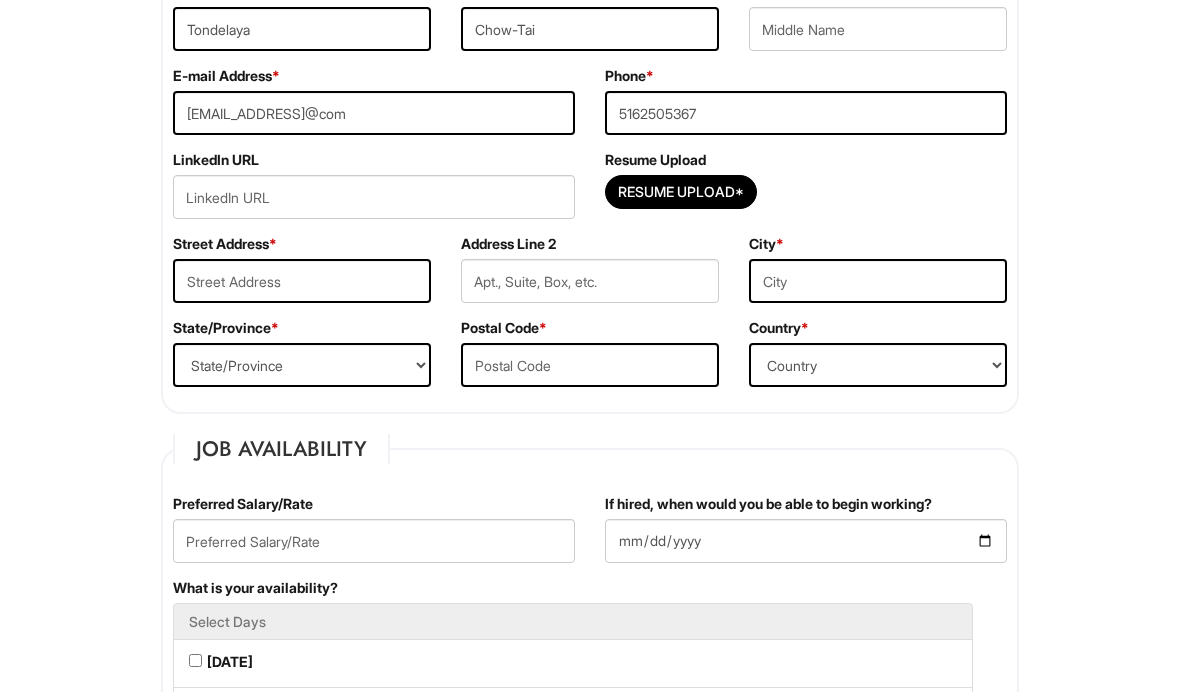 click at bounding box center [302, 281] 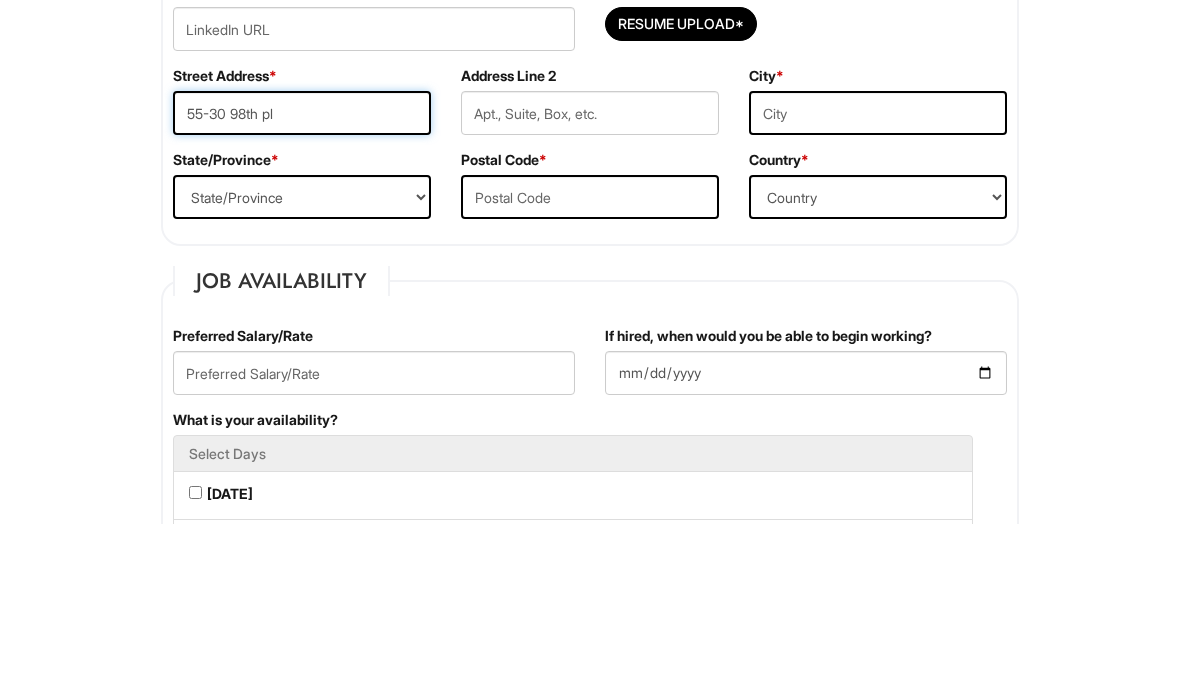 type on "55-30 98th pl" 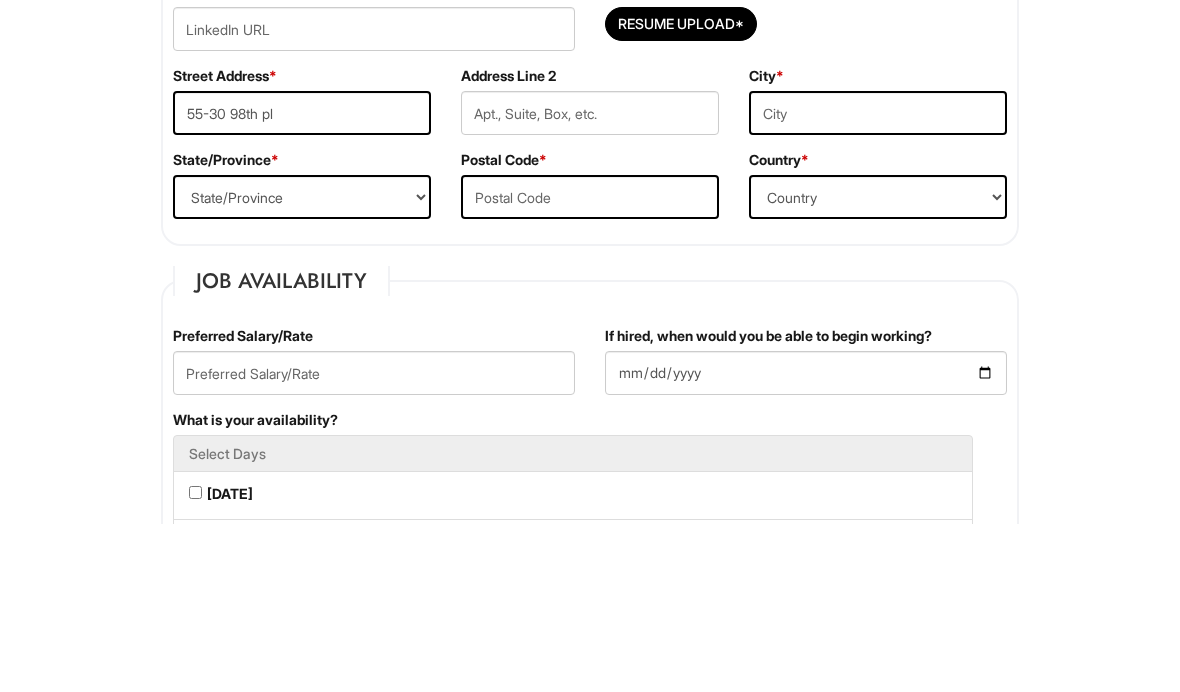 click at bounding box center [878, 281] 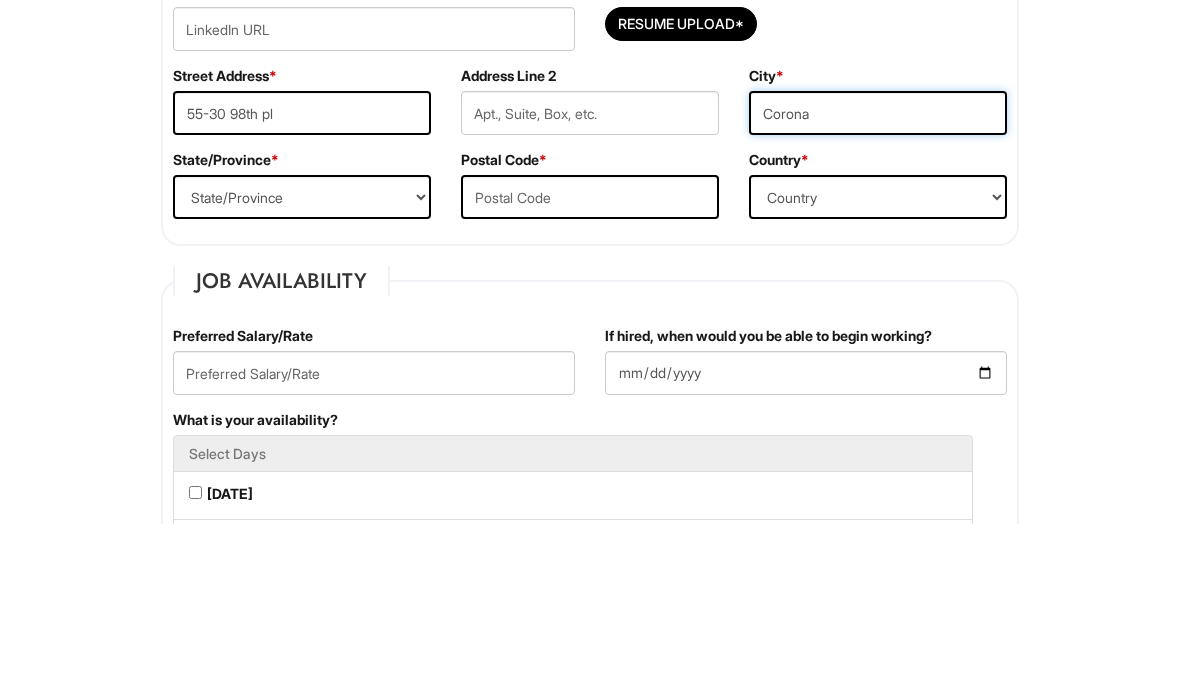 type on "Corona" 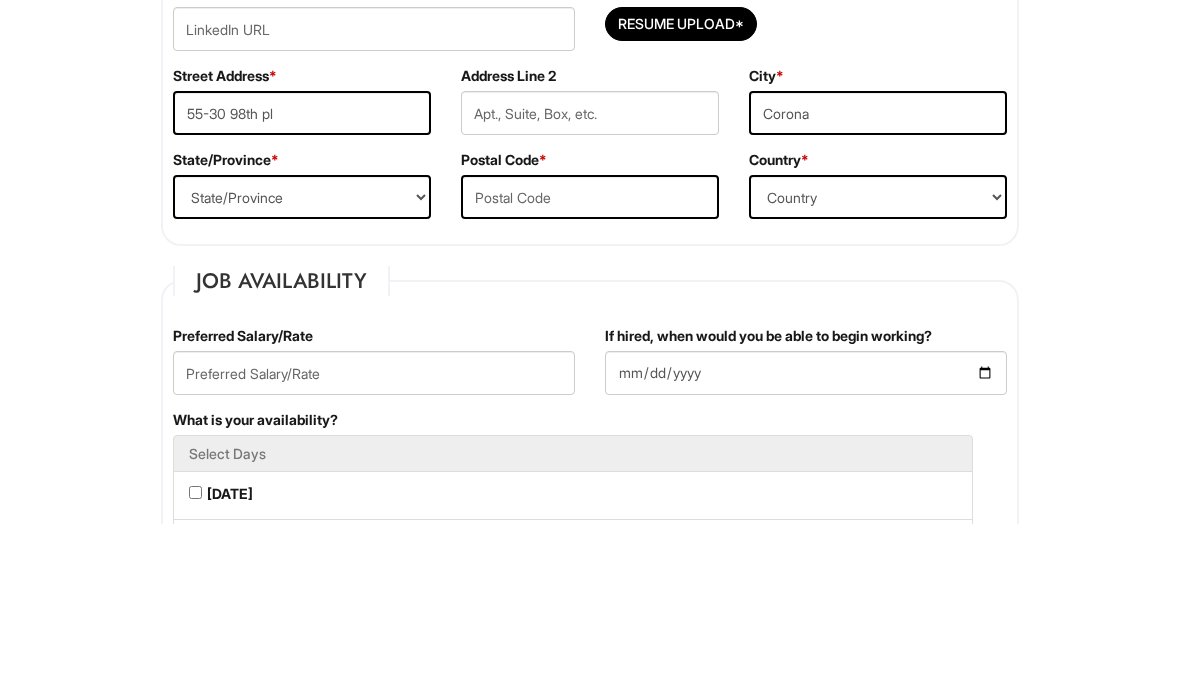 click on "State/Province [US_STATE] [US_STATE] [US_STATE] [US_STATE] [US_STATE] [US_STATE] [US_STATE] [US_STATE] [US_STATE][GEOGRAPHIC_DATA] [US_STATE] [US_STATE] [US_STATE] [US_STATE] [US_STATE] [US_STATE] [US_STATE] [US_STATE] [US_STATE] [US_STATE] [US_STATE] [US_STATE] [US_STATE] [US_STATE] [US_STATE] [US_STATE] [US_STATE] [US_STATE] [US_STATE] [US_STATE] [US_STATE] [US_STATE] [US_STATE] [US_STATE] [US_STATE] [US_STATE] [US_STATE] [US_STATE] [US_STATE] [US_STATE] [US_STATE] [US_STATE] [US_STATE] [US_STATE] [US_STATE] [US_STATE] [US_STATE] [US_STATE][PERSON_NAME][US_STATE] [US_STATE][PERSON_NAME] [US_STATE] [US_STATE] [GEOGRAPHIC_DATA]-[GEOGRAPHIC_DATA] [GEOGRAPHIC_DATA]-[GEOGRAPHIC_DATA] [GEOGRAPHIC_DATA]-[GEOGRAPHIC_DATA] [GEOGRAPHIC_DATA]-[GEOGRAPHIC_DATA] [GEOGRAPHIC_DATA]-[GEOGRAPHIC_DATA] [GEOGRAPHIC_DATA]-[GEOGRAPHIC_DATA] [GEOGRAPHIC_DATA]-NORTHWEST TERRITORIES [GEOGRAPHIC_DATA]-[GEOGRAPHIC_DATA] [GEOGRAPHIC_DATA]-[GEOGRAPHIC_DATA] [GEOGRAPHIC_DATA]-[PERSON_NAME][GEOGRAPHIC_DATA] [GEOGRAPHIC_DATA]-[GEOGRAPHIC_DATA] [GEOGRAPHIC_DATA]-[GEOGRAPHIC_DATA] [GEOGRAPHIC_DATA]-[GEOGRAPHIC_DATA] TERRITORY [GEOGRAPHIC_DATA]-[US_STATE] [GEOGRAPHIC_DATA]-[US_STATE][GEOGRAPHIC_DATA] [GEOGRAPHIC_DATA]-[US_STATE] [GEOGRAPHIC_DATA]-[PERSON_NAME][US_STATE] [GEOGRAPHIC_DATA]-[US_STATE] [GEOGRAPHIC_DATA]-[US_STATE] [GEOGRAPHIC_DATA]-[US_STATE]" at bounding box center (302, 365) 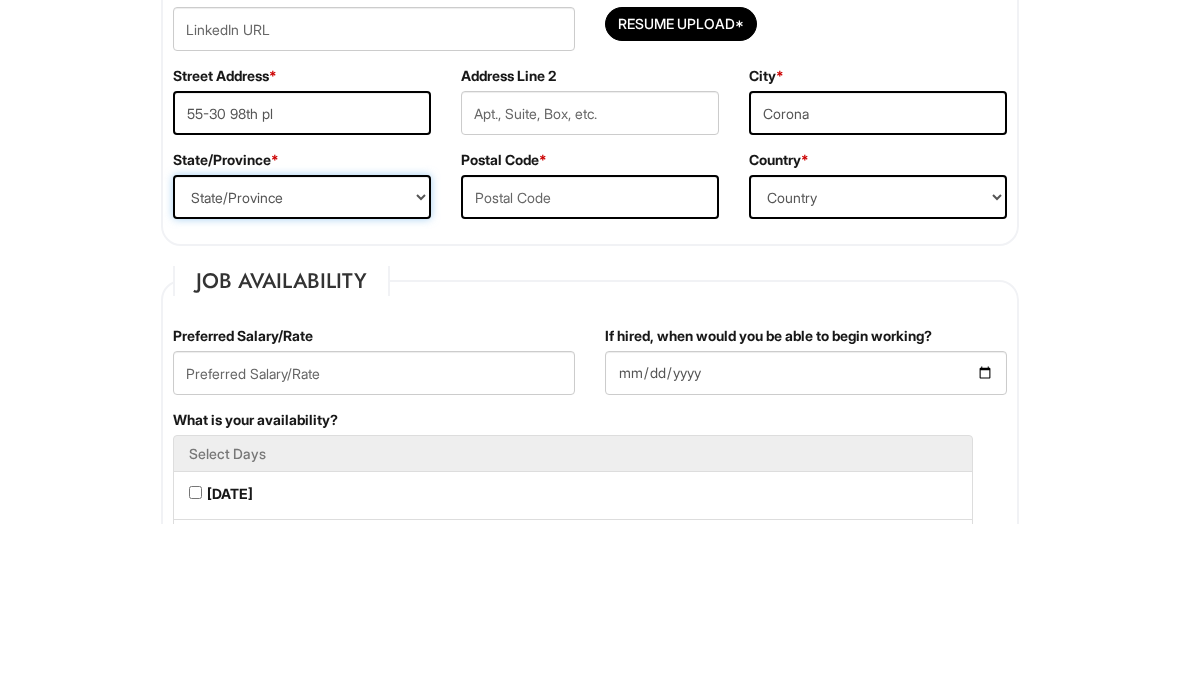 scroll, scrollTop: 660, scrollLeft: 0, axis: vertical 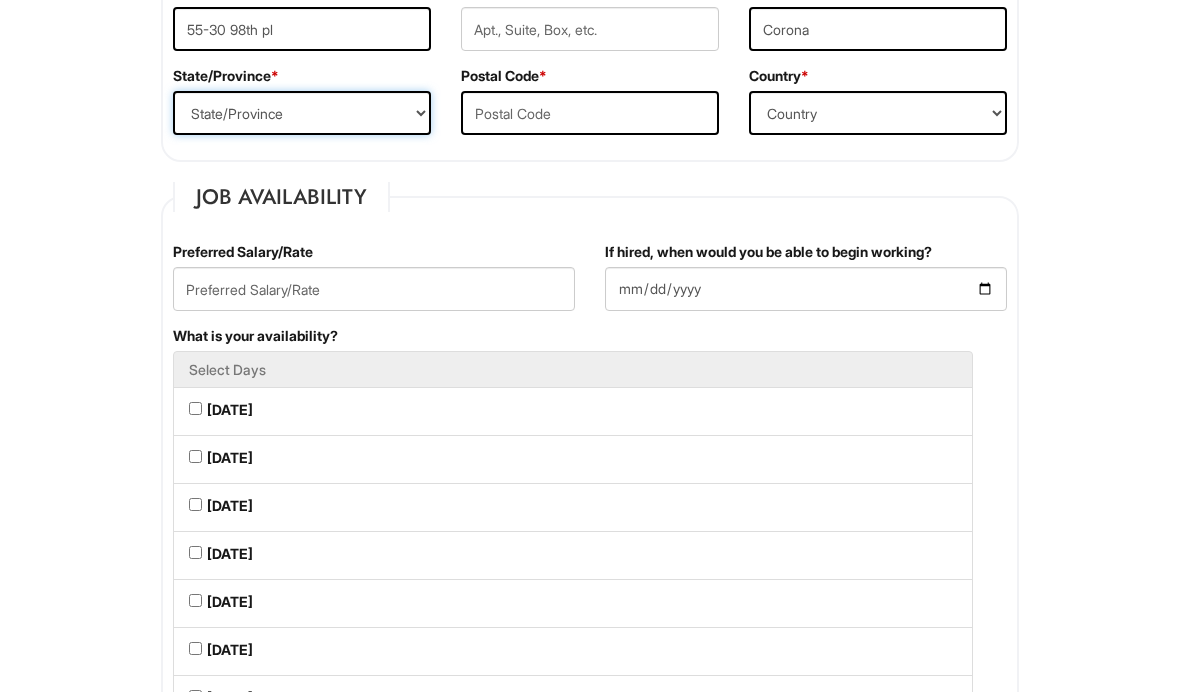 select on "NY" 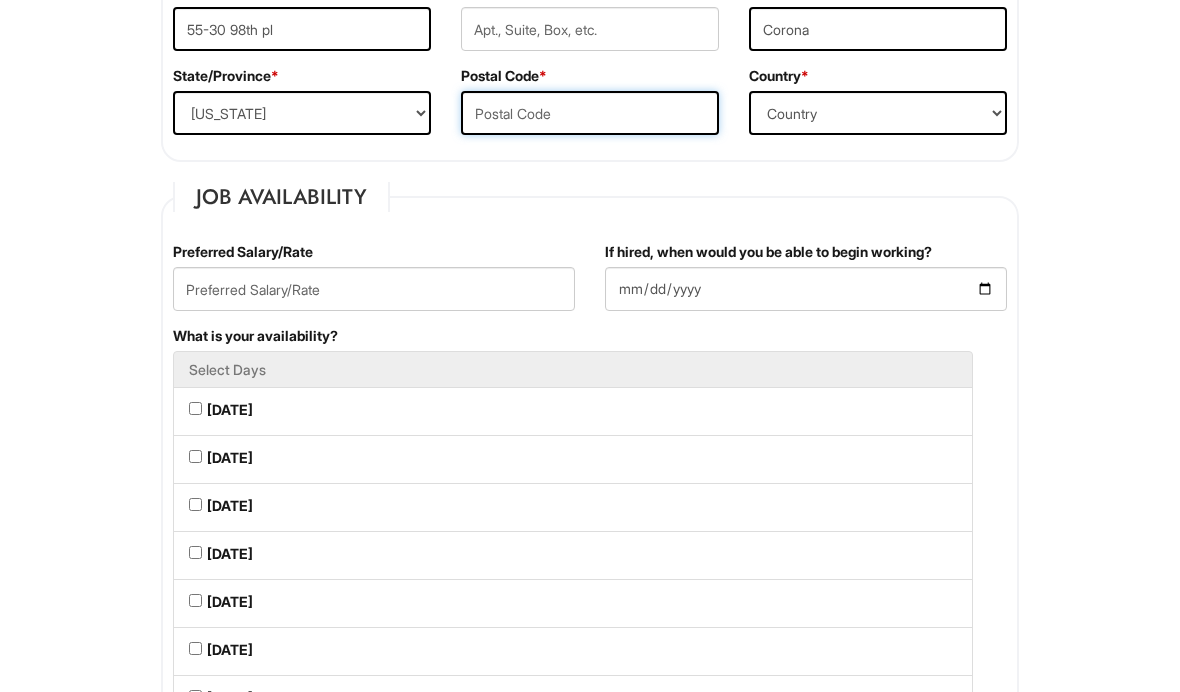 click at bounding box center [590, 113] 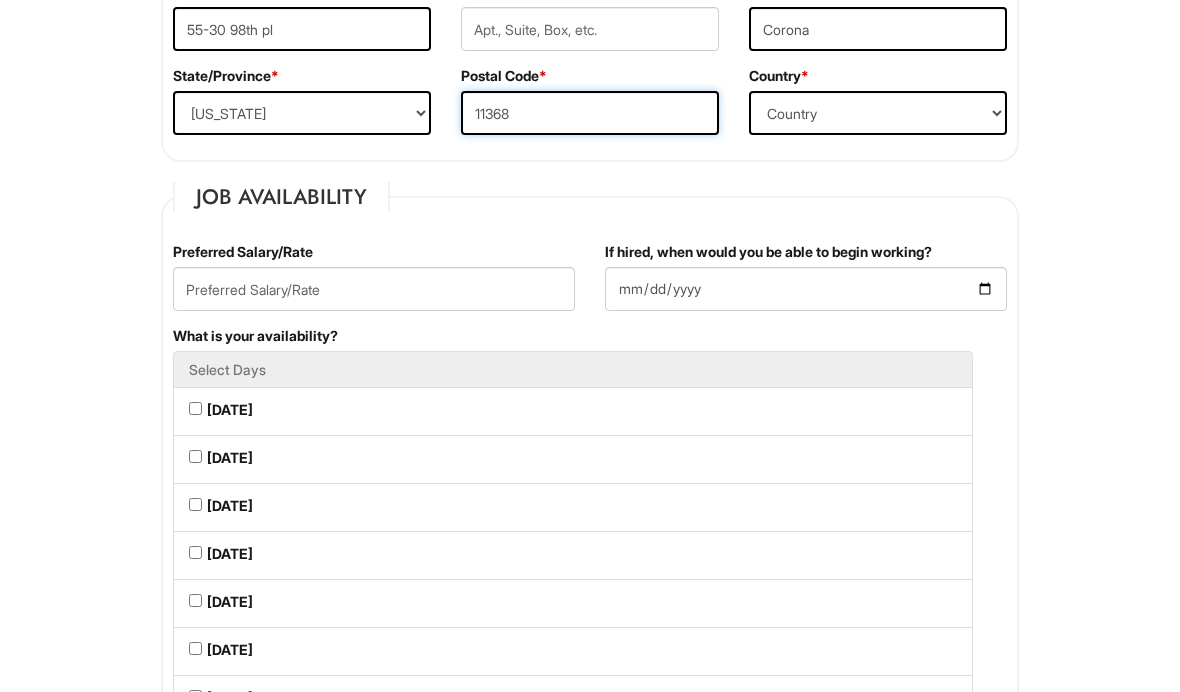 type on "11368" 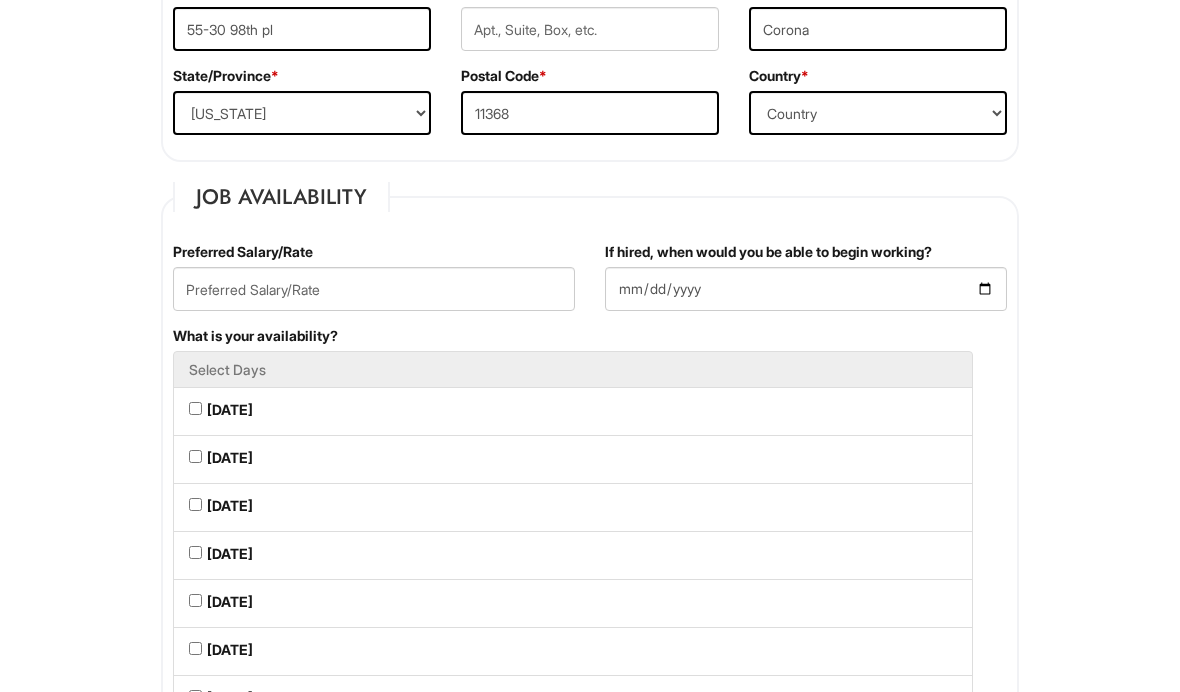 click on "Country [GEOGRAPHIC_DATA] [GEOGRAPHIC_DATA] [GEOGRAPHIC_DATA] [US_STATE] [GEOGRAPHIC_DATA] [GEOGRAPHIC_DATA] [GEOGRAPHIC_DATA] [GEOGRAPHIC_DATA] [GEOGRAPHIC_DATA] [GEOGRAPHIC_DATA] [GEOGRAPHIC_DATA] [GEOGRAPHIC_DATA] [GEOGRAPHIC_DATA] [GEOGRAPHIC_DATA] [GEOGRAPHIC_DATA] [GEOGRAPHIC_DATA] [GEOGRAPHIC_DATA] [GEOGRAPHIC_DATA] [GEOGRAPHIC_DATA] [GEOGRAPHIC_DATA] [GEOGRAPHIC_DATA] [GEOGRAPHIC_DATA] [GEOGRAPHIC_DATA] [GEOGRAPHIC_DATA] [GEOGRAPHIC_DATA] [GEOGRAPHIC_DATA] [GEOGRAPHIC_DATA] [GEOGRAPHIC_DATA] [GEOGRAPHIC_DATA] [GEOGRAPHIC_DATA] [GEOGRAPHIC_DATA] [GEOGRAPHIC_DATA] [GEOGRAPHIC_DATA] [GEOGRAPHIC_DATA] [GEOGRAPHIC_DATA] [GEOGRAPHIC_DATA] [GEOGRAPHIC_DATA] [GEOGRAPHIC_DATA] [GEOGRAPHIC_DATA] [GEOGRAPHIC_DATA] [GEOGRAPHIC_DATA] [GEOGRAPHIC_DATA] [GEOGRAPHIC_DATA] [GEOGRAPHIC_DATA][PERSON_NAME][GEOGRAPHIC_DATA] [GEOGRAPHIC_DATA] [GEOGRAPHIC_DATA] [GEOGRAPHIC_DATA] [GEOGRAPHIC_DATA] [GEOGRAPHIC_DATA] [GEOGRAPHIC_DATA] [GEOGRAPHIC_DATA] [GEOGRAPHIC_DATA] [GEOGRAPHIC_DATA] [GEOGRAPHIC_DATA] [GEOGRAPHIC_DATA] [GEOGRAPHIC_DATA] [GEOGRAPHIC_DATA] [GEOGRAPHIC_DATA] [GEOGRAPHIC_DATA] [GEOGRAPHIC_DATA] [GEOGRAPHIC_DATA][PERSON_NAME][GEOGRAPHIC_DATA] [GEOGRAPHIC_DATA] [GEOGRAPHIC_DATA] [GEOGRAPHIC_DATA] [GEOGRAPHIC_DATA] [DATE][GEOGRAPHIC_DATA] [GEOGRAPHIC_DATA] [GEOGRAPHIC_DATA] [GEOGRAPHIC_DATA] [GEOGRAPHIC_DATA] (Mobile Satellite service) [GEOGRAPHIC_DATA] (Mobile Satellite service) [GEOGRAPHIC_DATA] [GEOGRAPHIC_DATA] [GEOGRAPHIC_DATA] [GEOGRAPHIC_DATA] [GEOGRAPHIC_DATA] [GEOGRAPHIC_DATA] ([GEOGRAPHIC_DATA]) [GEOGRAPHIC_DATA] [GEOGRAPHIC_DATA] [GEOGRAPHIC_DATA] [GEOGRAPHIC_DATA] [GEOGRAPHIC_DATA] [GEOGRAPHIC_DATA] [GEOGRAPHIC_DATA] [GEOGRAPHIC_DATA] [GEOGRAPHIC_DATA] [GEOGRAPHIC_DATA] [GEOGRAPHIC_DATA] [US_STATE]" at bounding box center [878, 113] 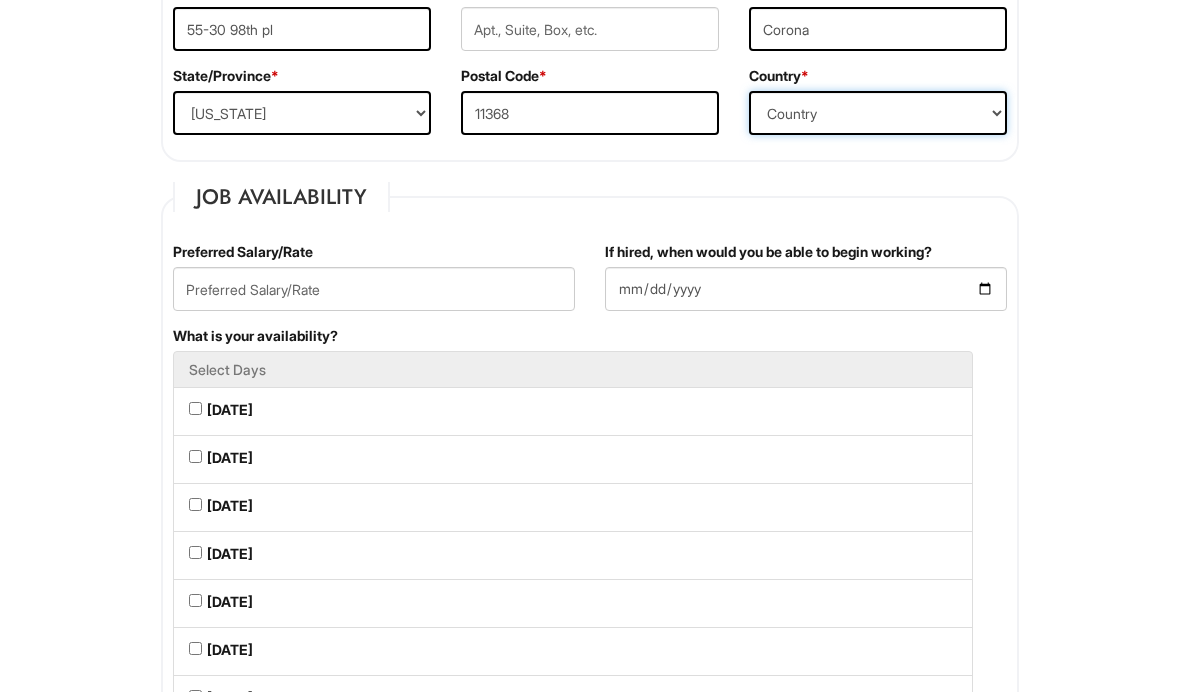 select on "[GEOGRAPHIC_DATA]" 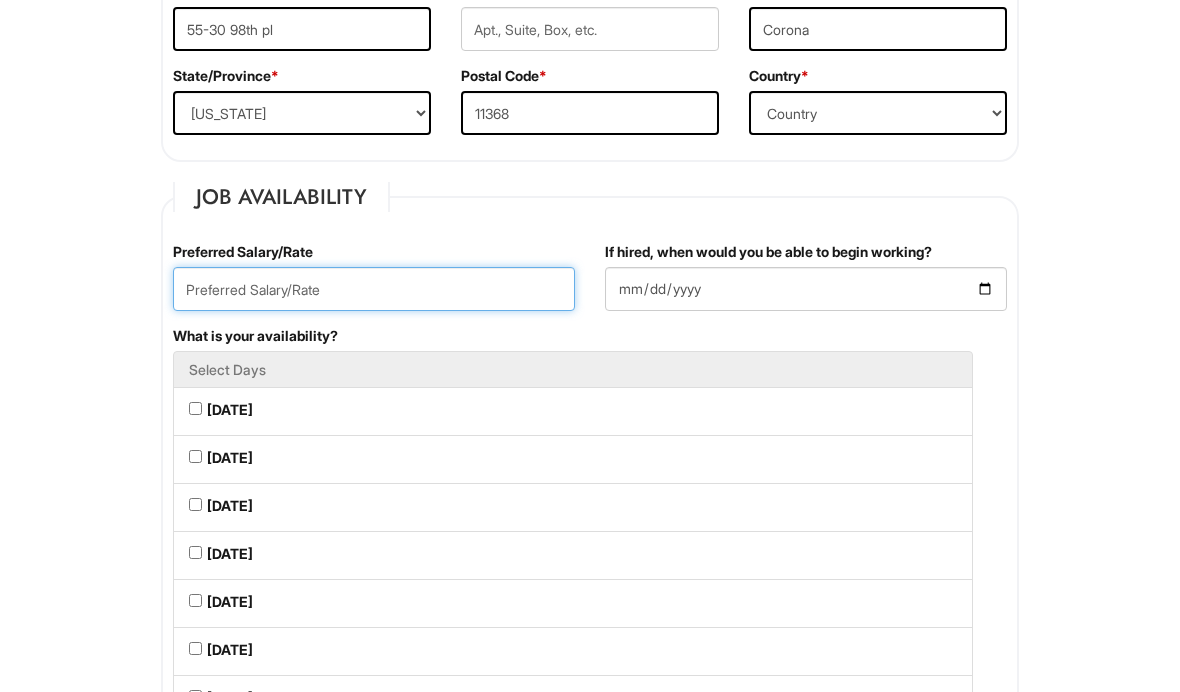 click at bounding box center [374, 289] 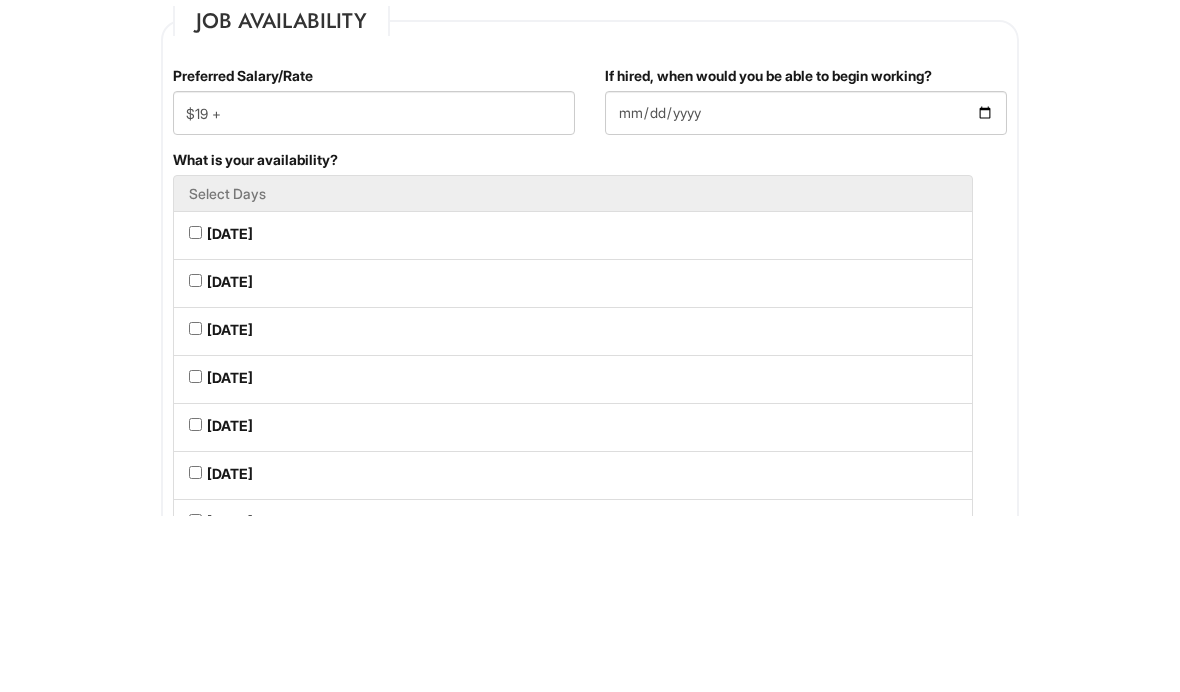 scroll, scrollTop: 836, scrollLeft: 0, axis: vertical 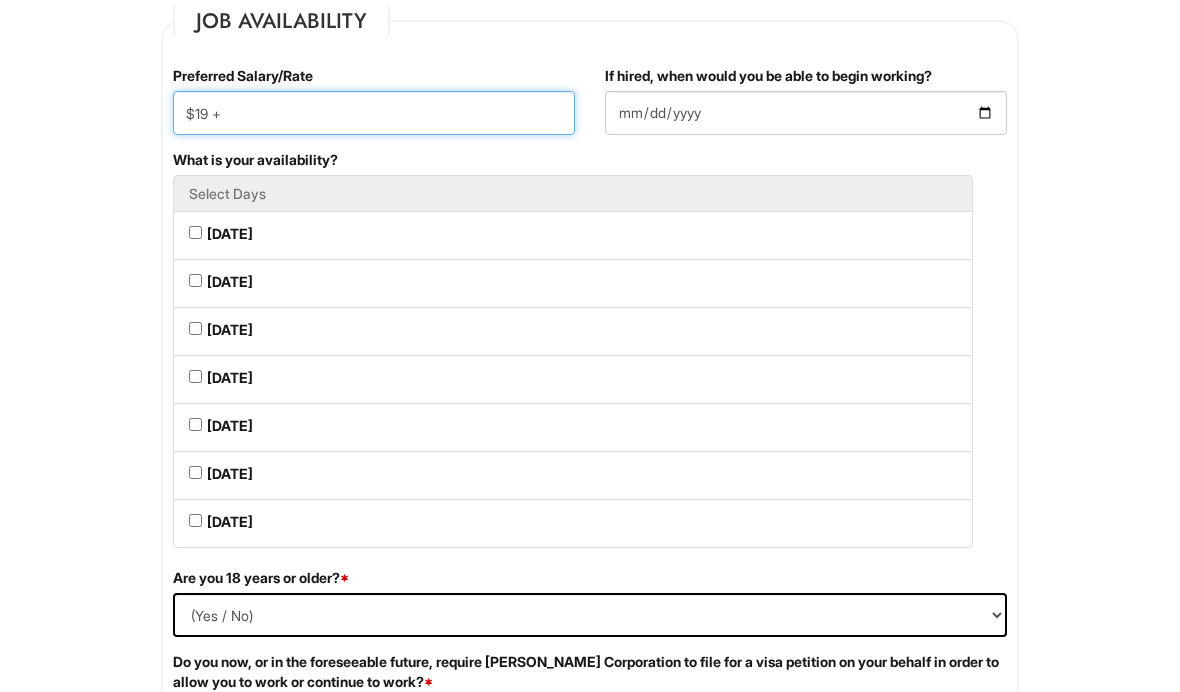 type on "$19 +" 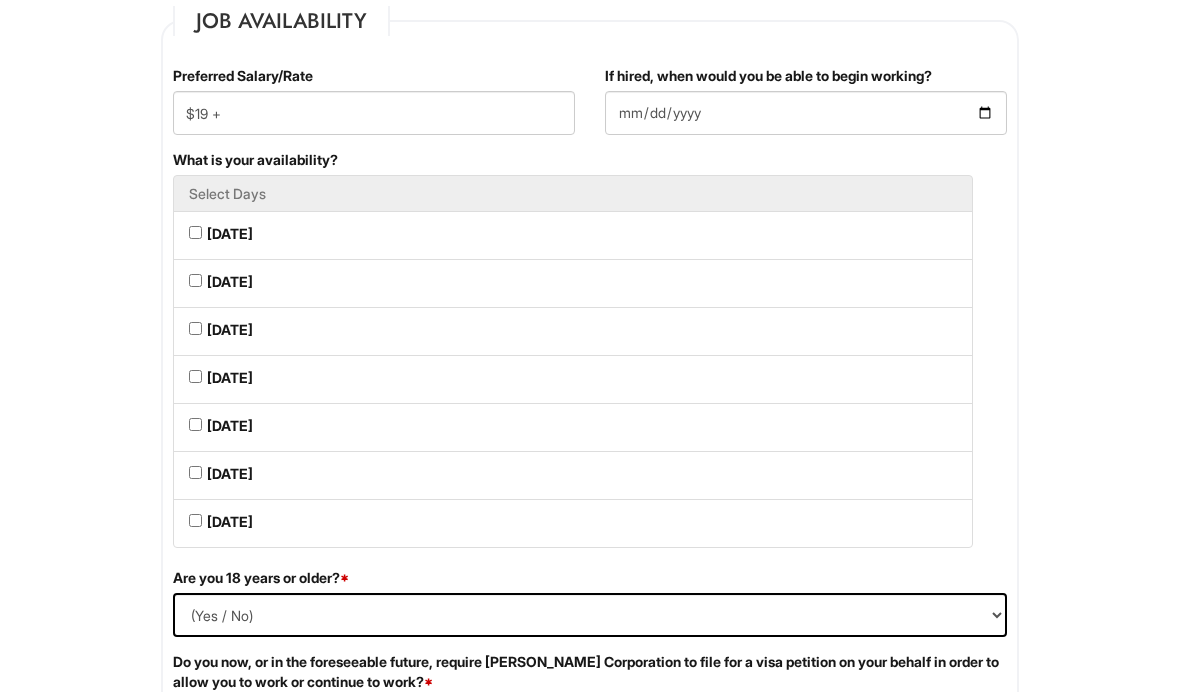 click on "If hired, when would you be able to begin working?" at bounding box center [806, 113] 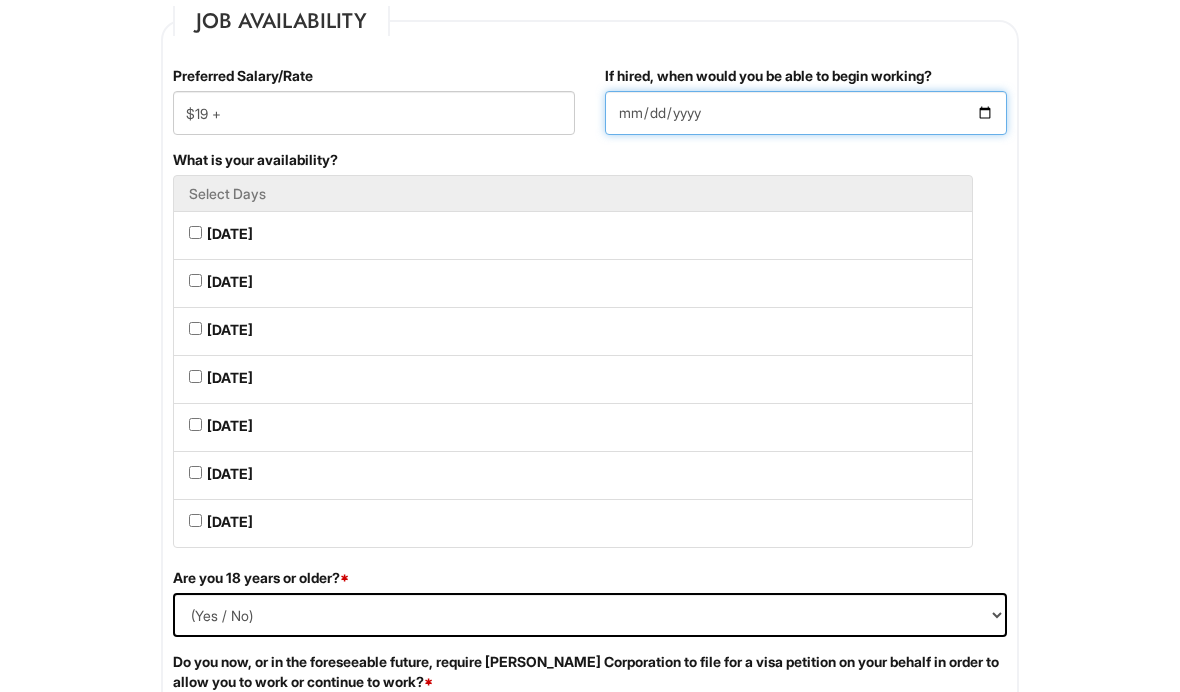 type on "[DATE]" 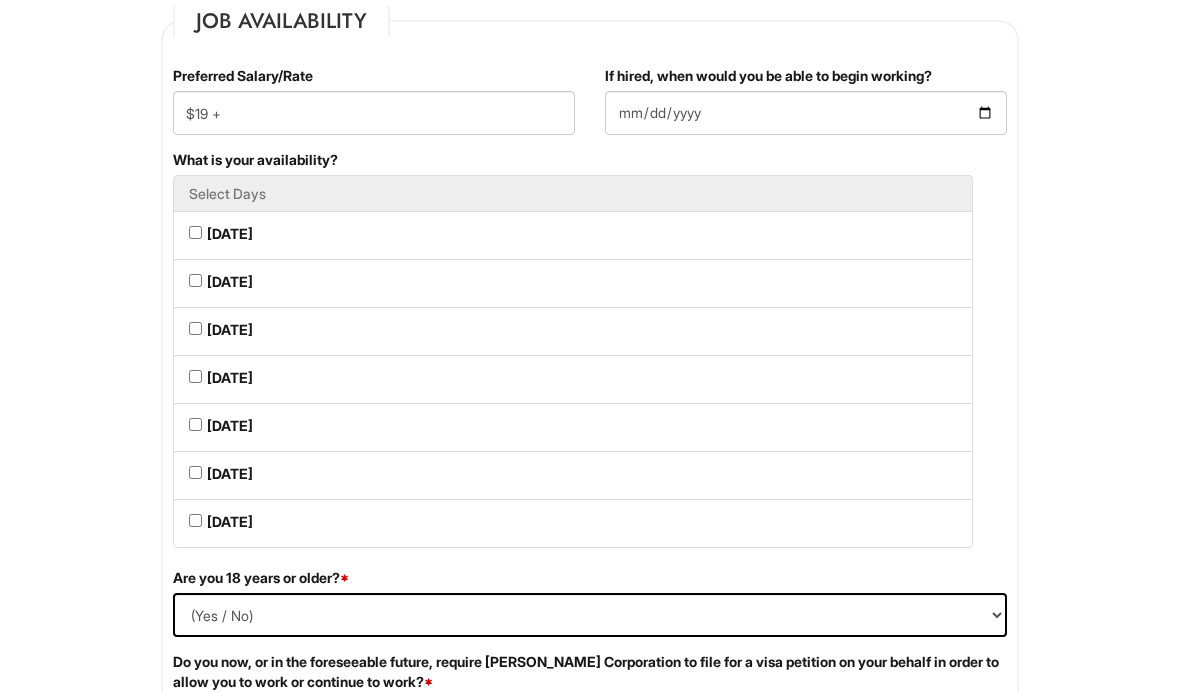 click on "[DATE]" at bounding box center [195, 232] 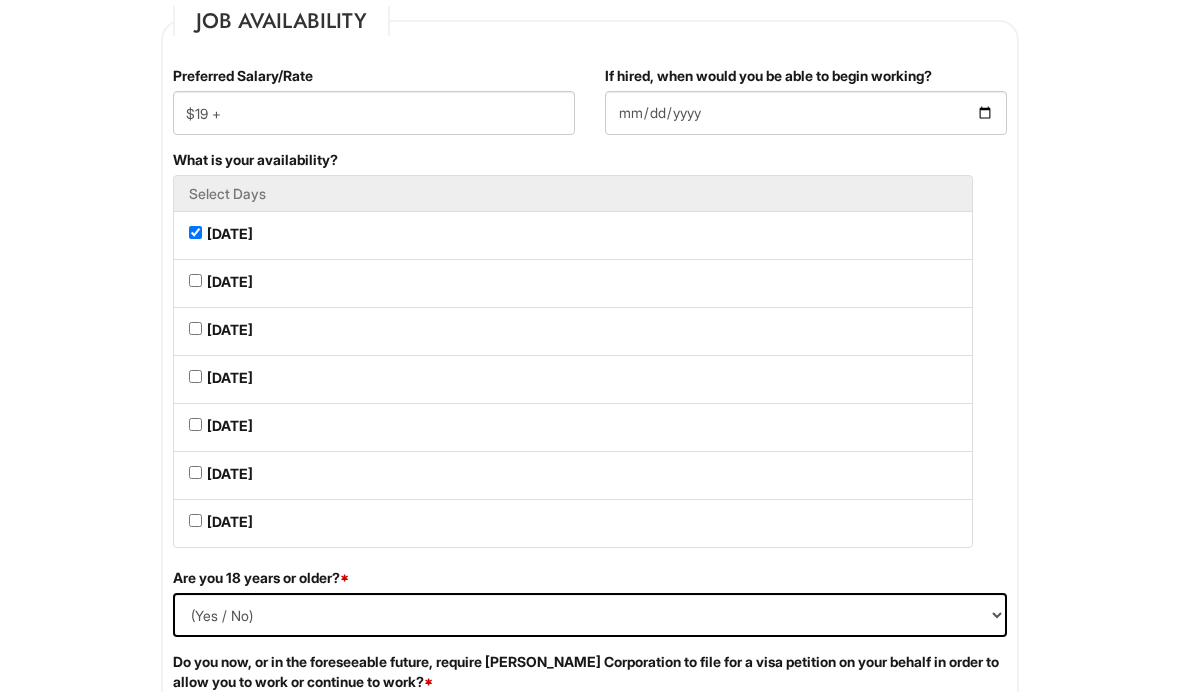 click on "[DATE]" at bounding box center [573, 283] 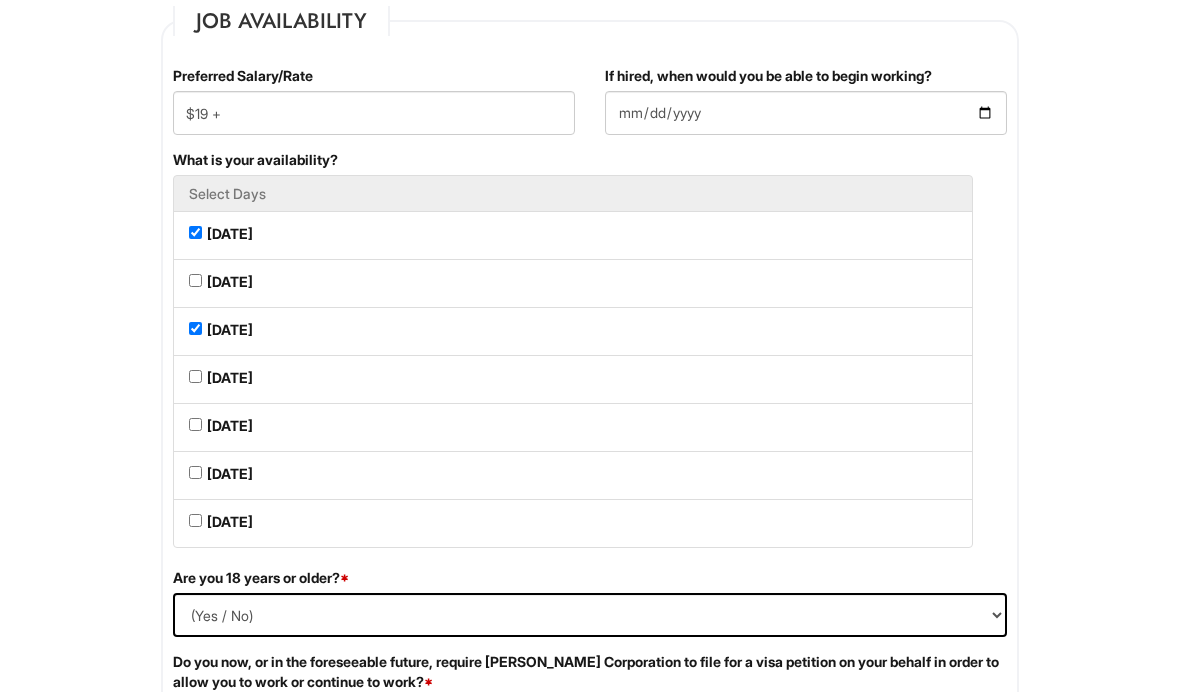 click on "[DATE]" at bounding box center (195, 280) 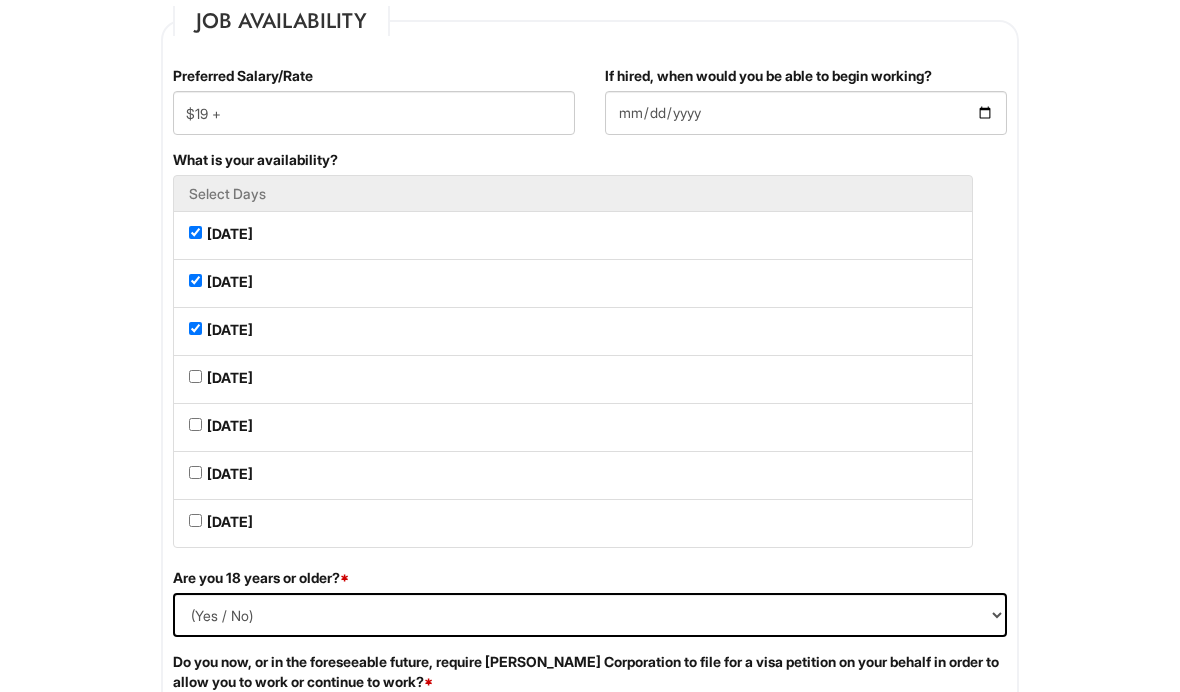 click on "[DATE]" at bounding box center (195, 376) 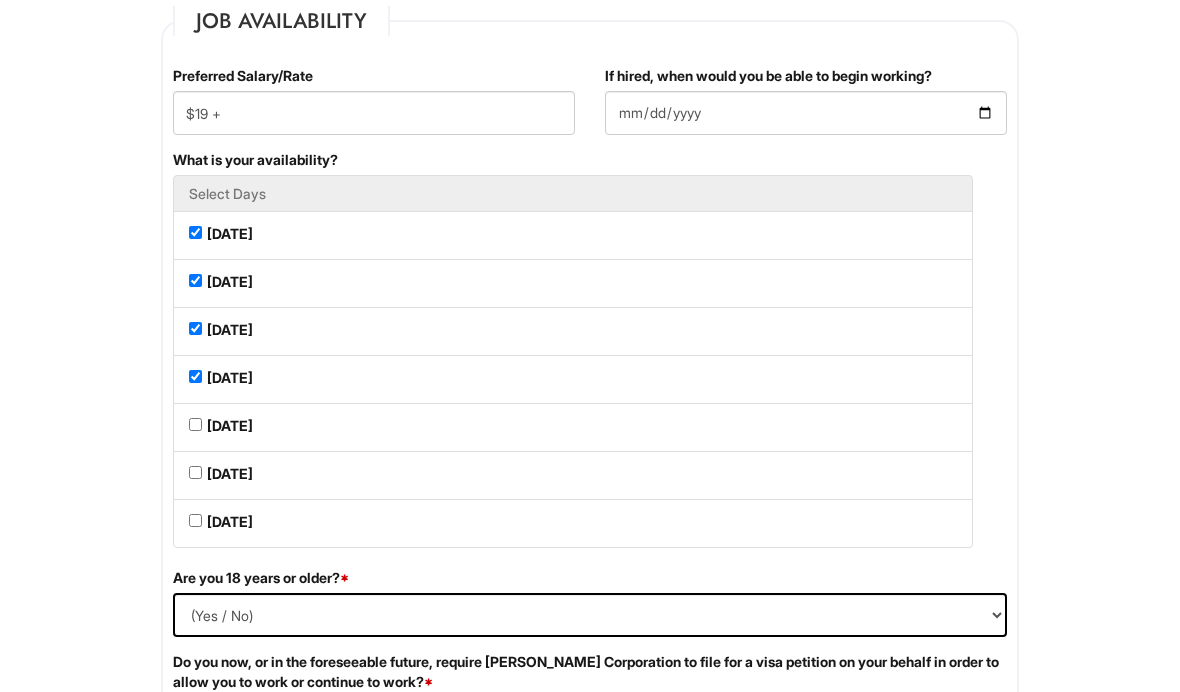 click on "[DATE]" at bounding box center [573, 427] 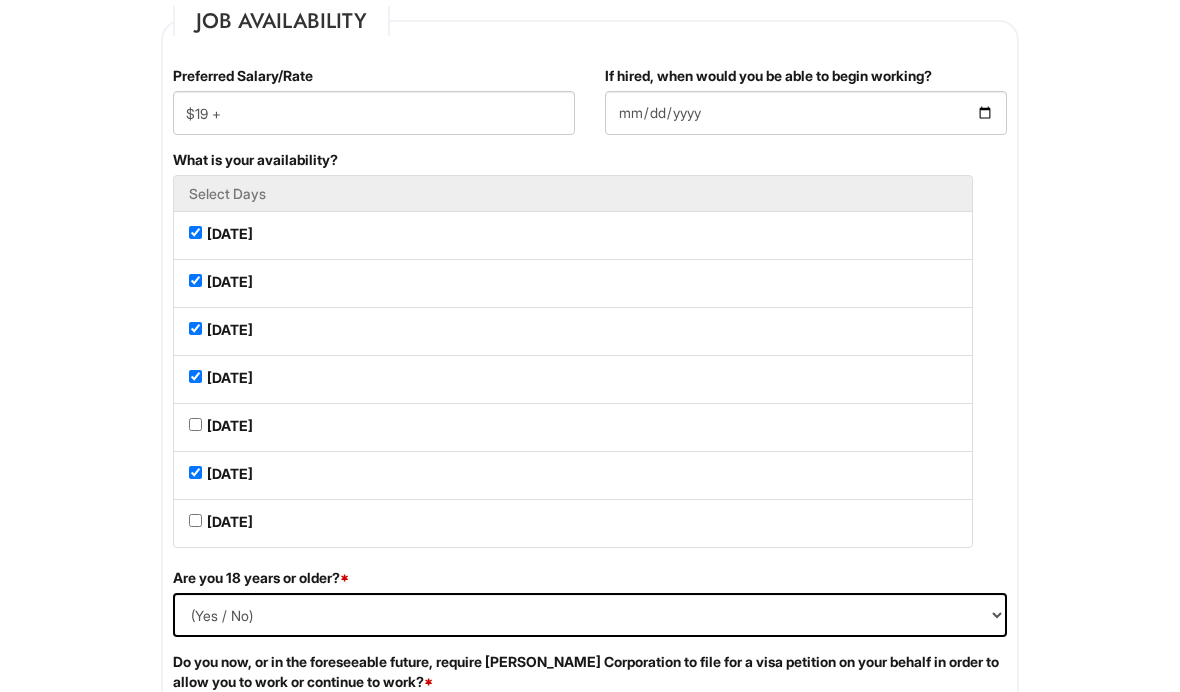 click on "[DATE]" at bounding box center [573, 427] 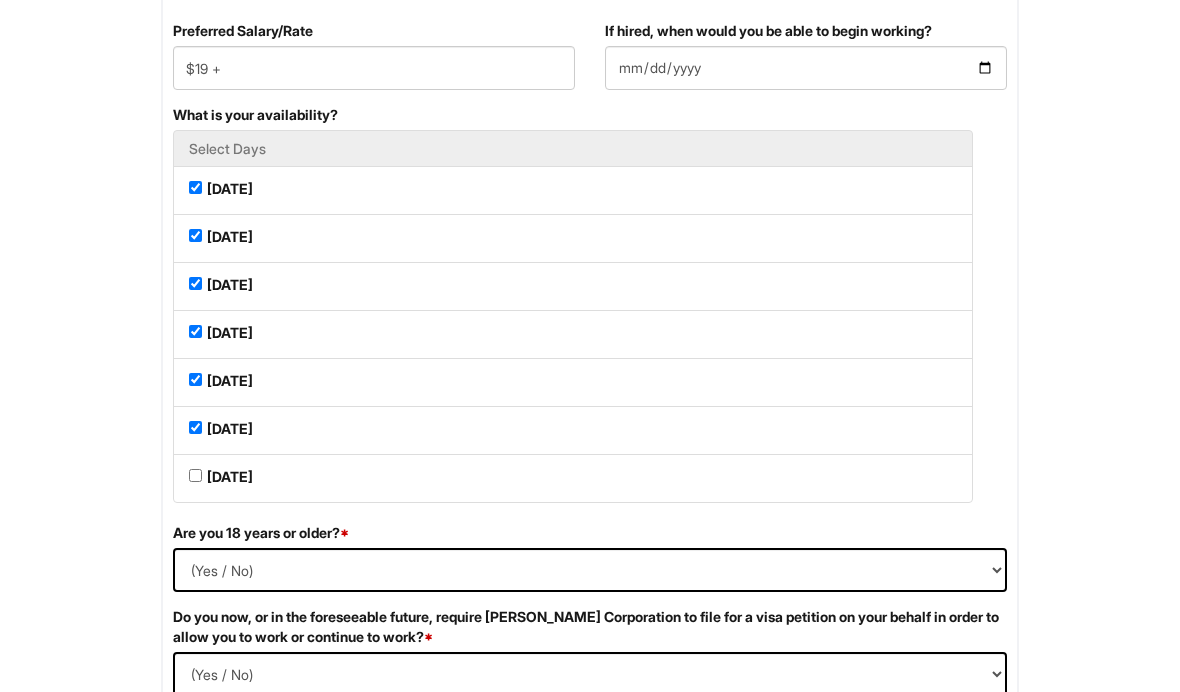 scroll, scrollTop: 1101, scrollLeft: 0, axis: vertical 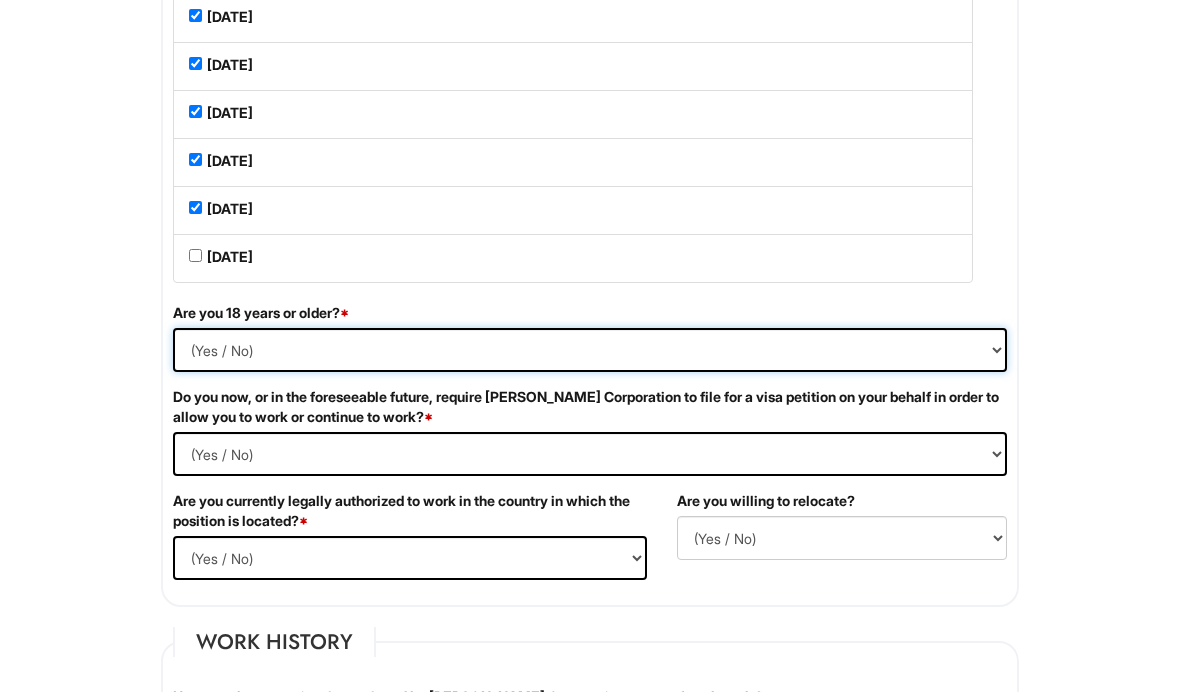 click on "(Yes / No) Yes No" at bounding box center (590, 350) 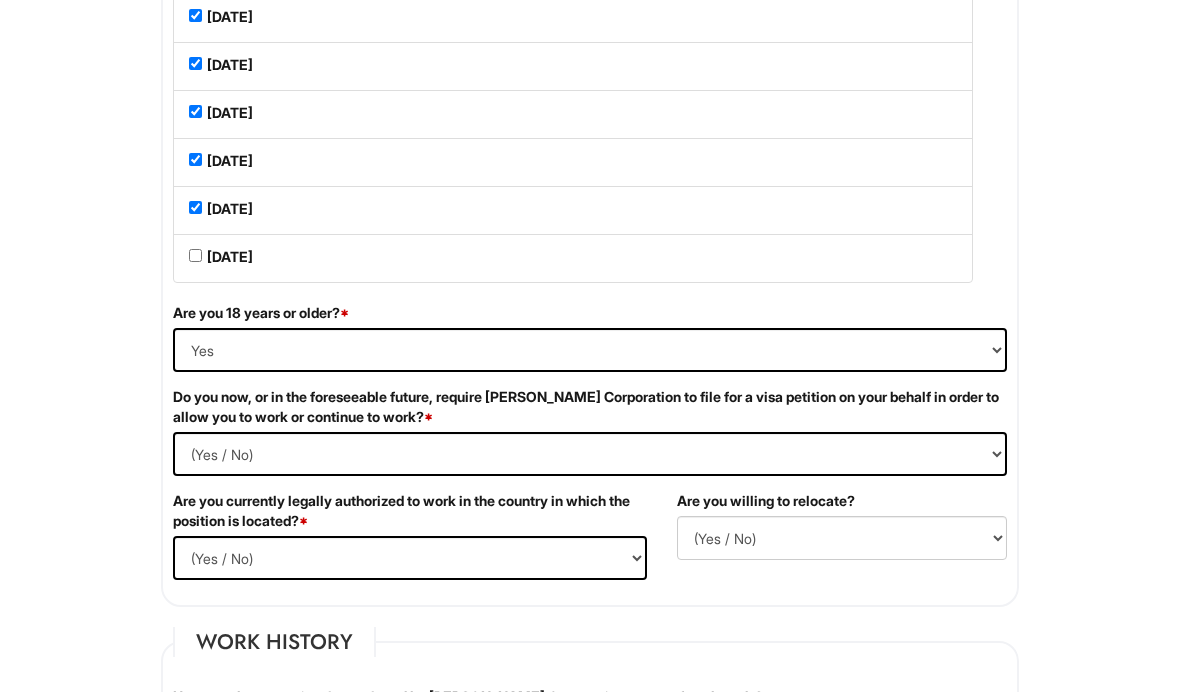 click on "(Yes / No) Yes No" at bounding box center [590, 454] 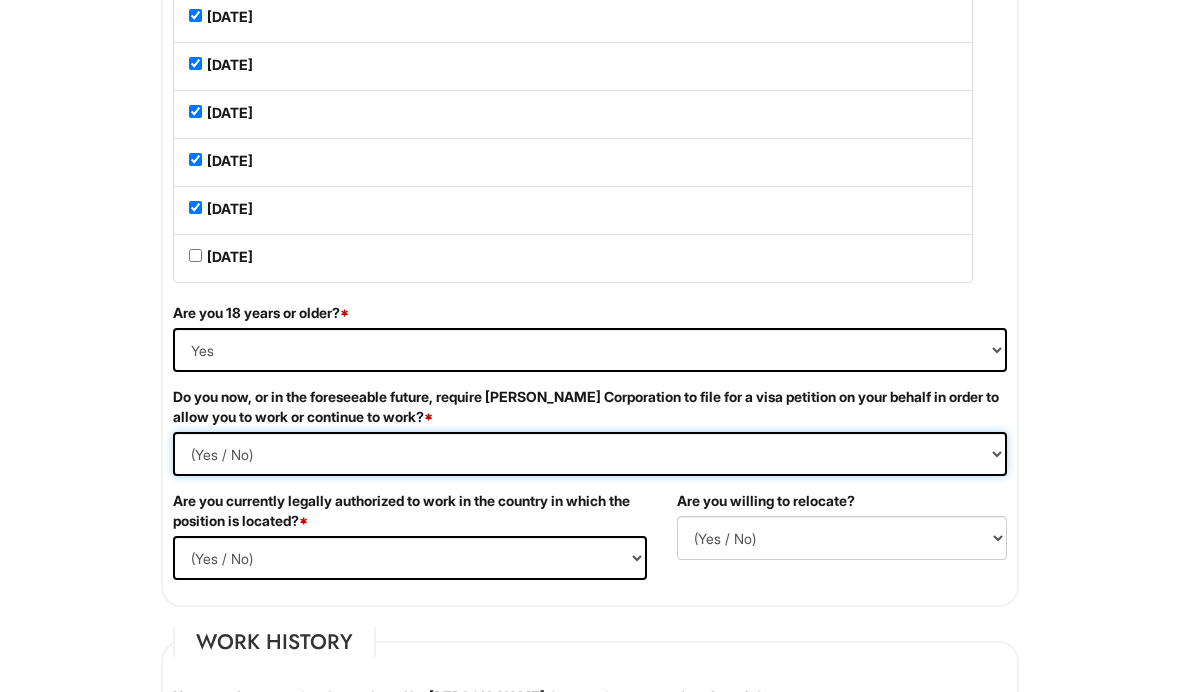 select on "No" 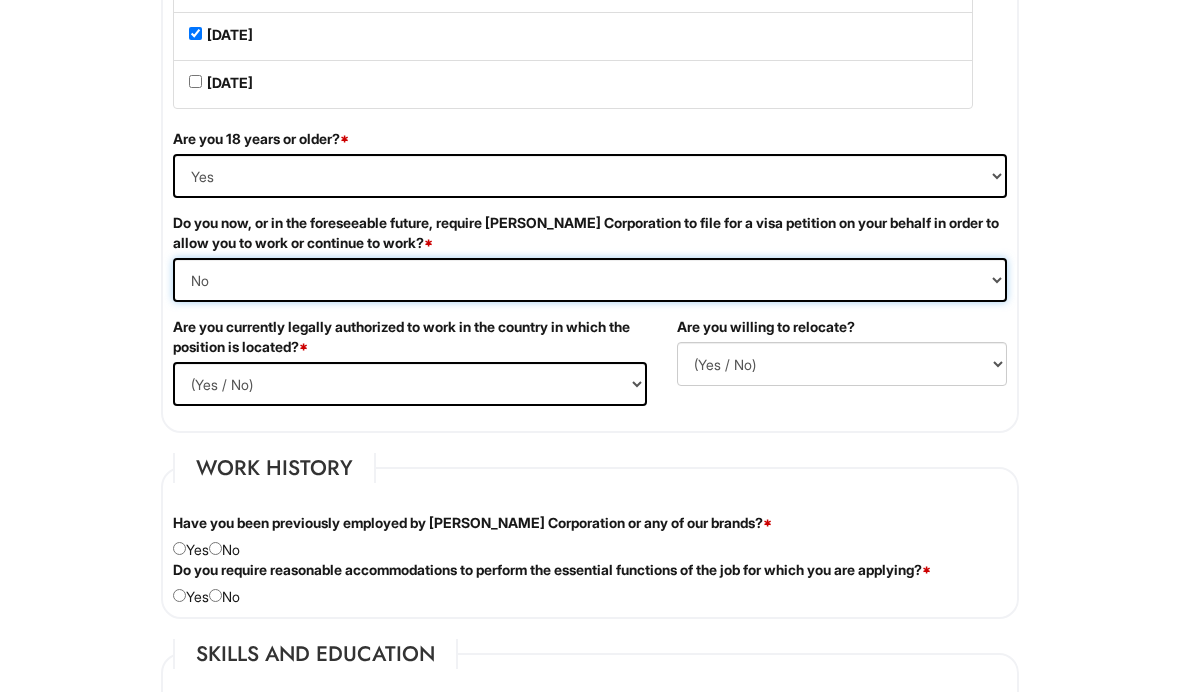 scroll, scrollTop: 1277, scrollLeft: 0, axis: vertical 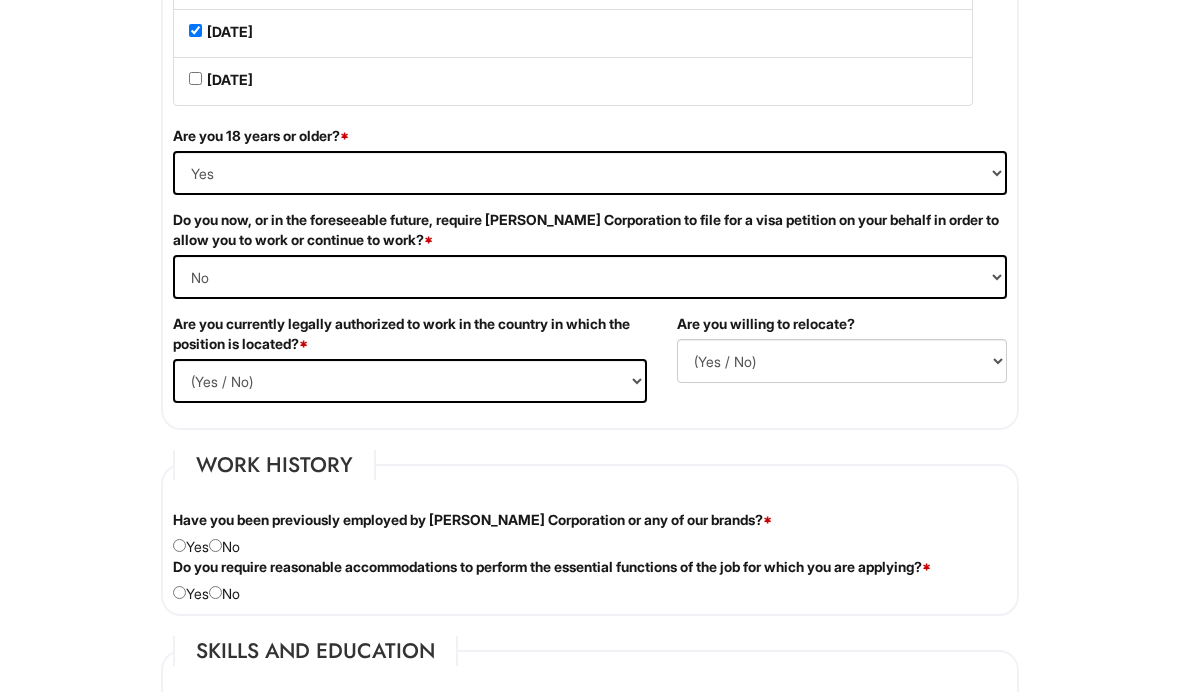 click on "(Yes / No) Yes No" at bounding box center (410, 382) 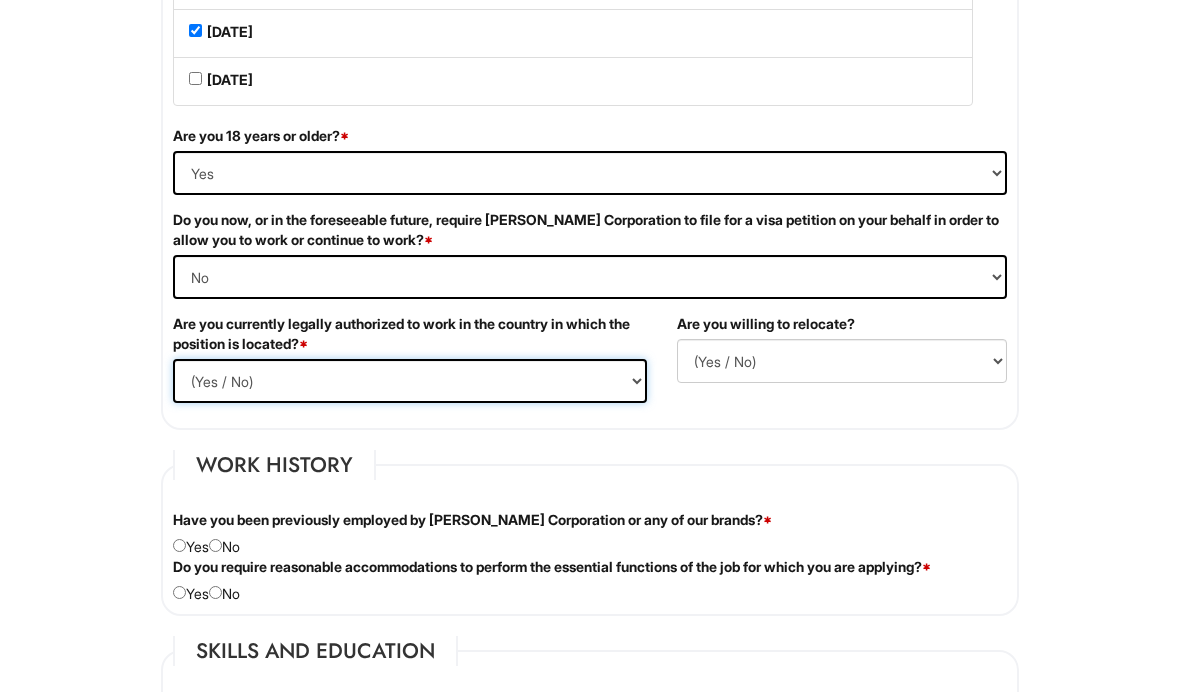 scroll, scrollTop: 1278, scrollLeft: 0, axis: vertical 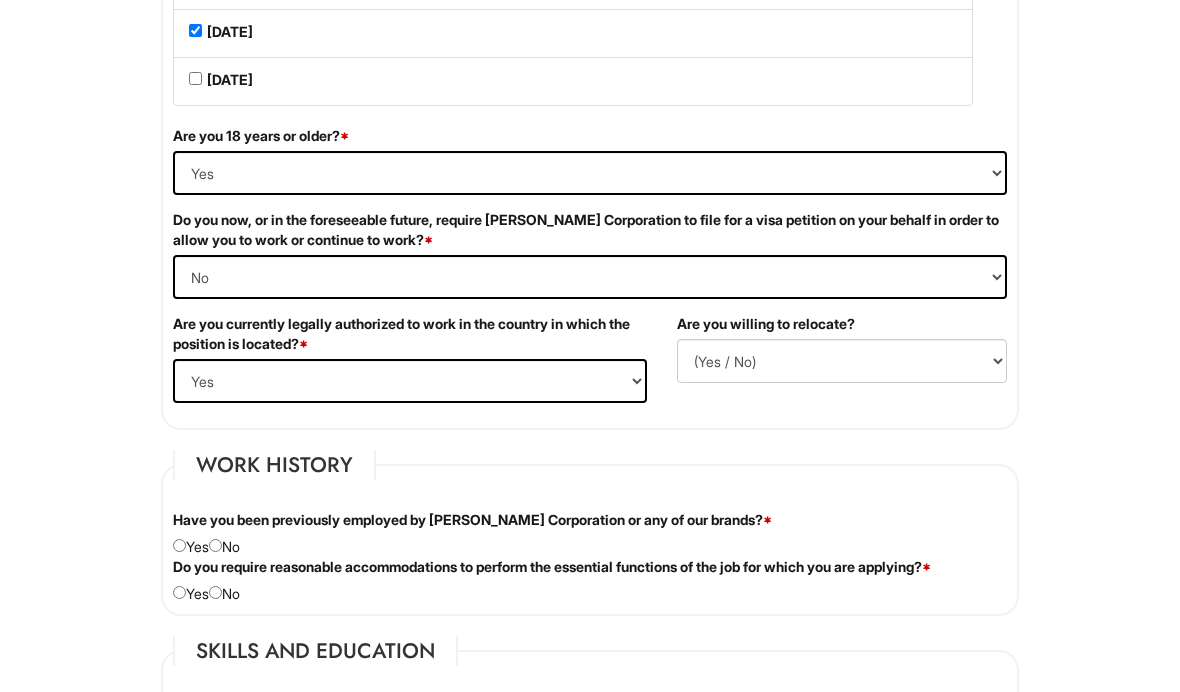 click on "Are you willing to relocate?   (Yes / No) No Yes" at bounding box center [842, 356] 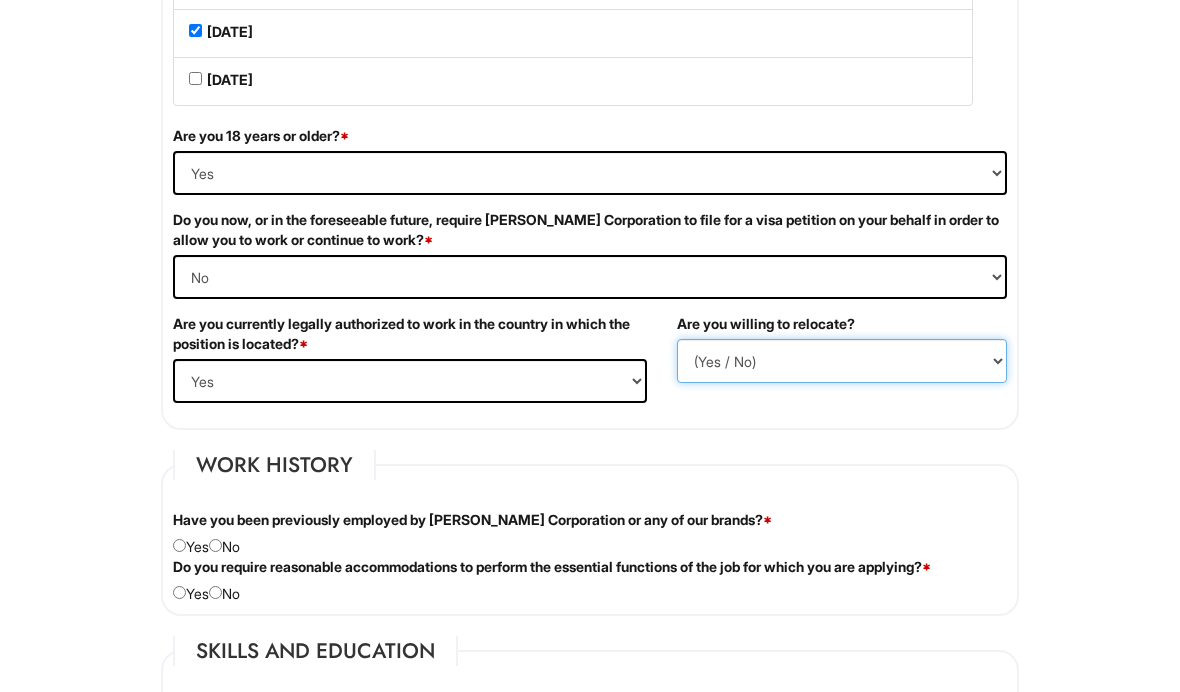 select on "N" 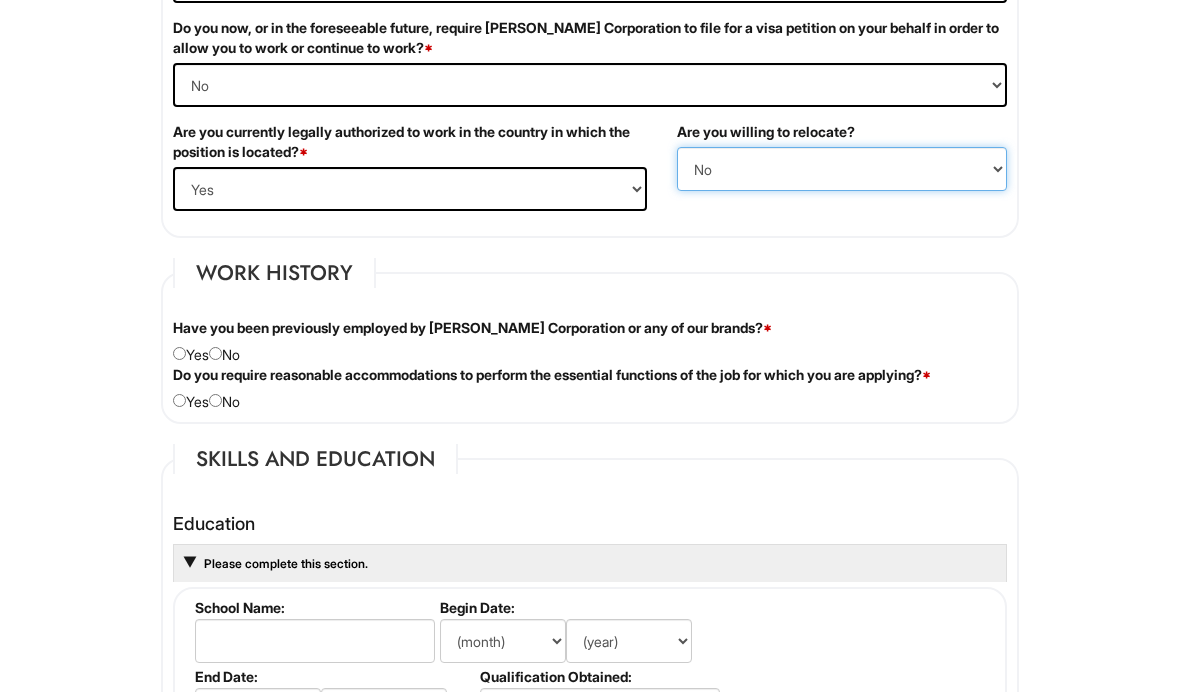 scroll, scrollTop: 1472, scrollLeft: 0, axis: vertical 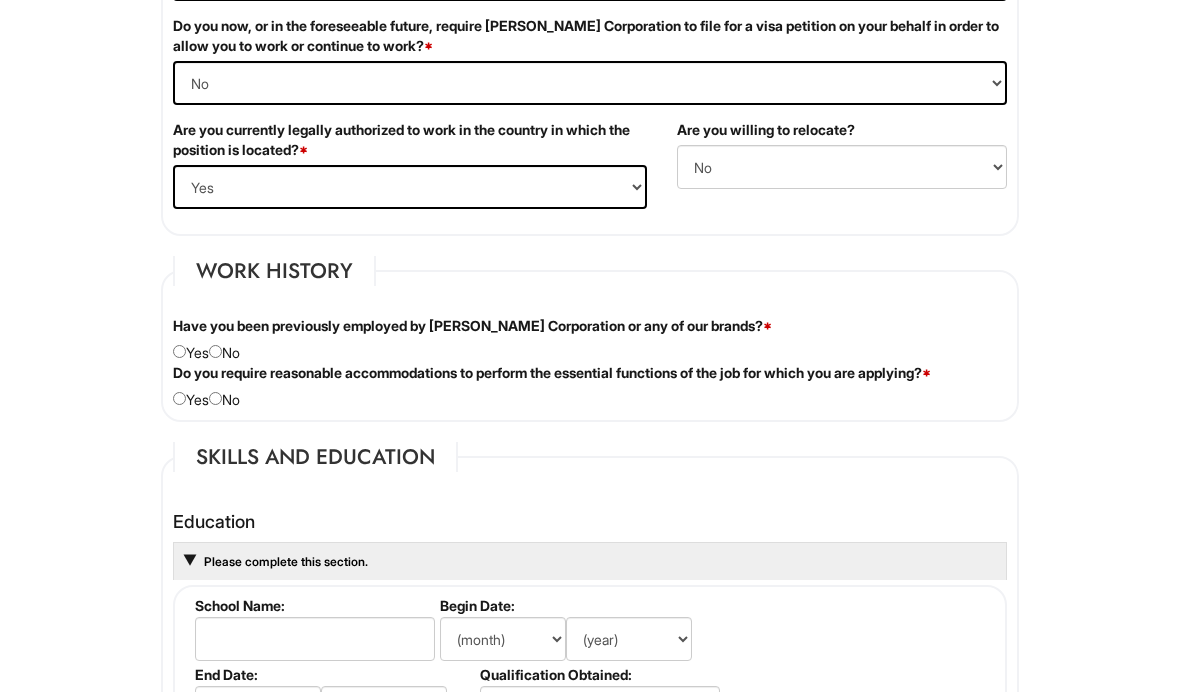 click at bounding box center (215, 351) 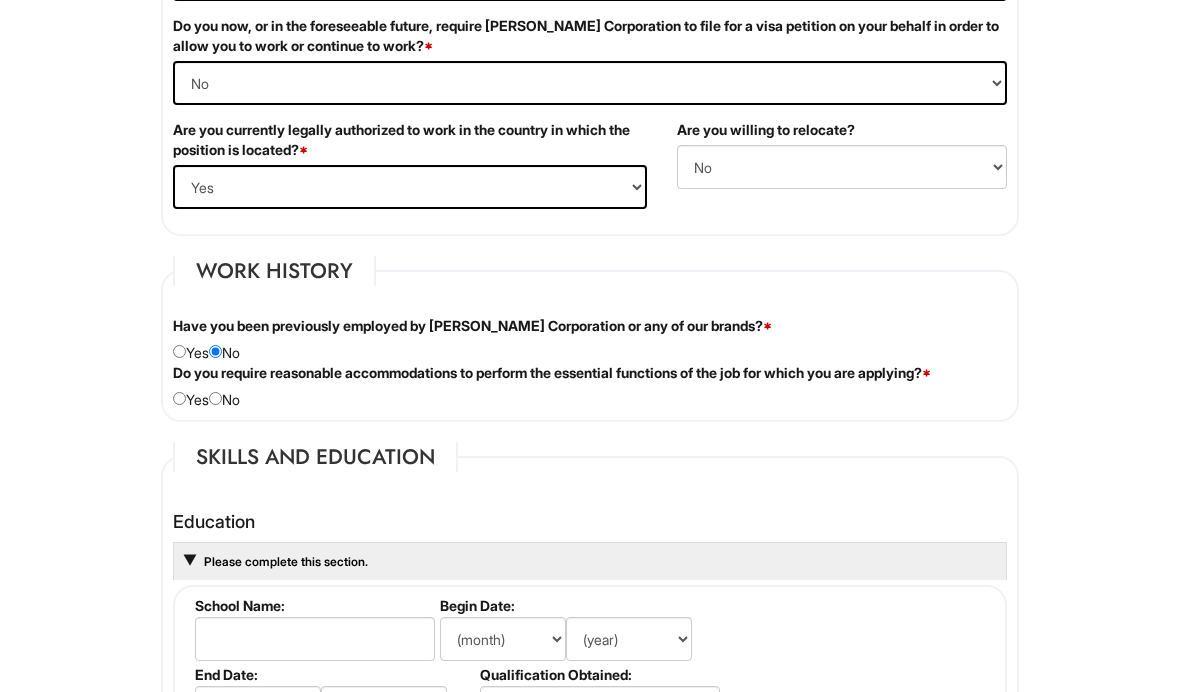click on "Do you require reasonable accommodations to perform the essential functions of the job for which you are applying? *    Yes   No" at bounding box center (590, 386) 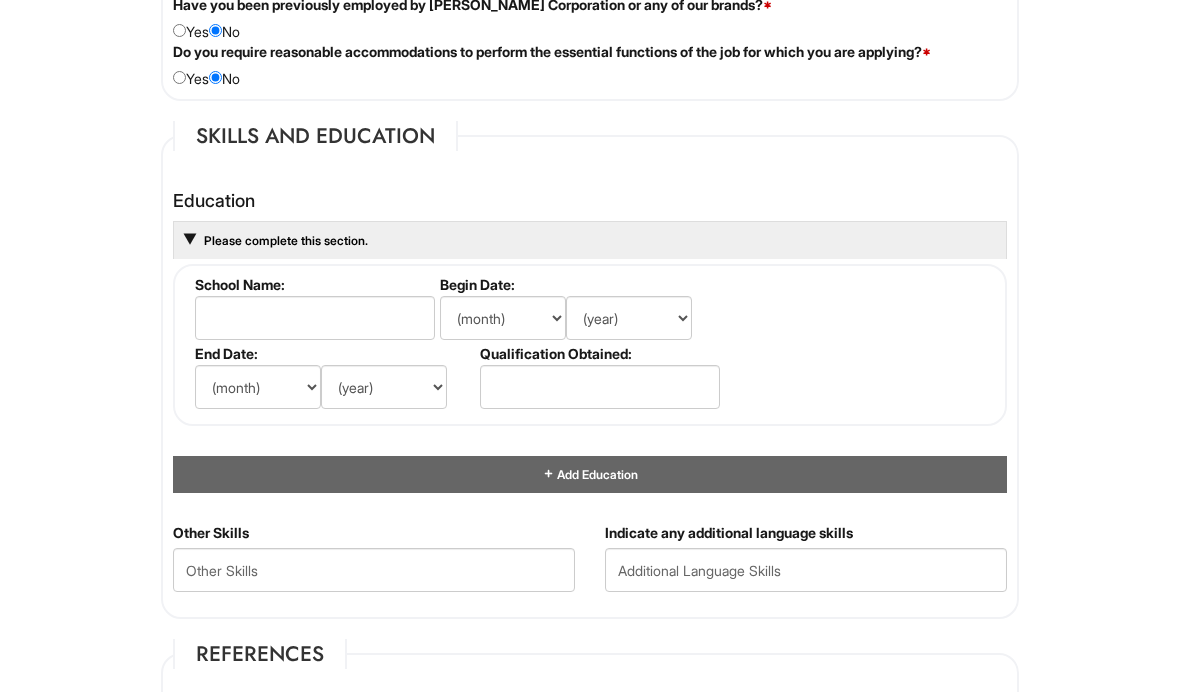 scroll, scrollTop: 1806, scrollLeft: 0, axis: vertical 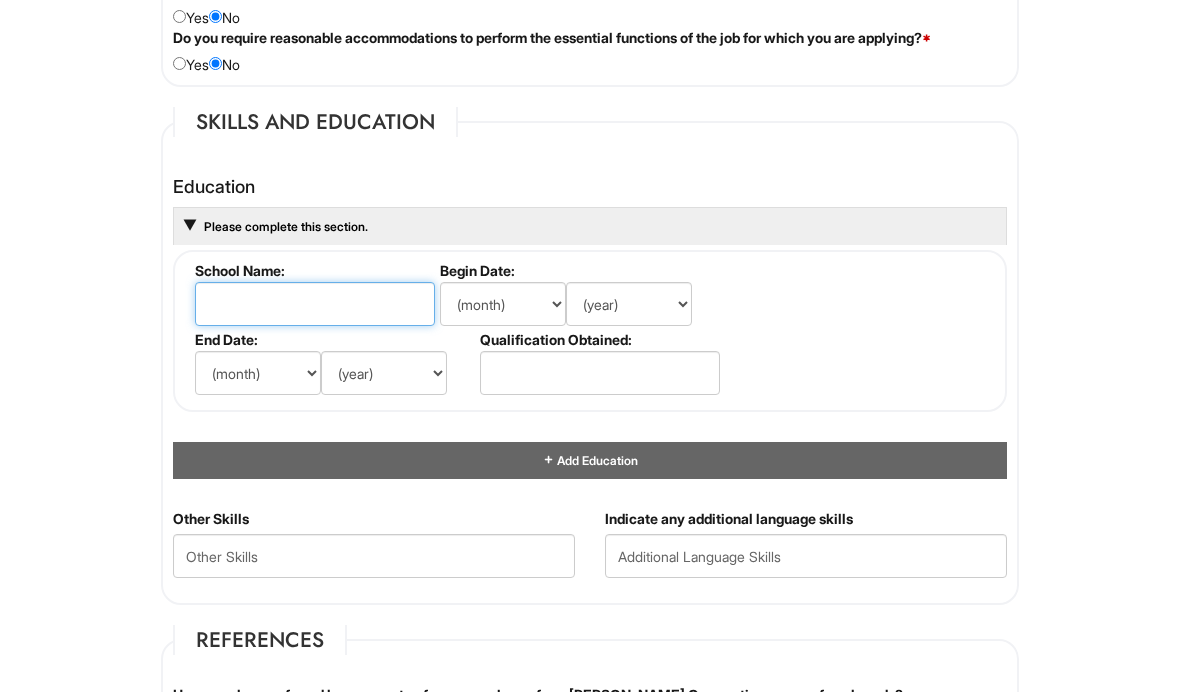 click at bounding box center [315, 305] 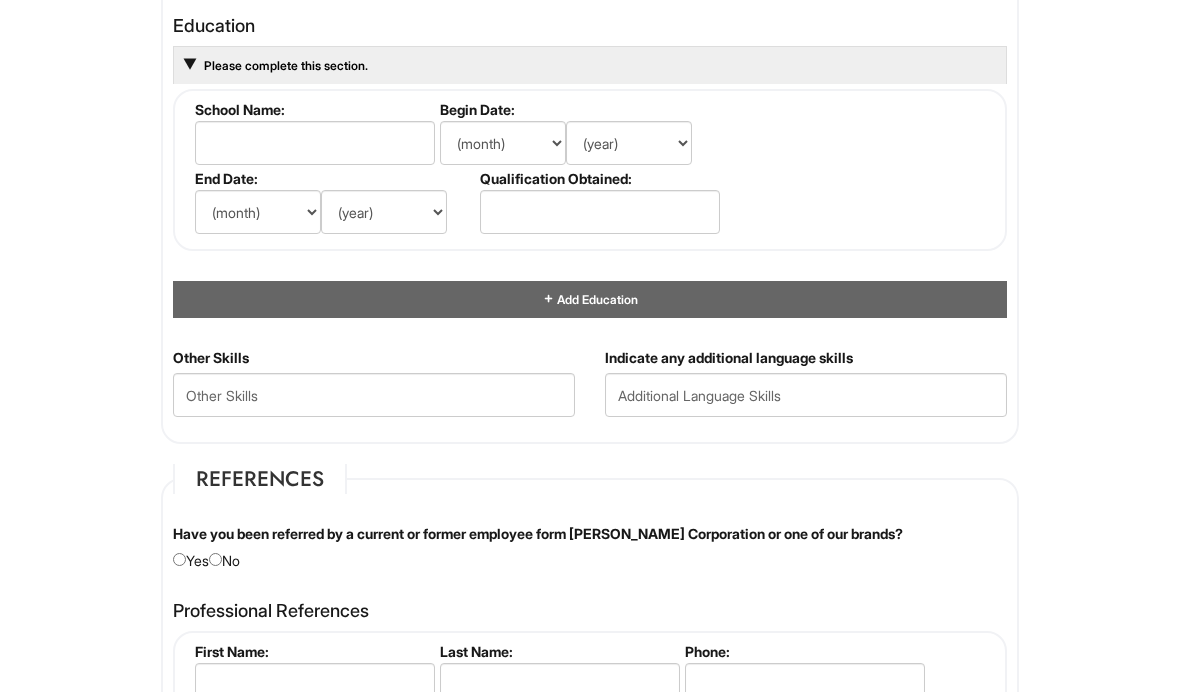 scroll, scrollTop: 2050, scrollLeft: 0, axis: vertical 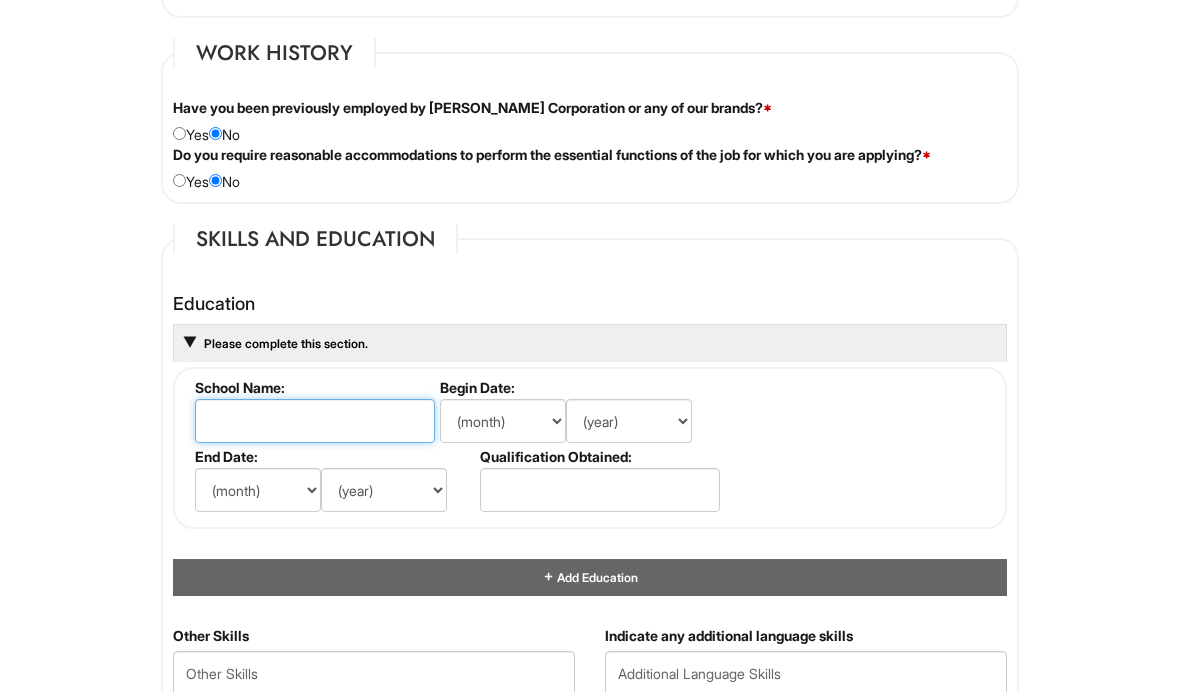click at bounding box center (315, 422) 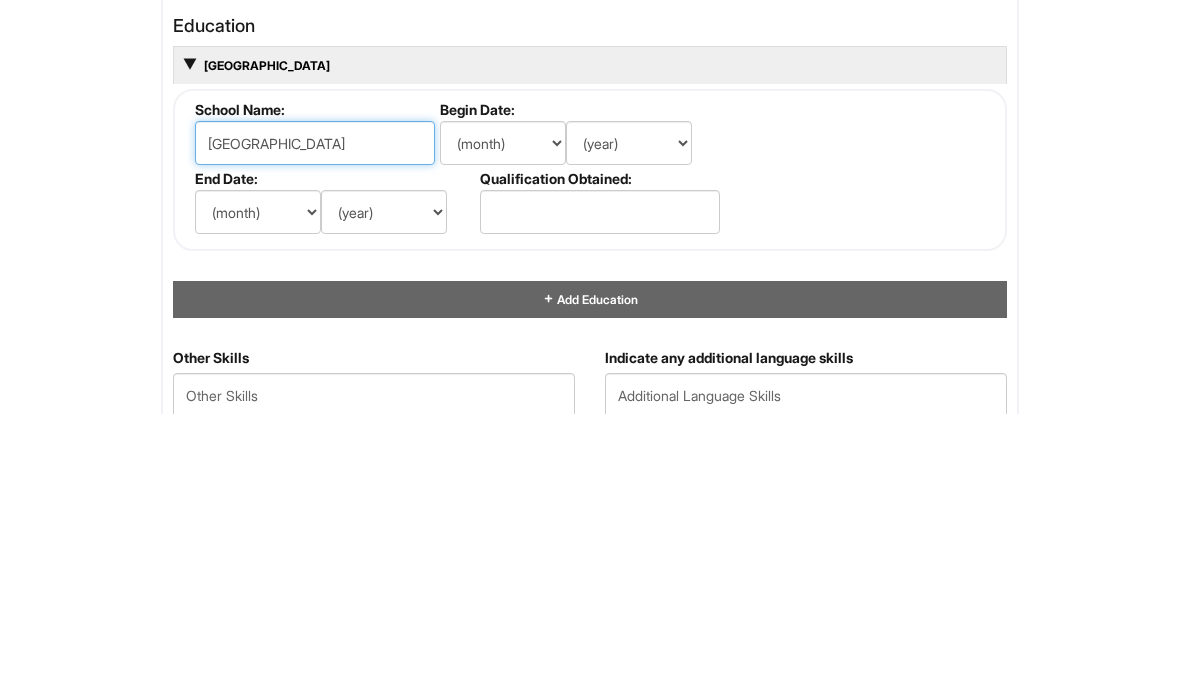 type on "[GEOGRAPHIC_DATA]" 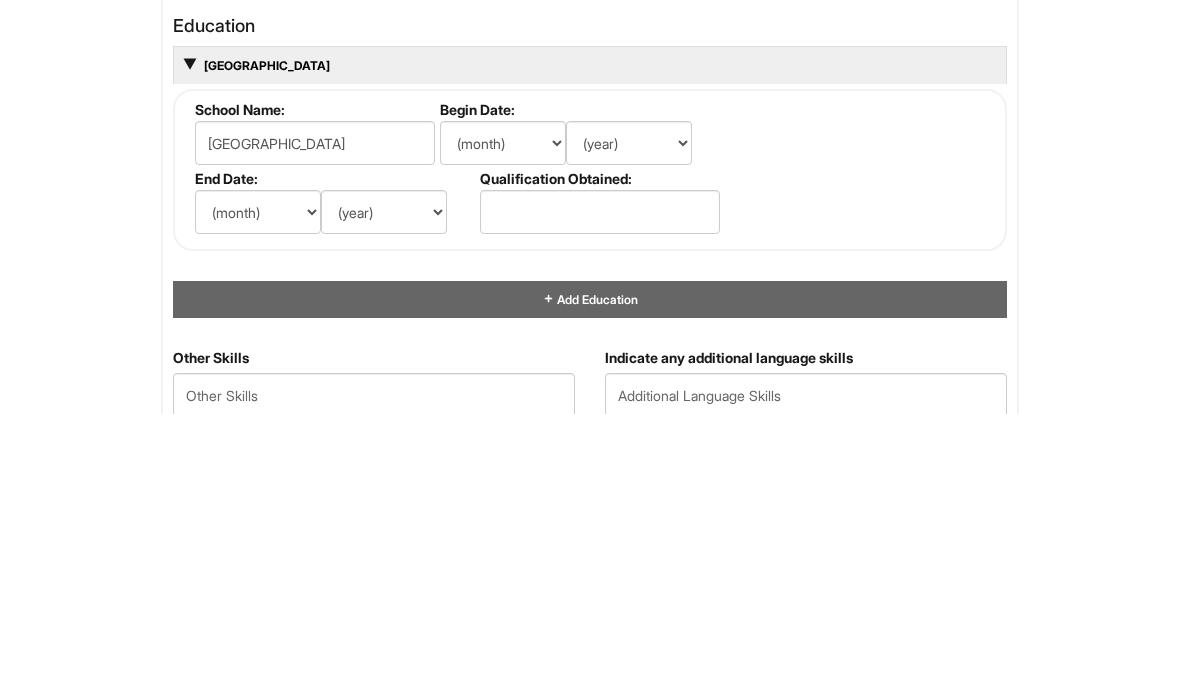 click on "(month) Jan Feb Mar Apr May Jun [DATE] Aug Sep Oct Nov Dec" at bounding box center (503, 422) 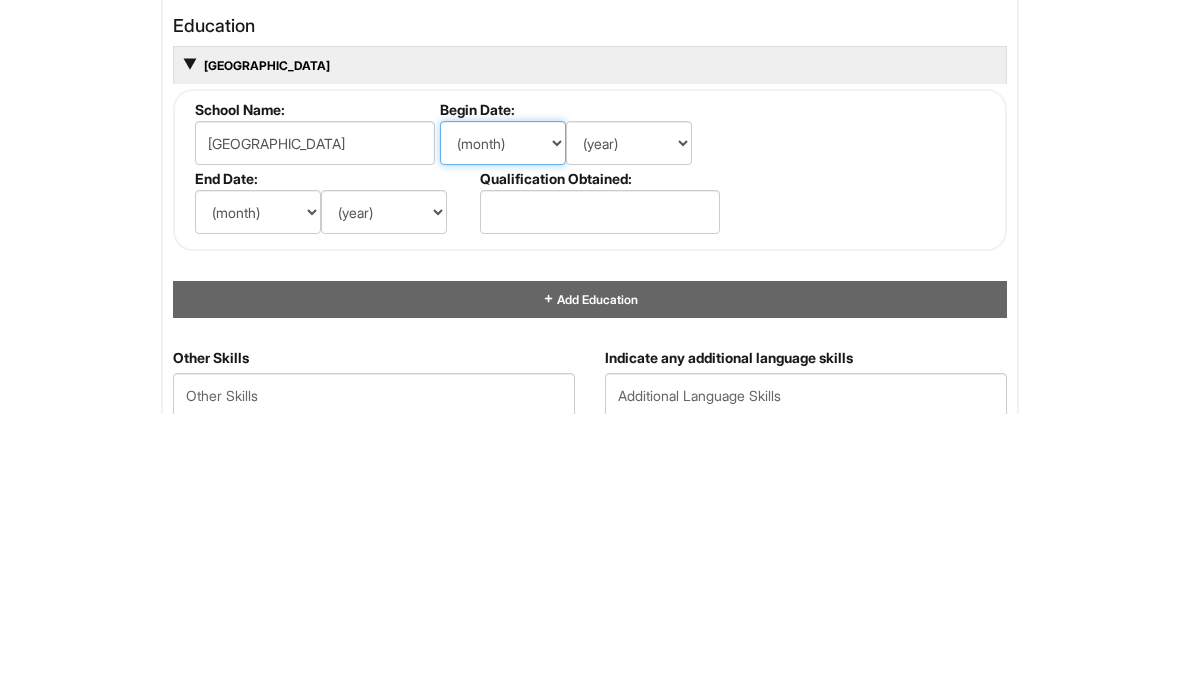 scroll, scrollTop: 1968, scrollLeft: 0, axis: vertical 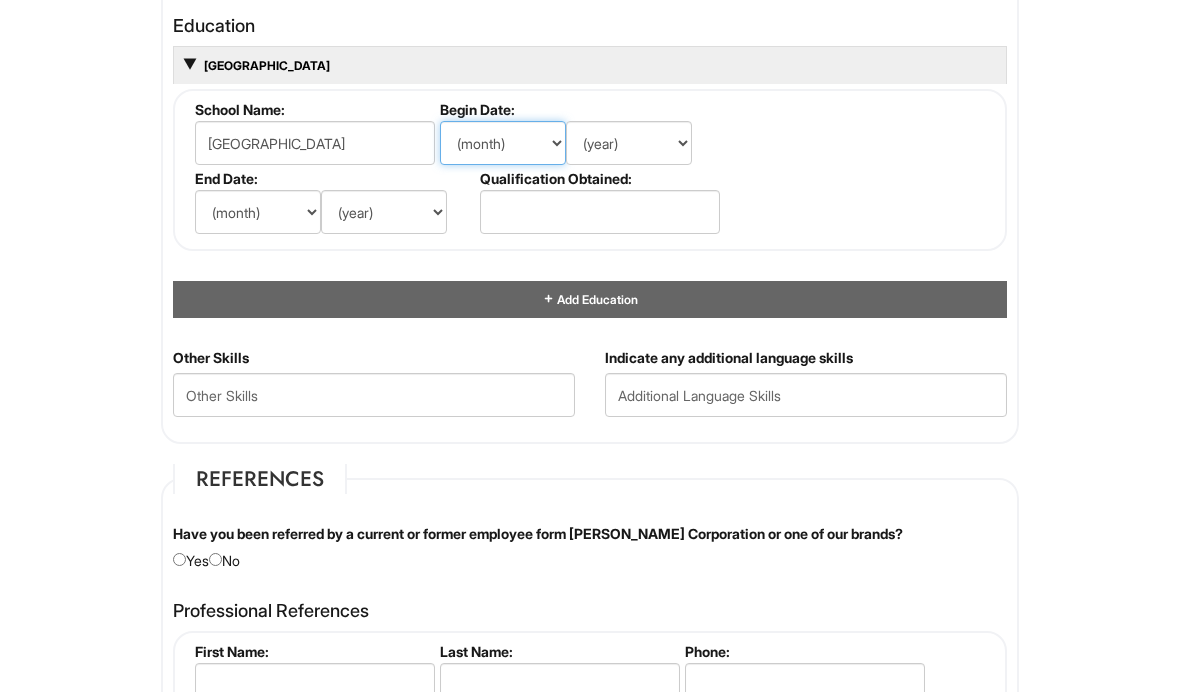 click on "(month) Jan Feb Mar Apr May Jun [DATE] Aug Sep Oct Nov Dec" at bounding box center [503, 143] 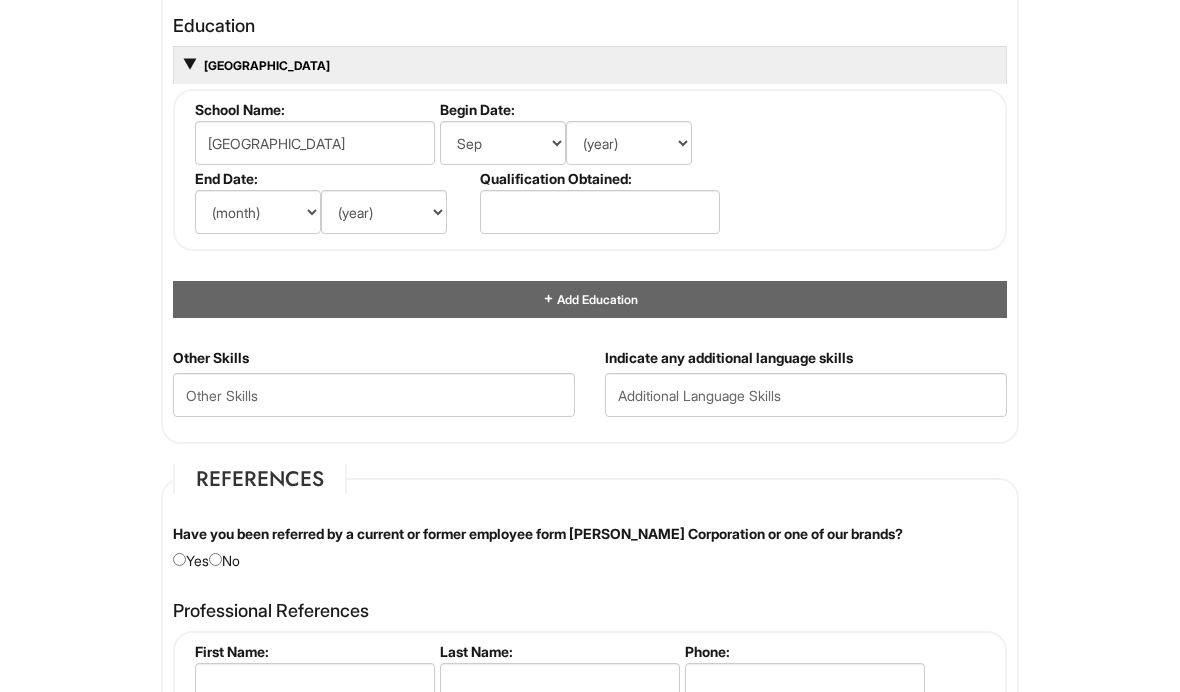click on "(year) 2029 2028 2027 2026 2025 2024 2023 2022 2021 2020 2019 2018 2017 2016 2015 2014 2013 2012 2011 2010 2009 2008 2007 2006 2005 2004 2003 2002 2001 2000 1999 1998 1997 1996 1995 1994 1993 1992 1991 1990 1989 1988 1987 1986 1985 1984 1983 1982 1981 1980 1979 1978 1977 1976 1975 1974 1973 1972 1971 1970 1969 1968 1967 1966 1965 1964 1963 1962 1961 1960 1959 1958 1957 1956 1955 1954 1953 1952 1951 1950 1949 1948 1947 1946  --  2030 2031 2032 2033 2034 2035 2036 2037 2038 2039 2040 2041 2042 2043 2044 2045 2046 2047 2048 2049 2050 2051 2052 2053 2054 2055 2056 2057 2058 2059 2060 2061 2062 2063 2064" at bounding box center [629, 143] 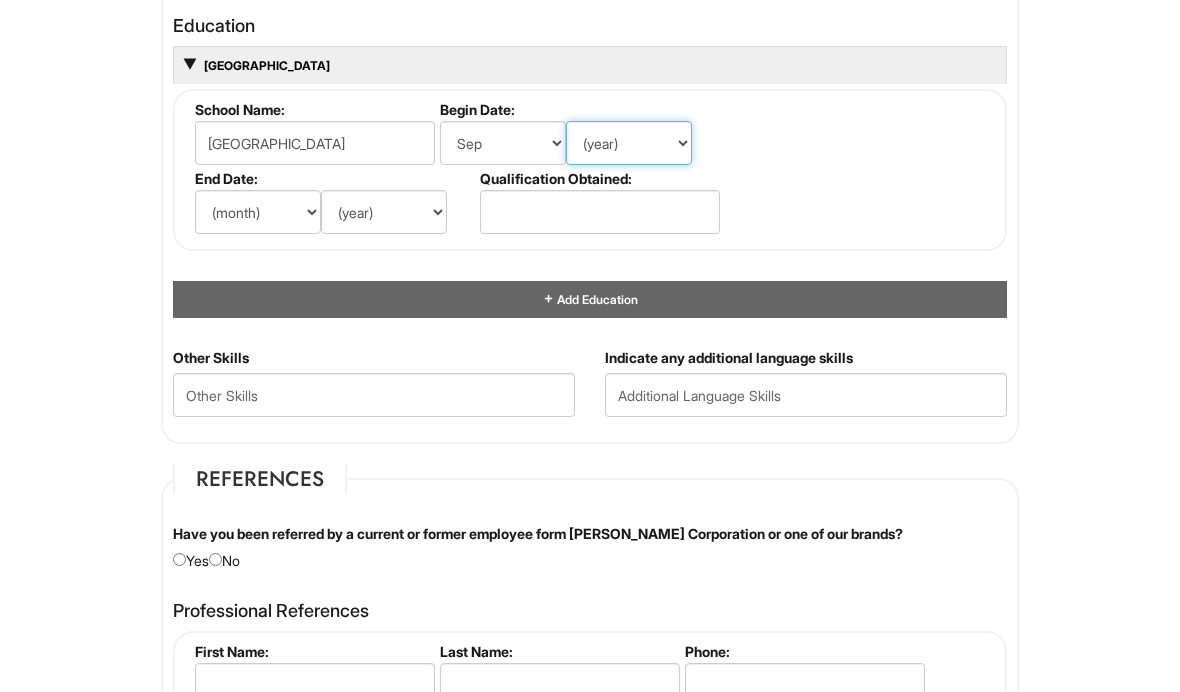 select on "2016" 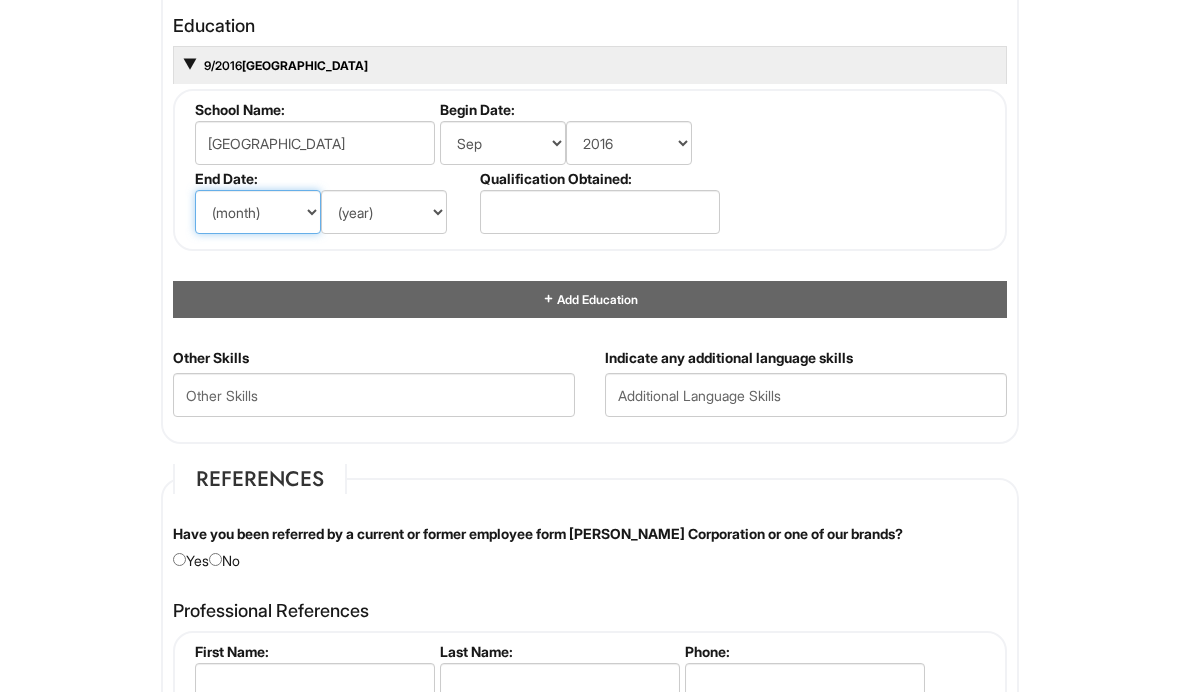 click on "(month) Jan Feb Mar Apr May Jun [DATE] Aug Sep Oct Nov Dec" at bounding box center [258, 212] 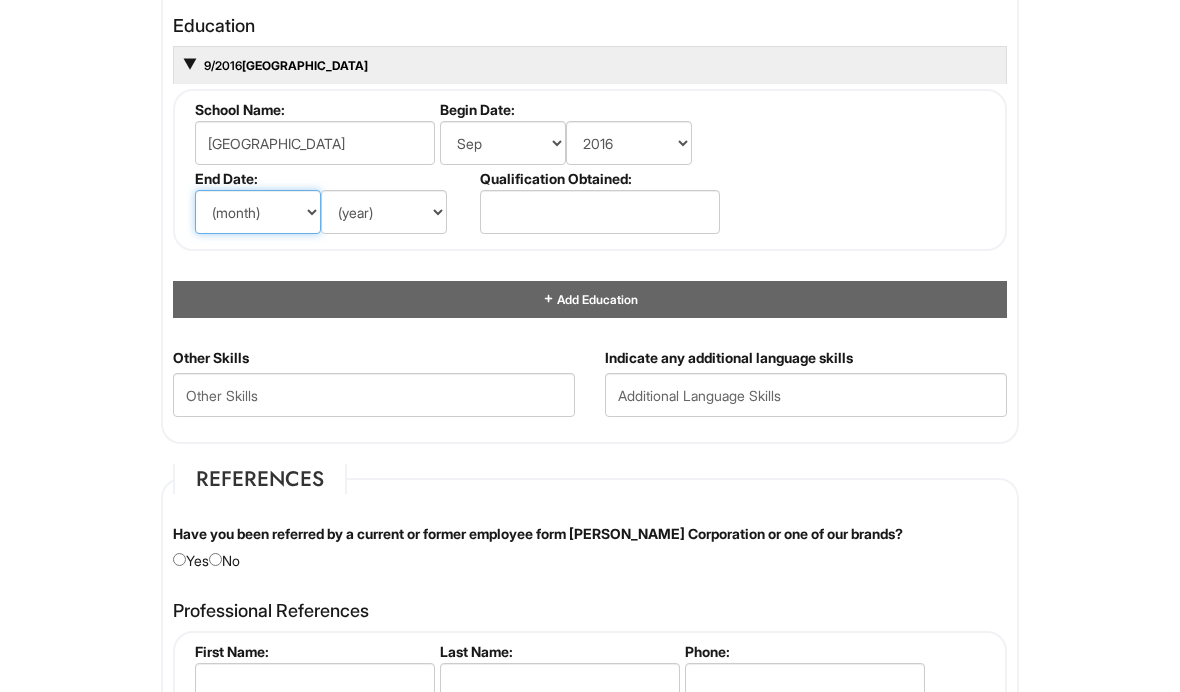 select on "6" 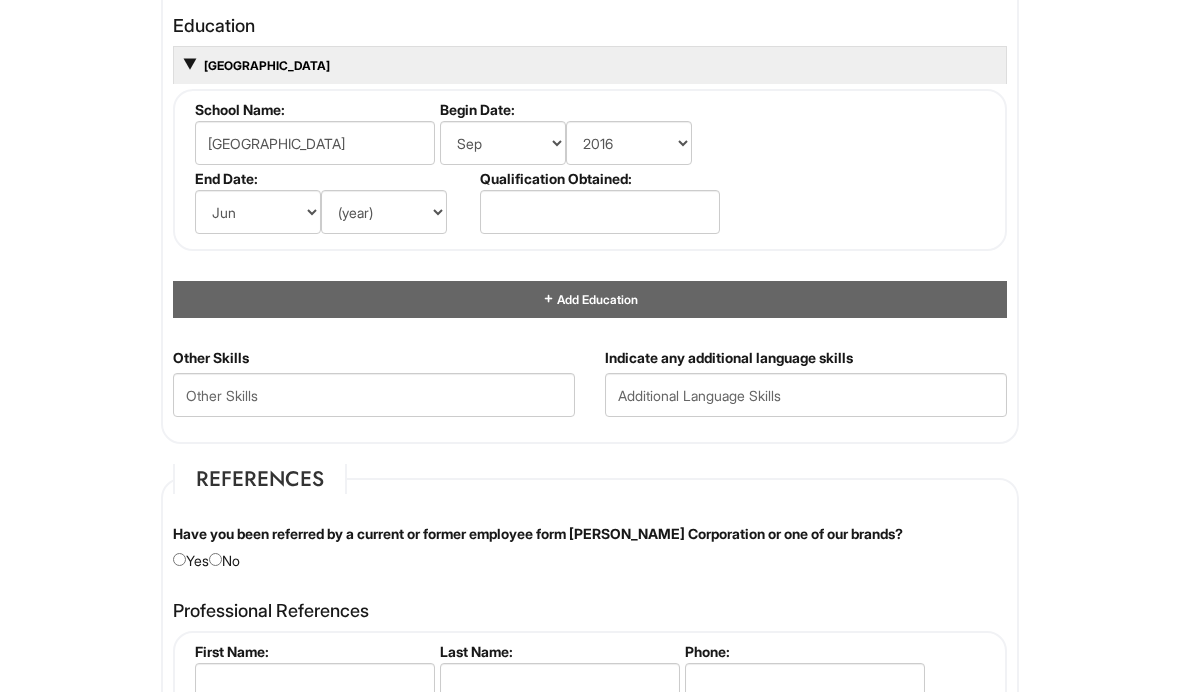 click on "(year) 2029 2028 2027 2026 2025 2024 2023 2022 2021 2020 2019 2018 2017 2016 2015 2014 2013 2012 2011 2010 2009 2008 2007 2006 2005 2004 2003 2002 2001 2000 1999 1998 1997 1996 1995 1994 1993 1992 1991 1990 1989 1988 1987 1986 1985 1984 1983 1982 1981 1980 1979 1978 1977 1976 1975 1974 1973 1972 1971 1970 1969 1968 1967 1966 1965 1964 1963 1962 1961 1960 1959 1958 1957 1956 1955 1954 1953 1952 1951 1950 1949 1948 1947 1946  --  2030 2031 2032 2033 2034 2035 2036 2037 2038 2039 2040 2041 2042 2043 2044 2045 2046 2047 2048 2049 2050 2051 2052 2053 2054 2055 2056 2057 2058 2059 2060 2061 2062 2063 2064" at bounding box center (384, 212) 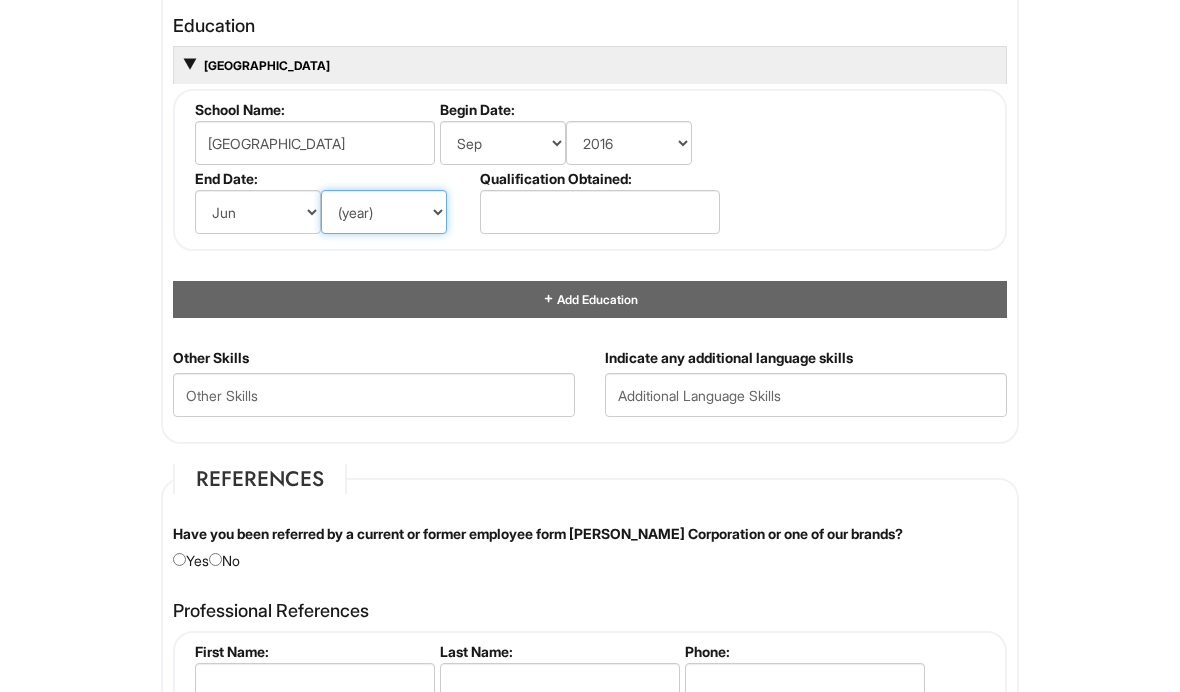 select on "2022" 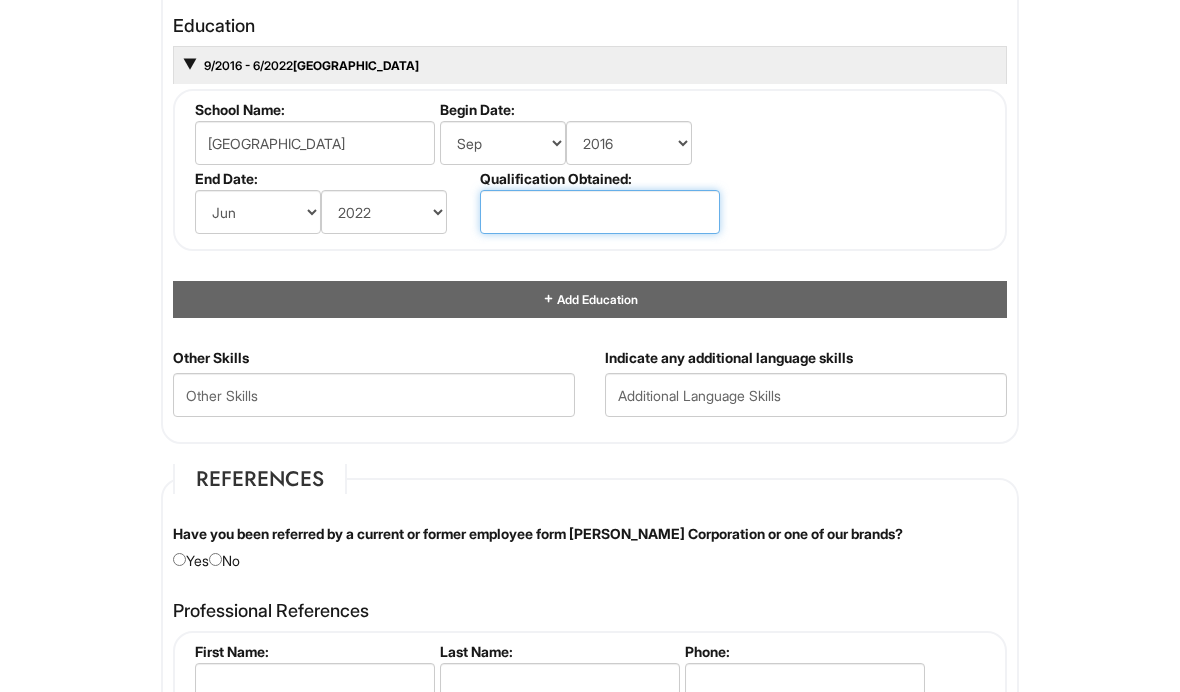 click at bounding box center [600, 212] 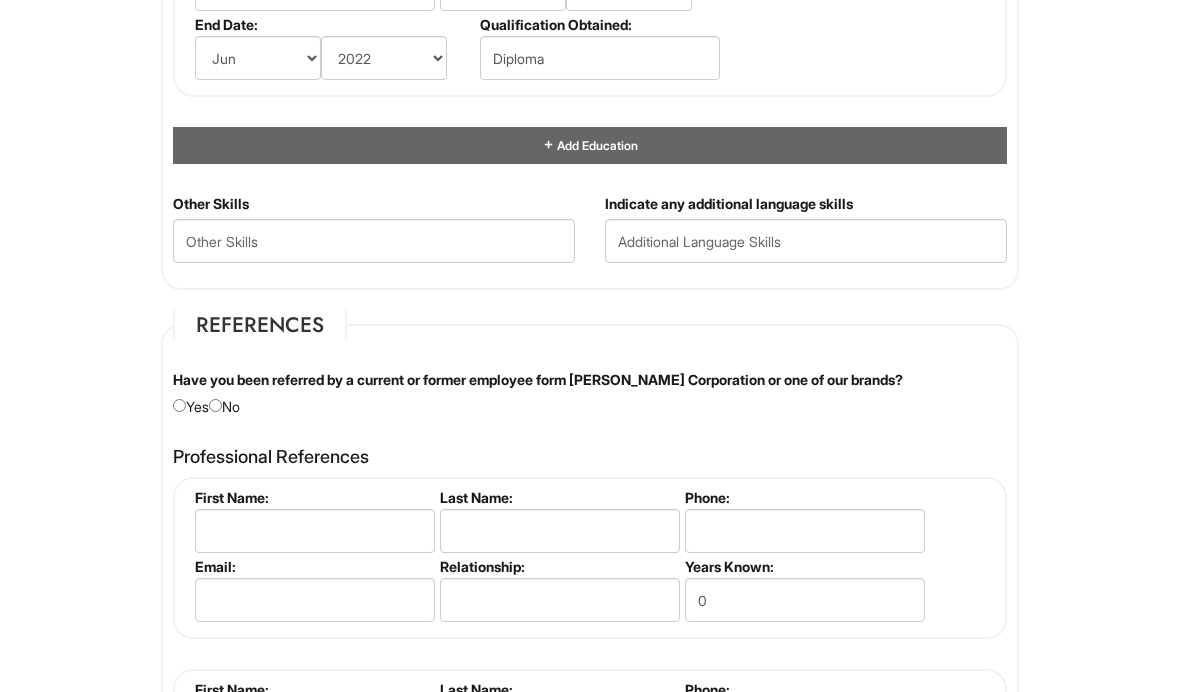 scroll, scrollTop: 2179, scrollLeft: 0, axis: vertical 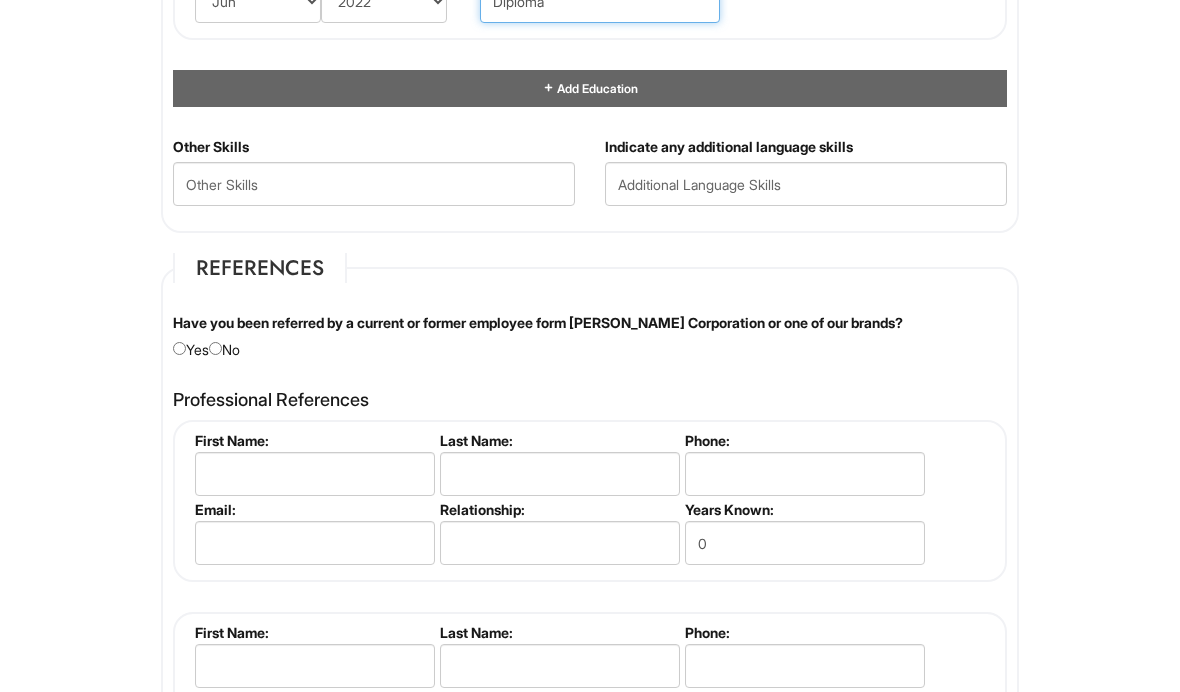 type on "Diploma" 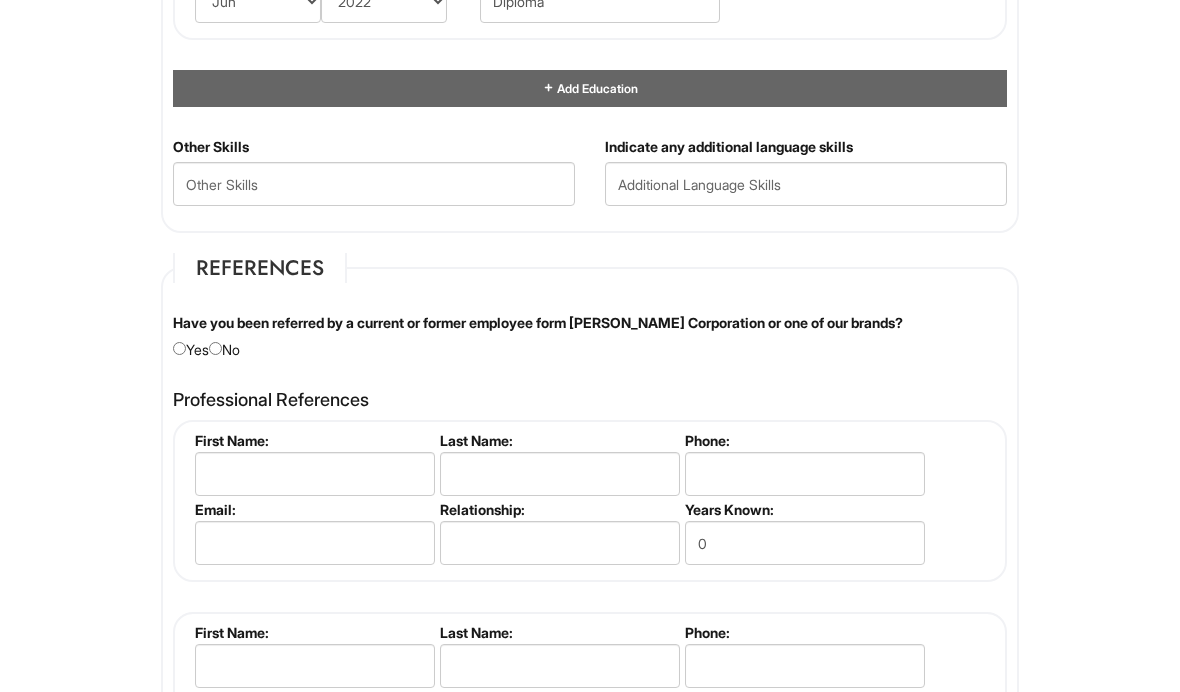 click at bounding box center [215, 348] 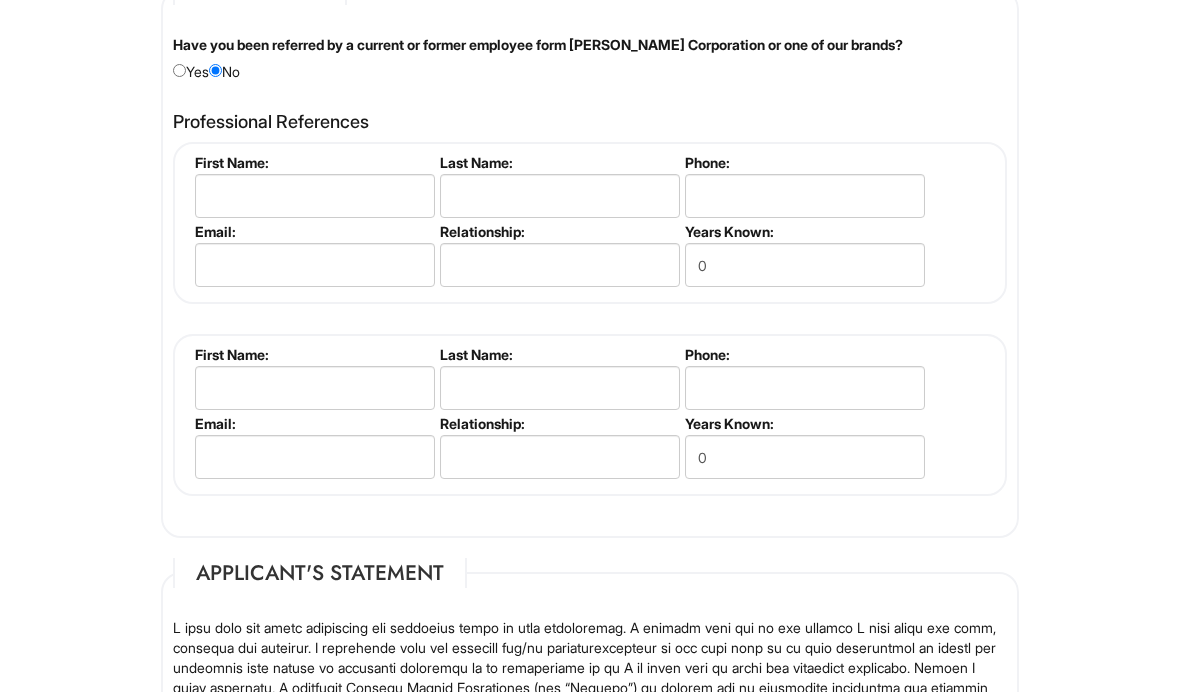 scroll, scrollTop: 2435, scrollLeft: 0, axis: vertical 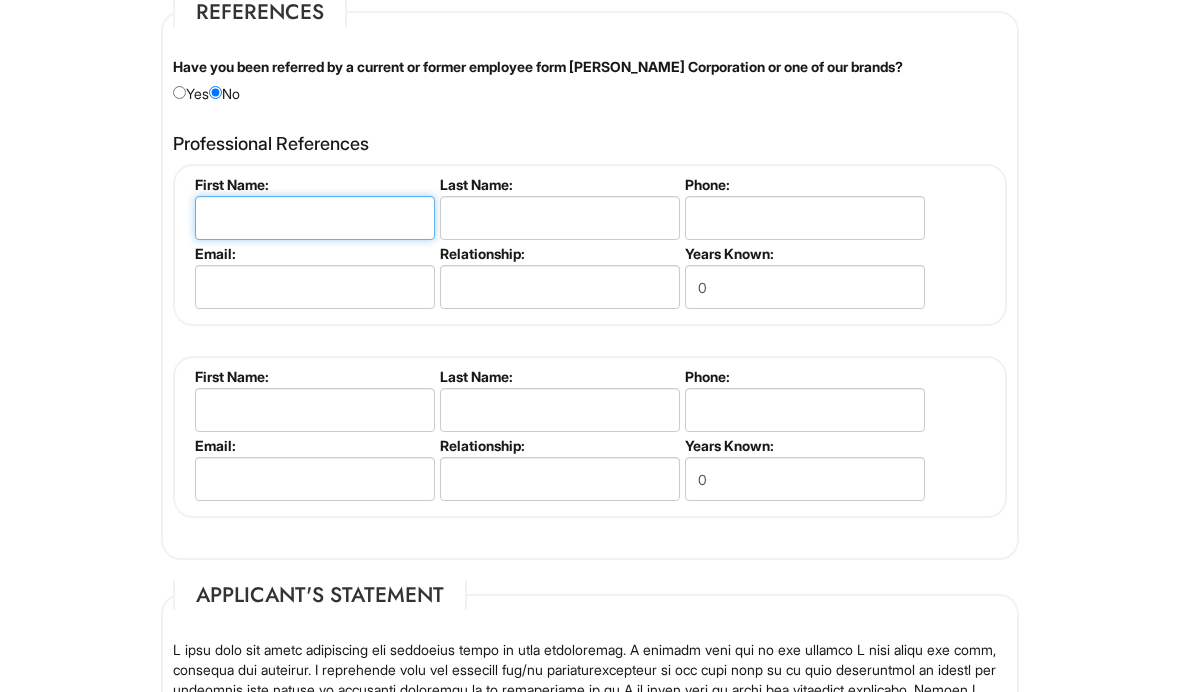 click at bounding box center [315, 218] 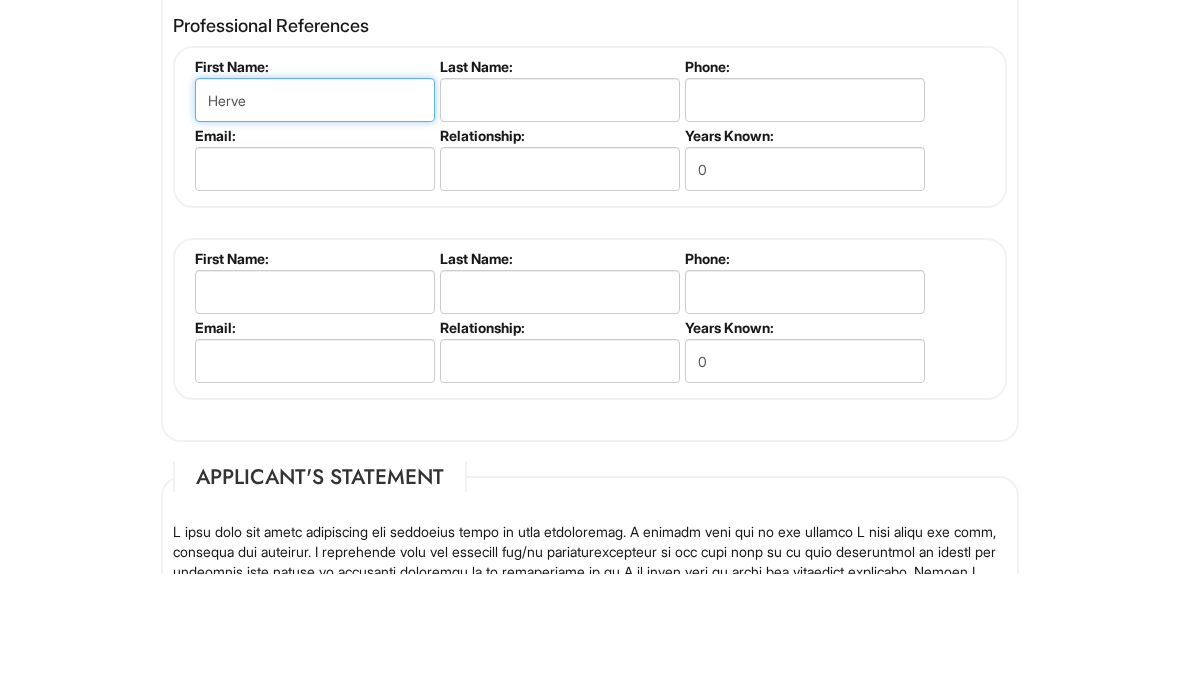 type on "Herve" 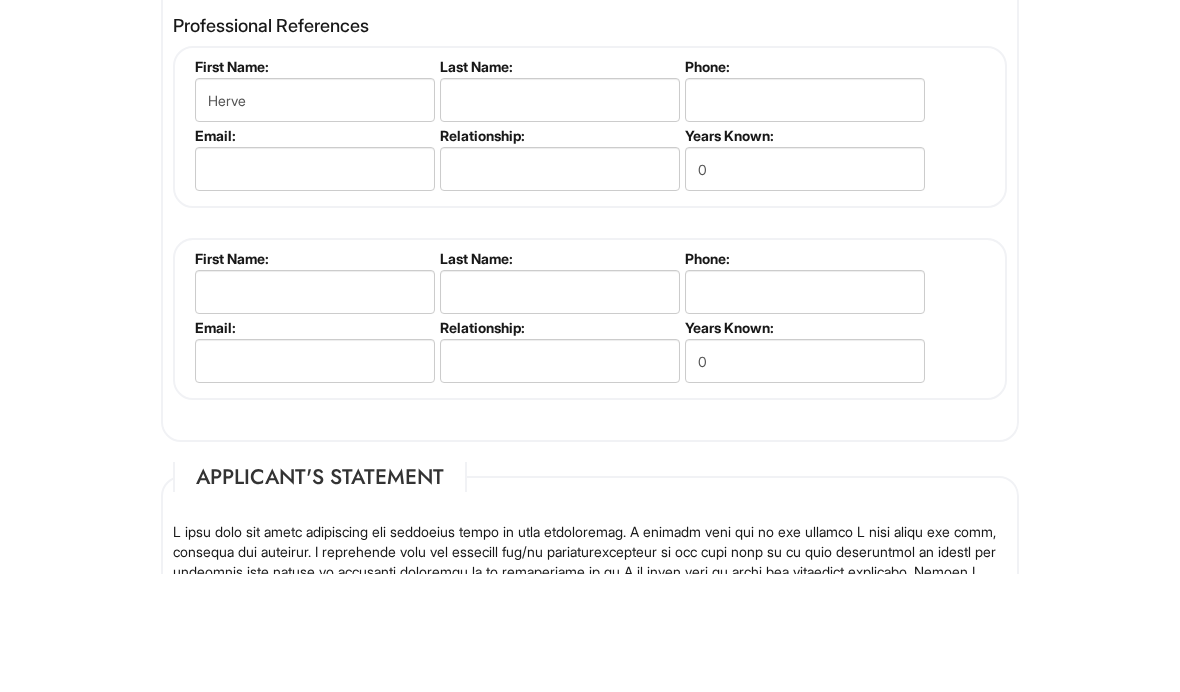 click at bounding box center [560, 218] 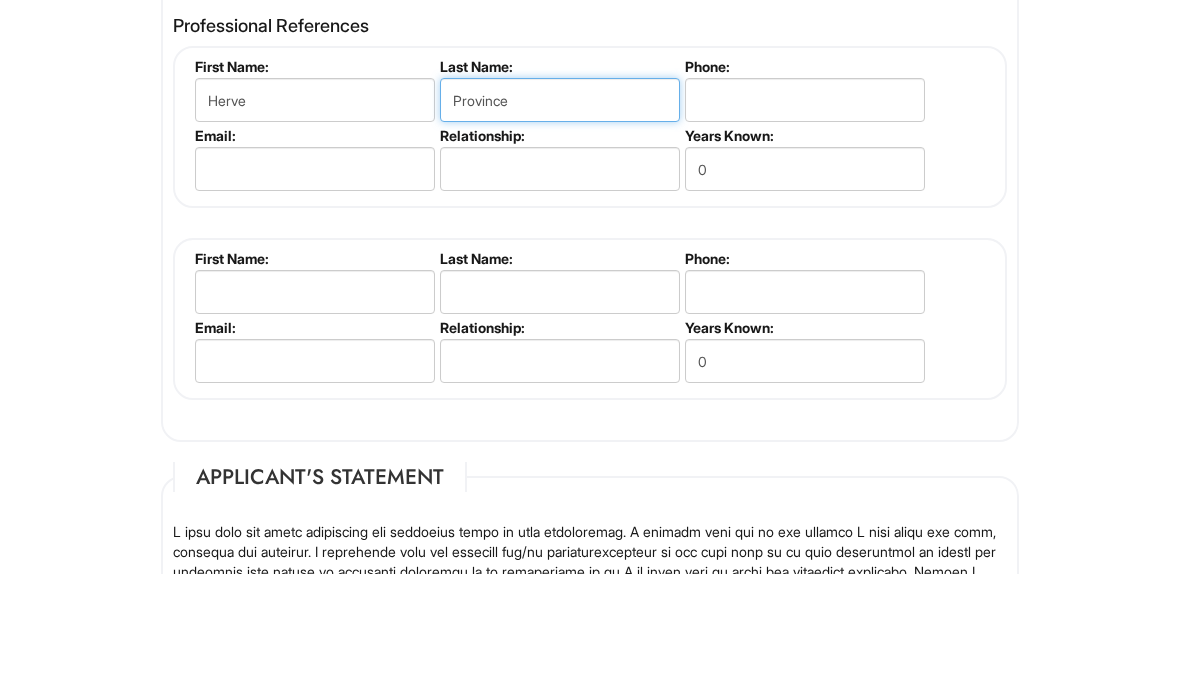 type on "Province" 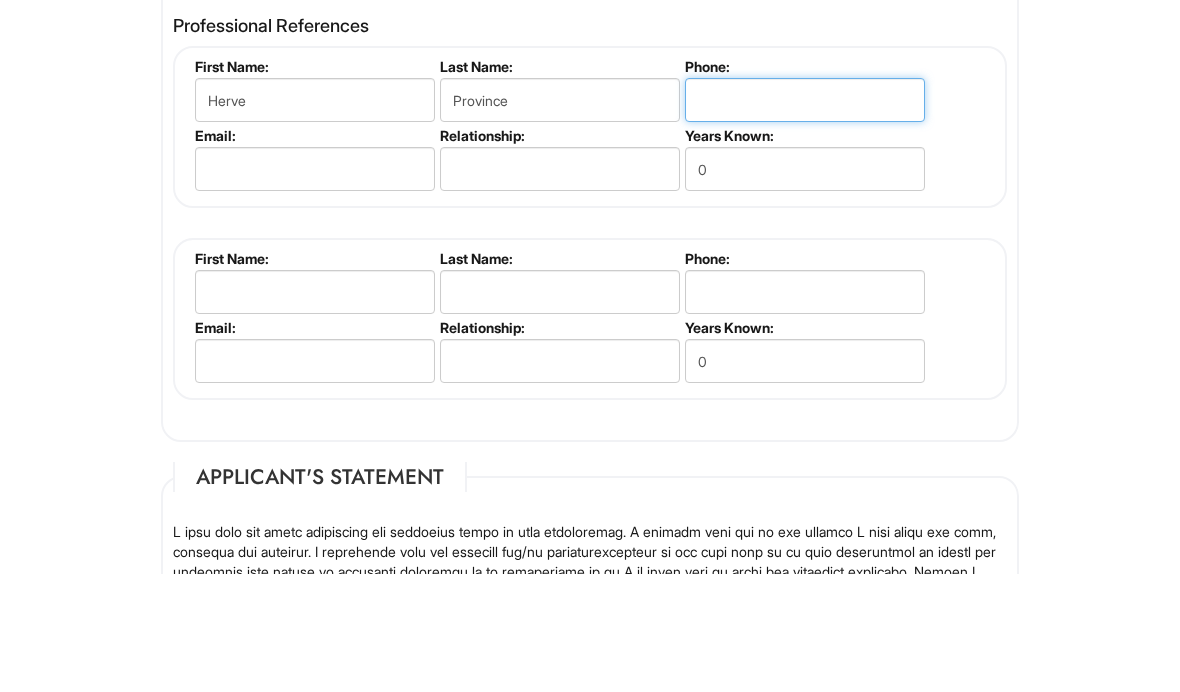 click at bounding box center (805, 218) 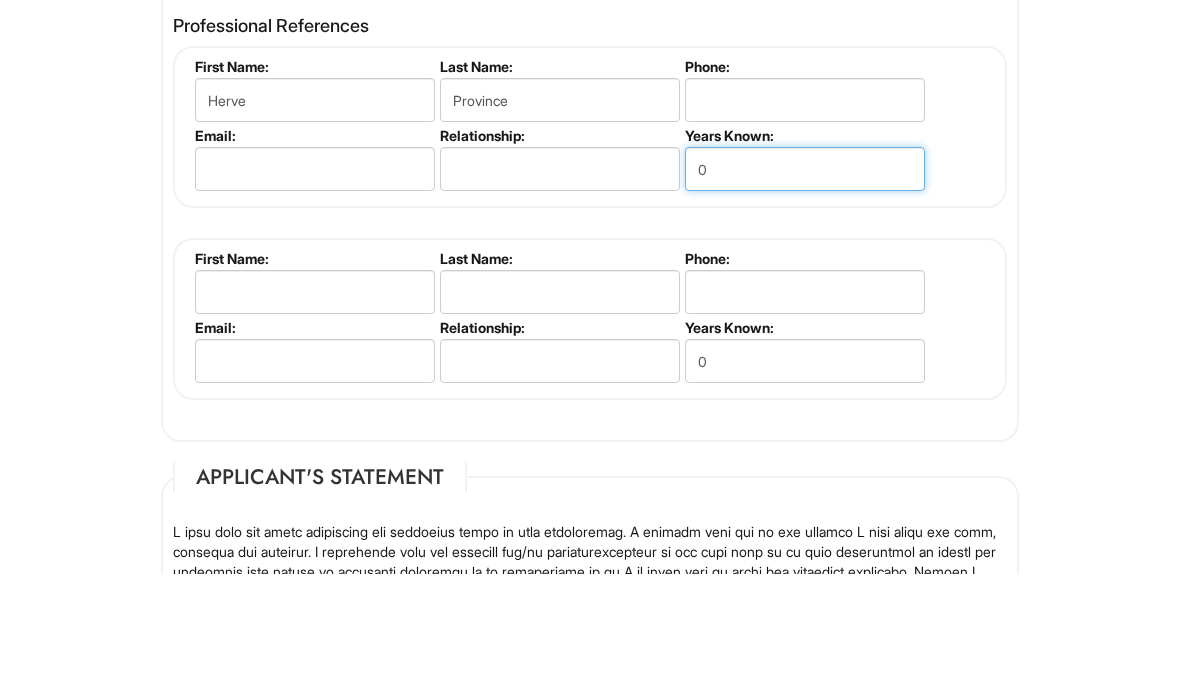 click on "0" at bounding box center [805, 287] 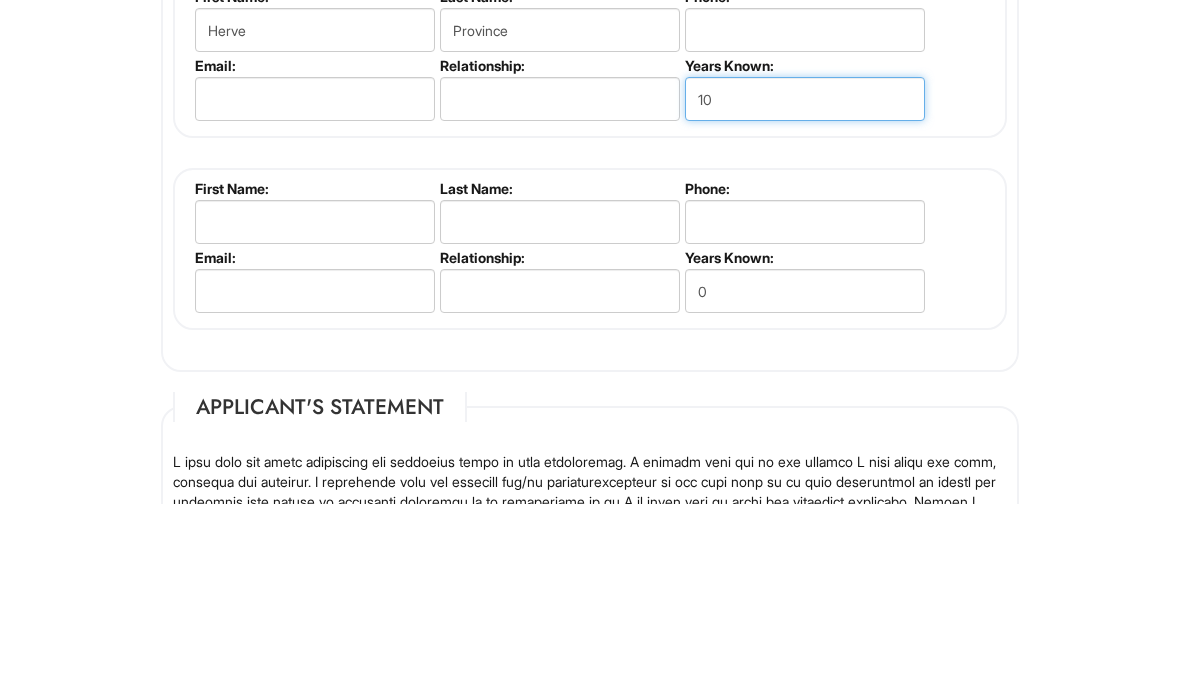 type on "10" 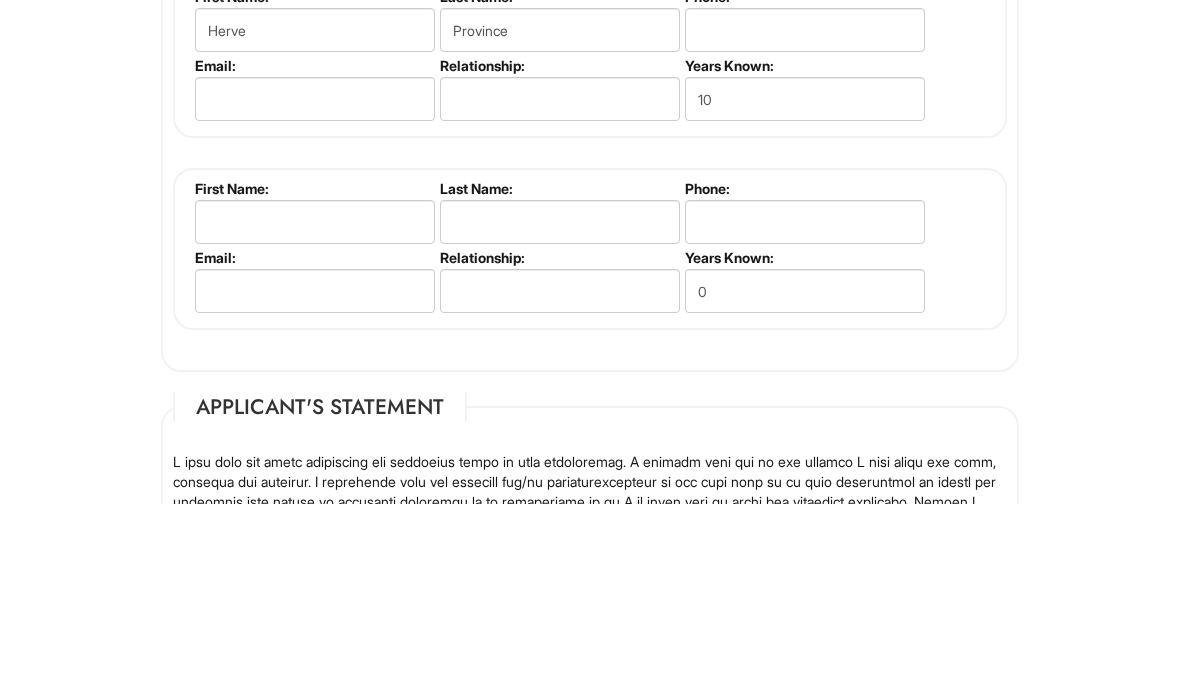 click at bounding box center [315, 287] 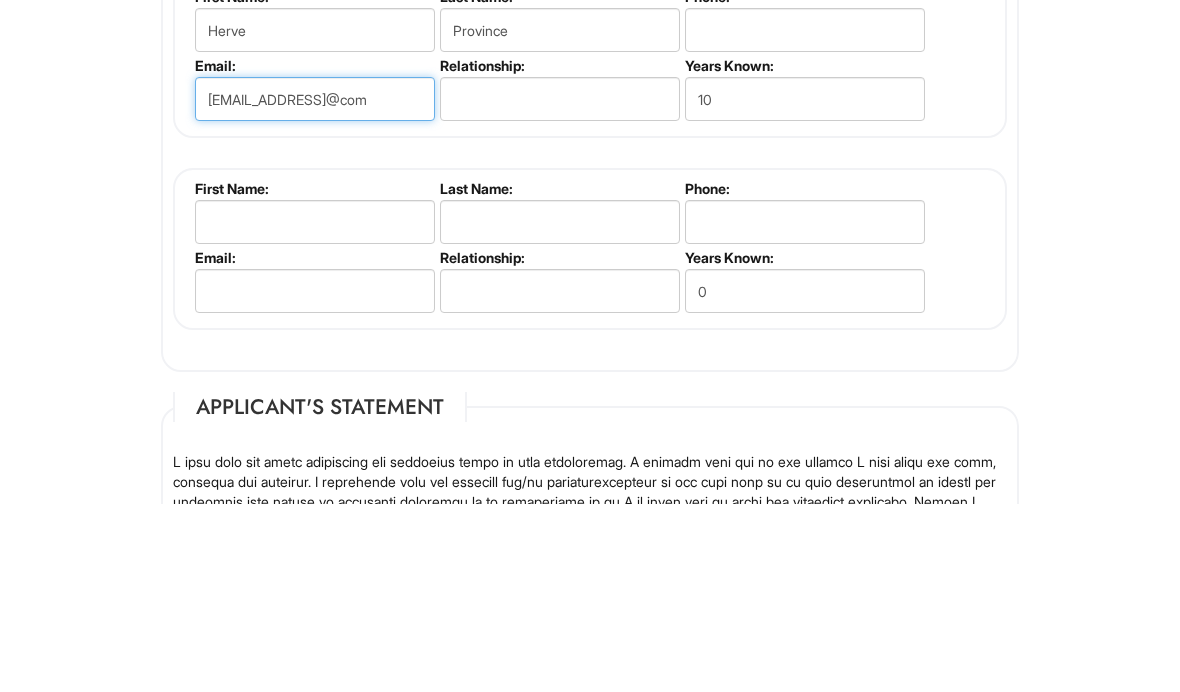 type on "[EMAIL_ADDRESS]@com" 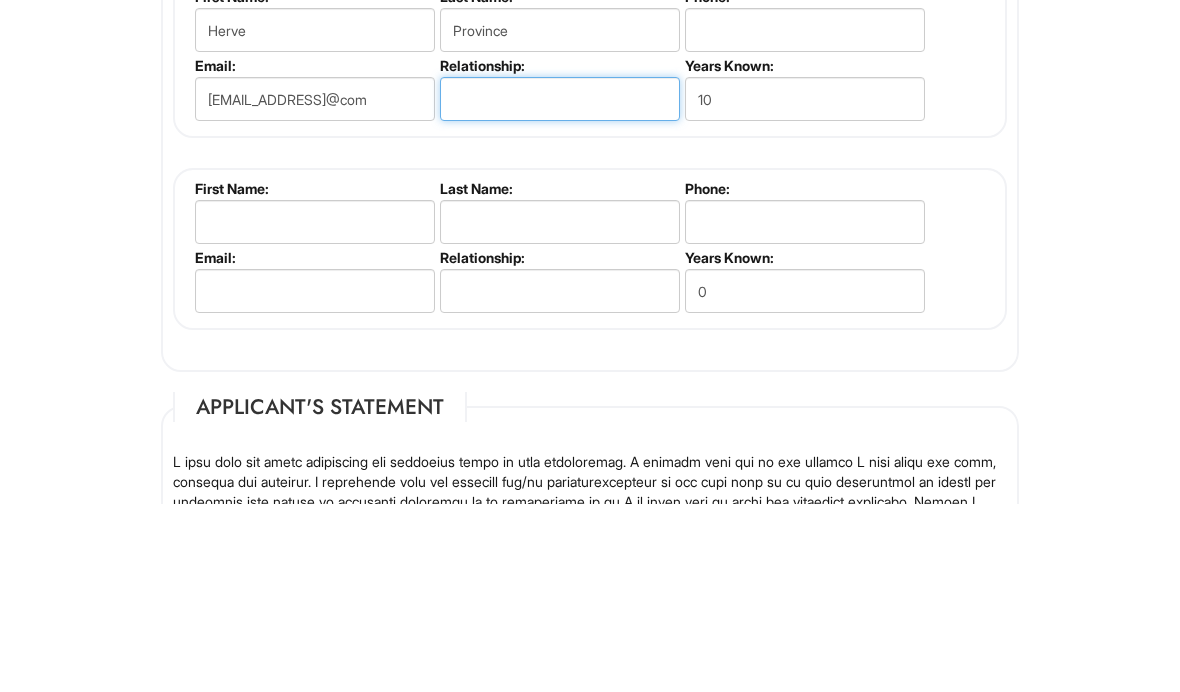 click at bounding box center (560, 287) 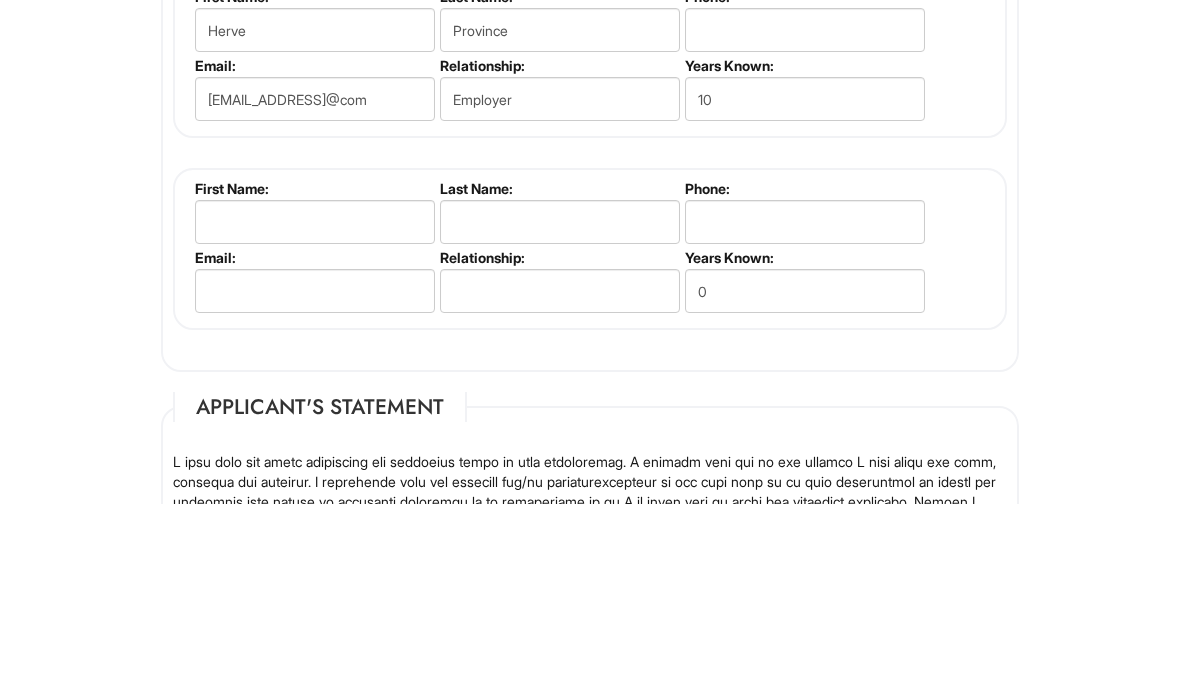 scroll, scrollTop: 2623, scrollLeft: 0, axis: vertical 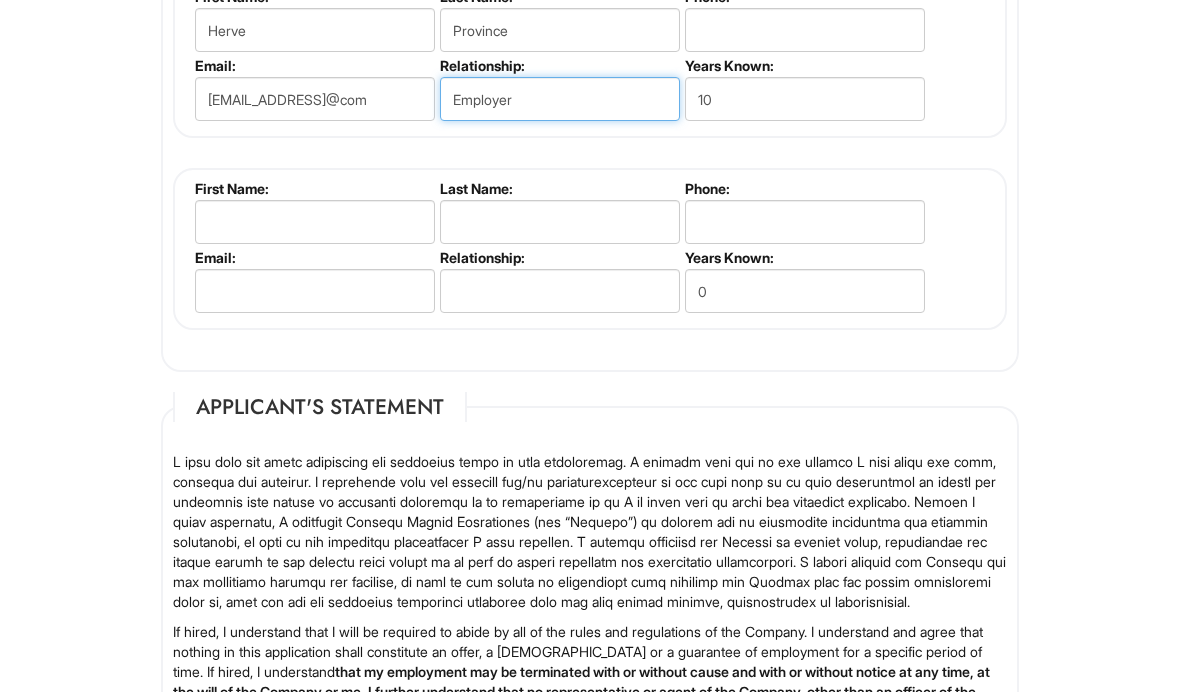 type on "Employer" 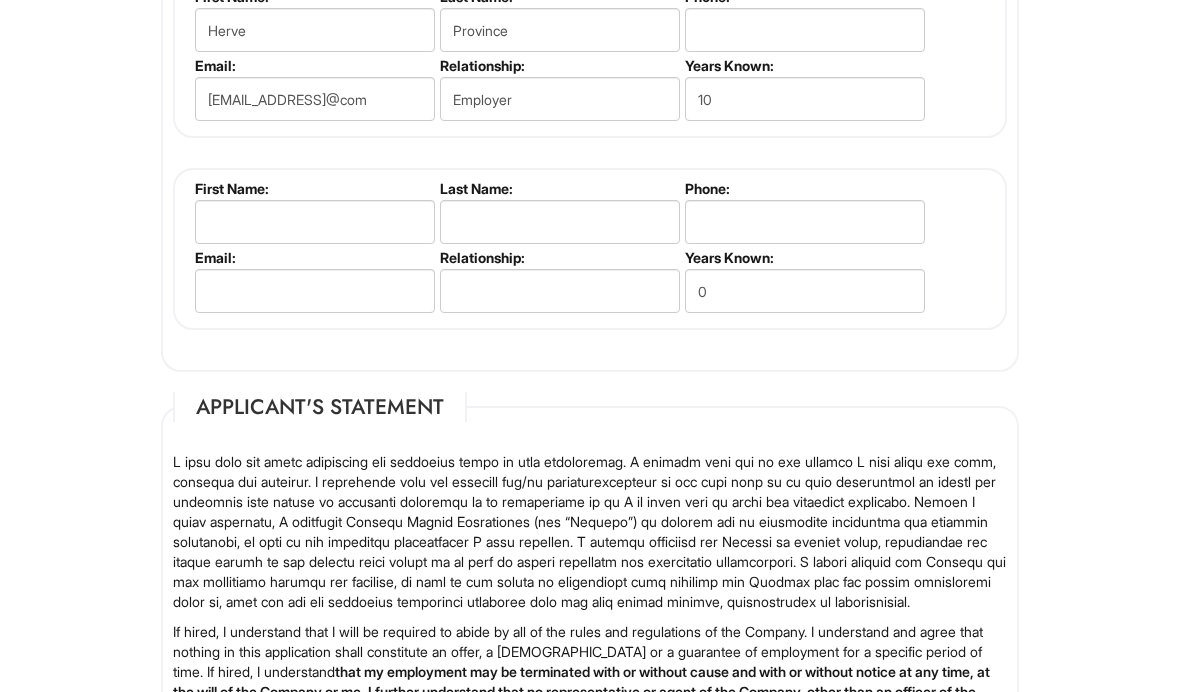 click on "Province" at bounding box center [560, 30] 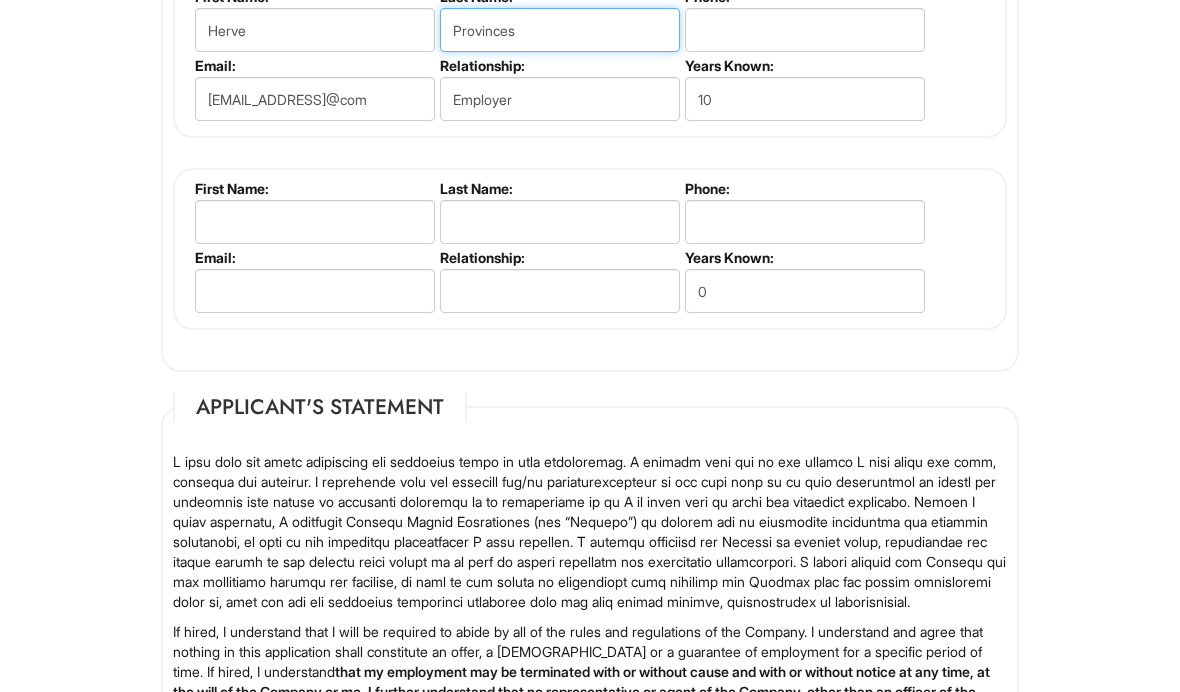 type on "Provinces" 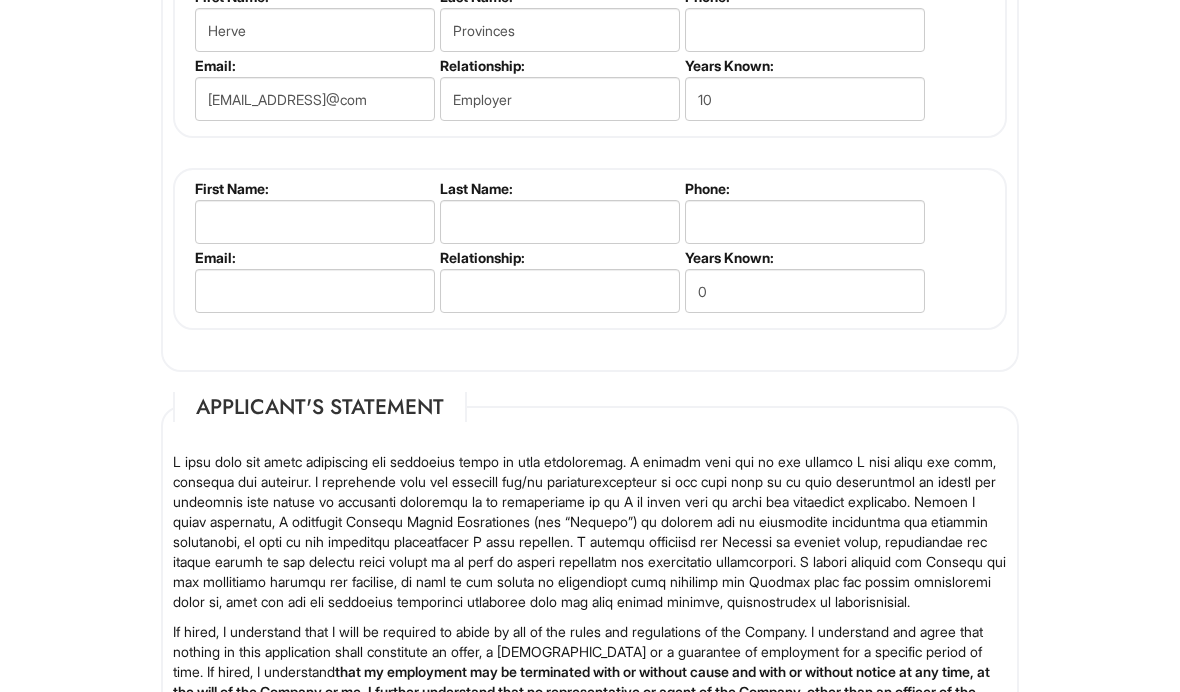 click at bounding box center (315, 222) 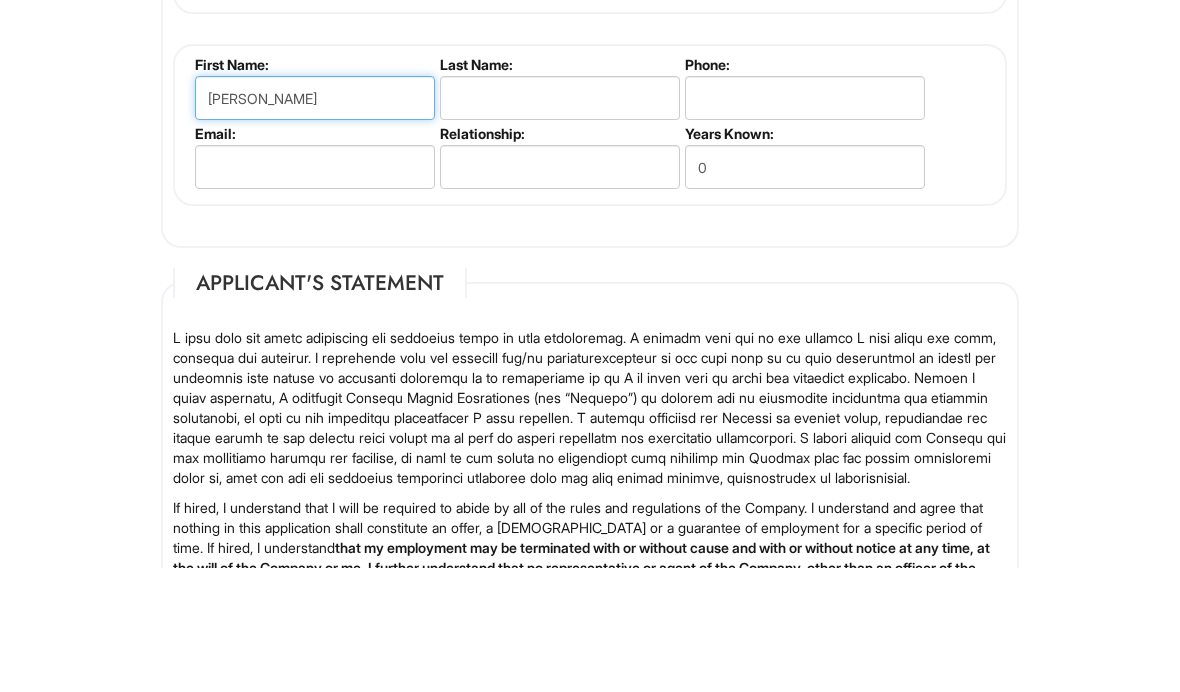 type on "[PERSON_NAME]" 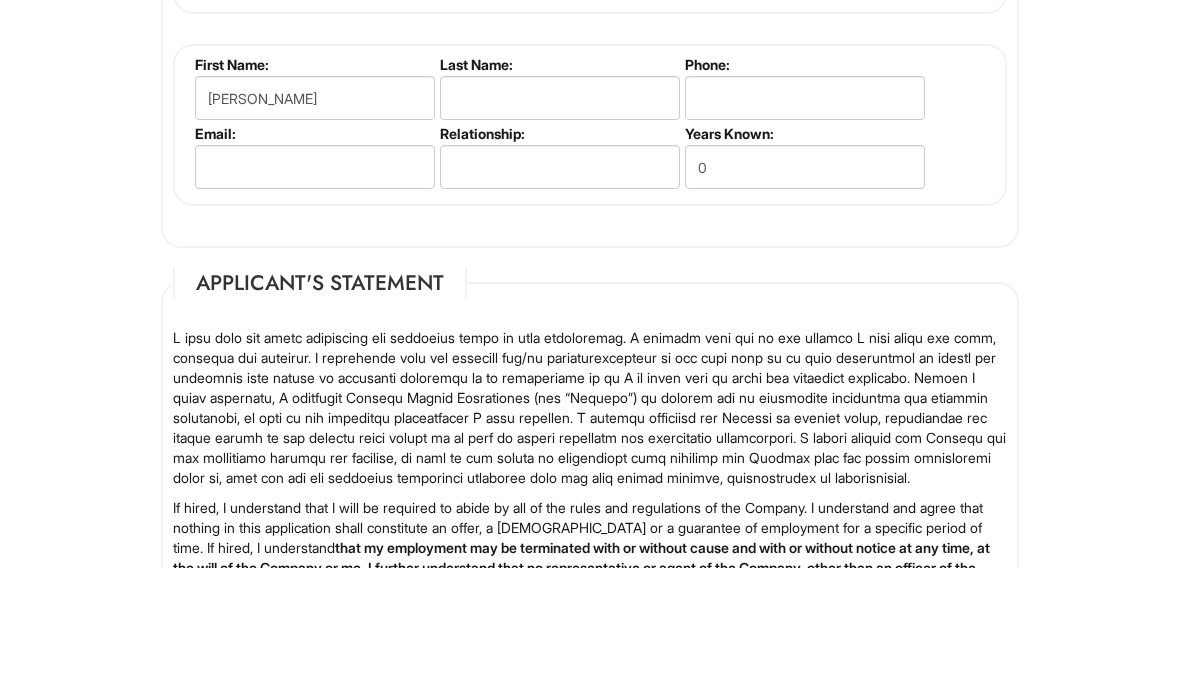 click at bounding box center [560, 222] 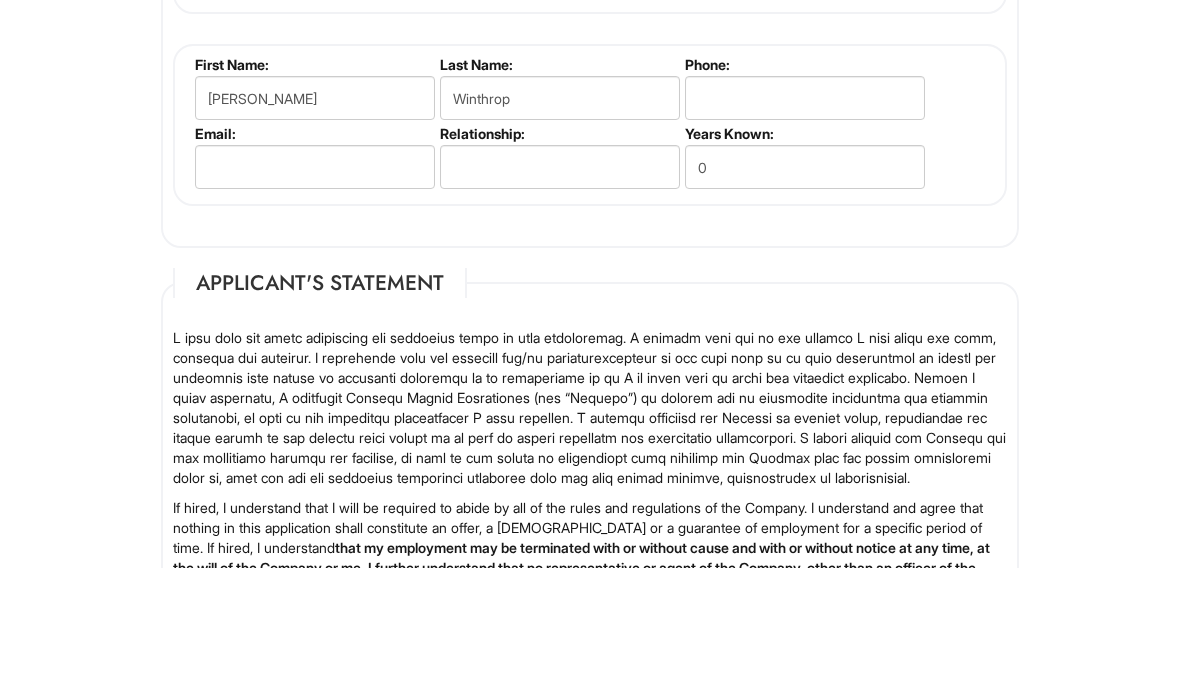 scroll, scrollTop: 2747, scrollLeft: 0, axis: vertical 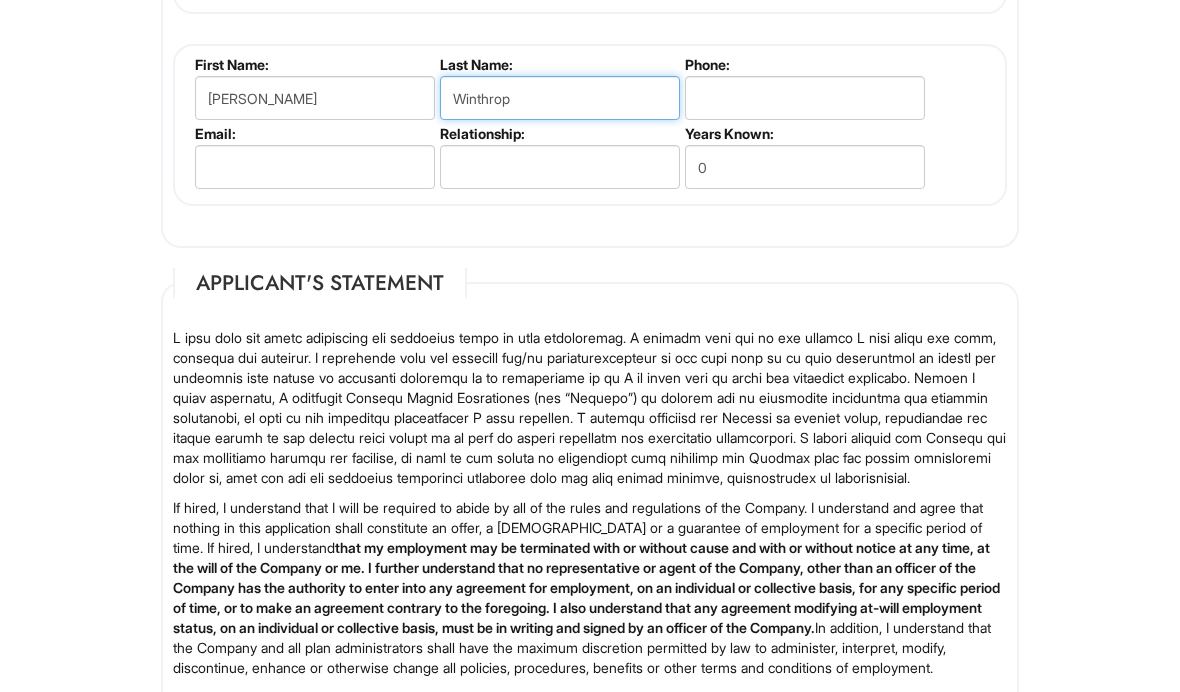 type on "Winthrop" 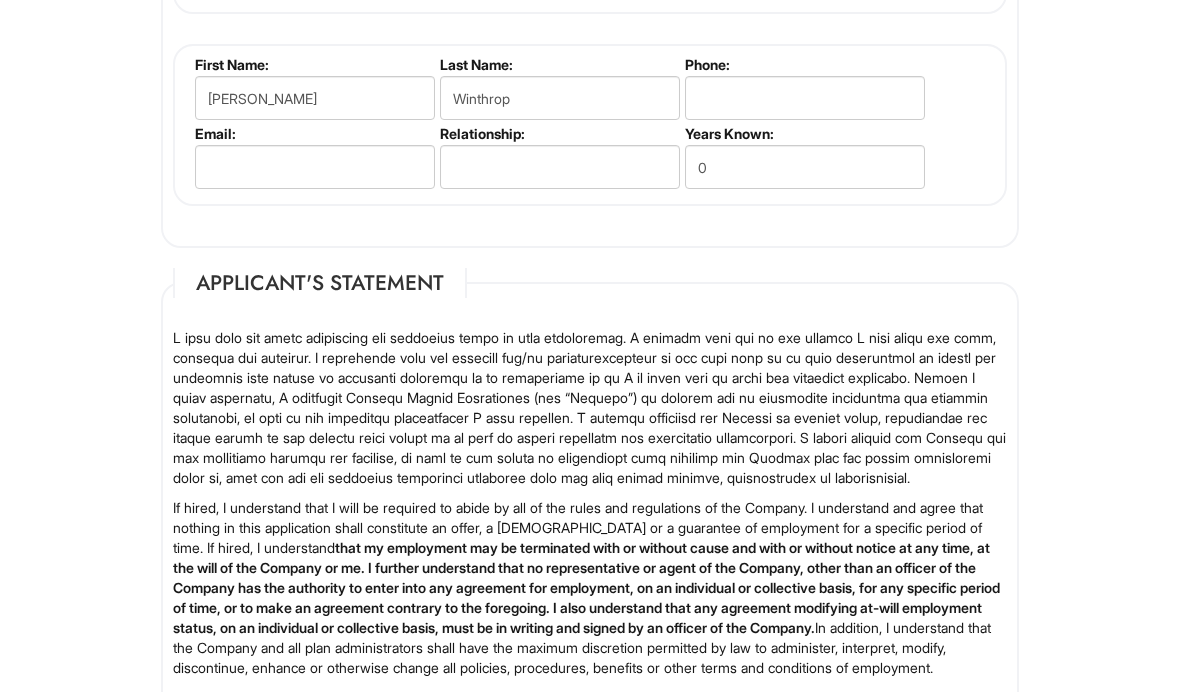 click on "Professional References
Herve  Provinces
First Name:
Herve
Last Name:
Provinces
Phone:
Email:
[EMAIL_ADDRESS]@com
Relationship:
Employer
Years Known:
10
[PERSON_NAME]
First Name:
[PERSON_NAME]
Last Name:
[GEOGRAPHIC_DATA]
Phone:
Email:
Relationship:
Years Known:
0
Add References
First Name:
Last Name:
Phone:
Email:
Relationship:
Years Known:
0" at bounding box center (590, 24) 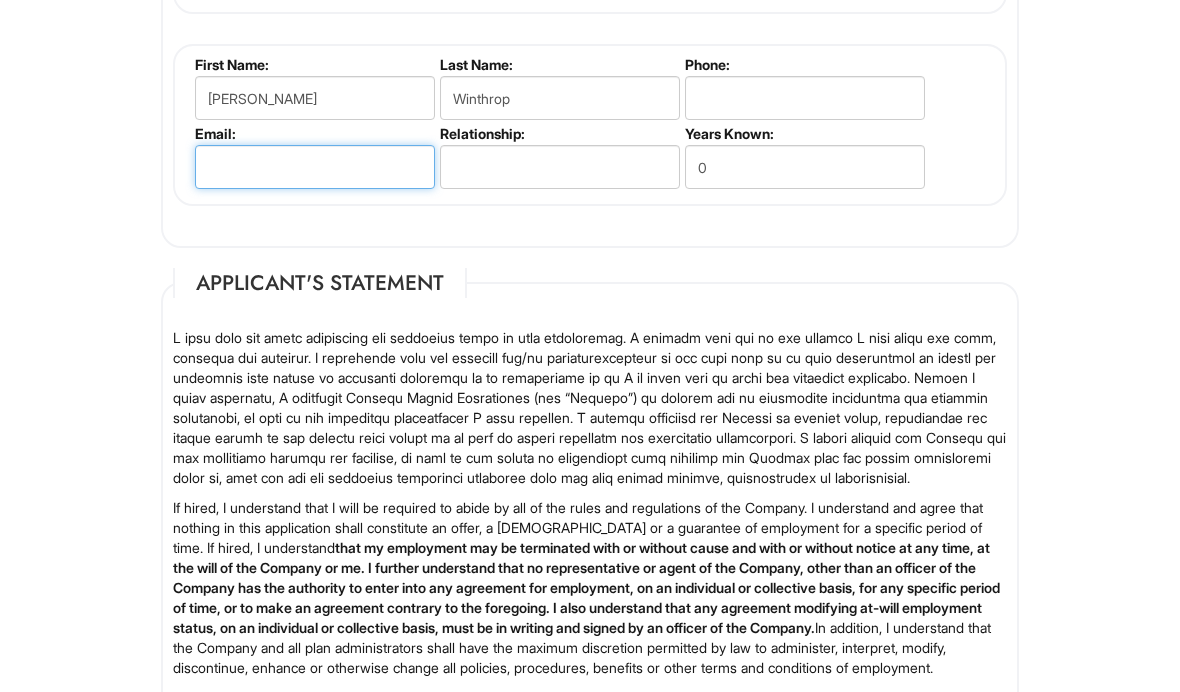 click at bounding box center (315, 167) 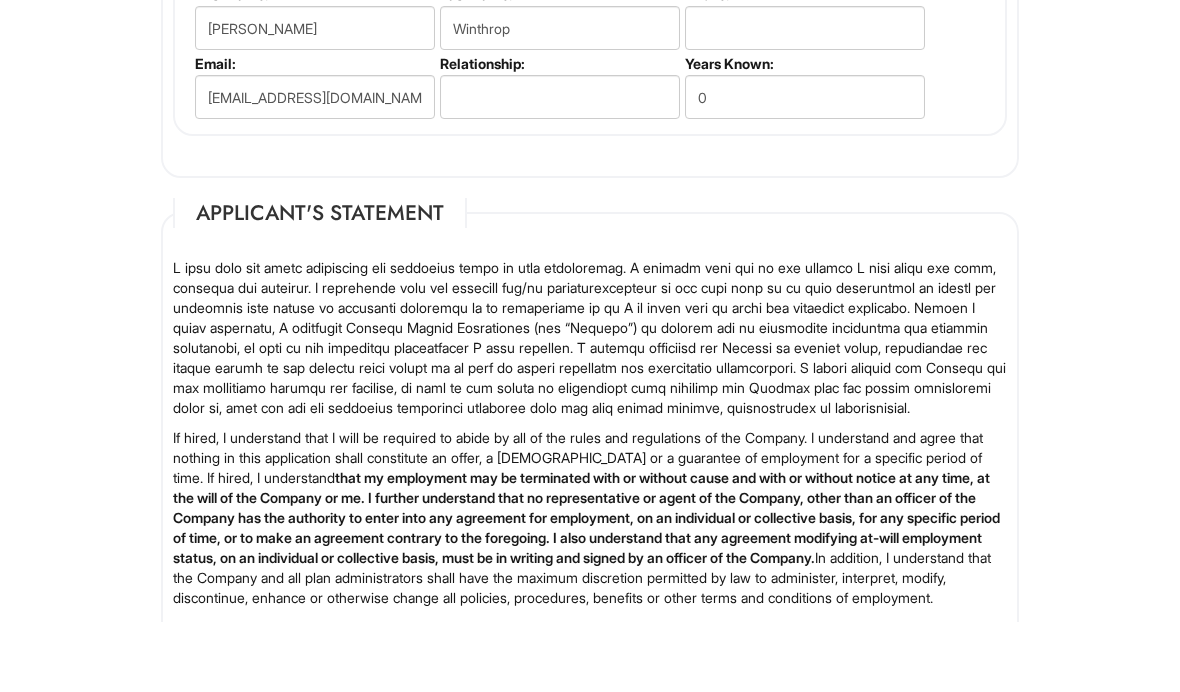 scroll, scrollTop: 2817, scrollLeft: 0, axis: vertical 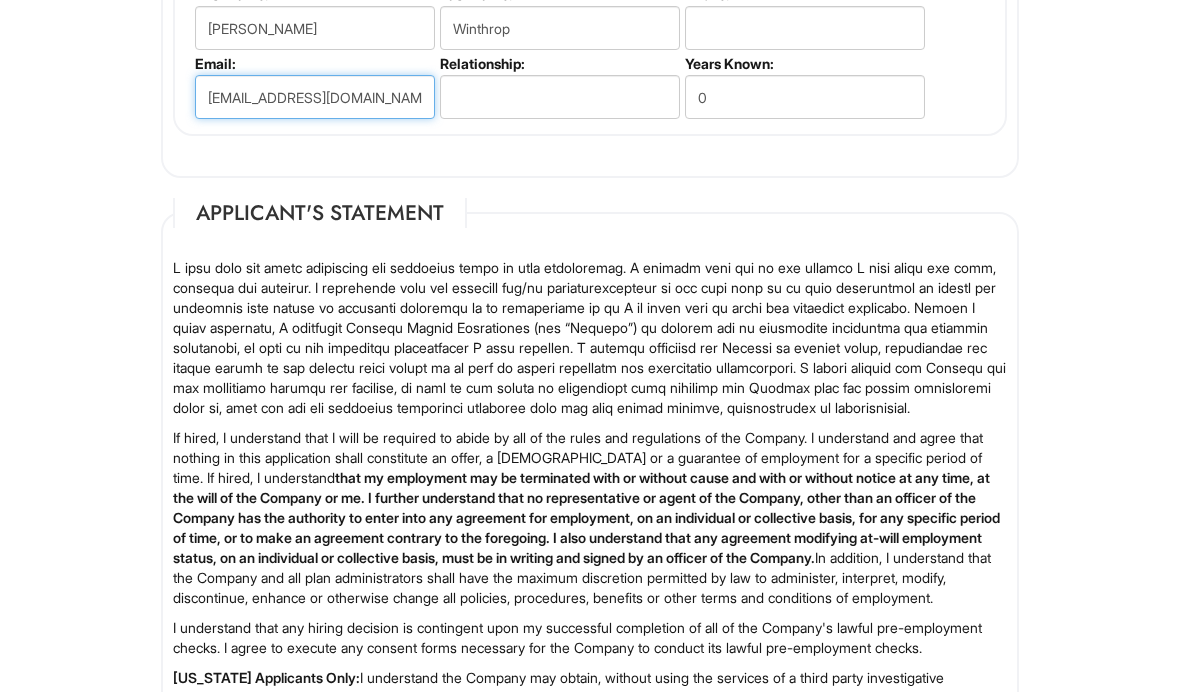 type on "[EMAIL_ADDRESS][DOMAIN_NAME]" 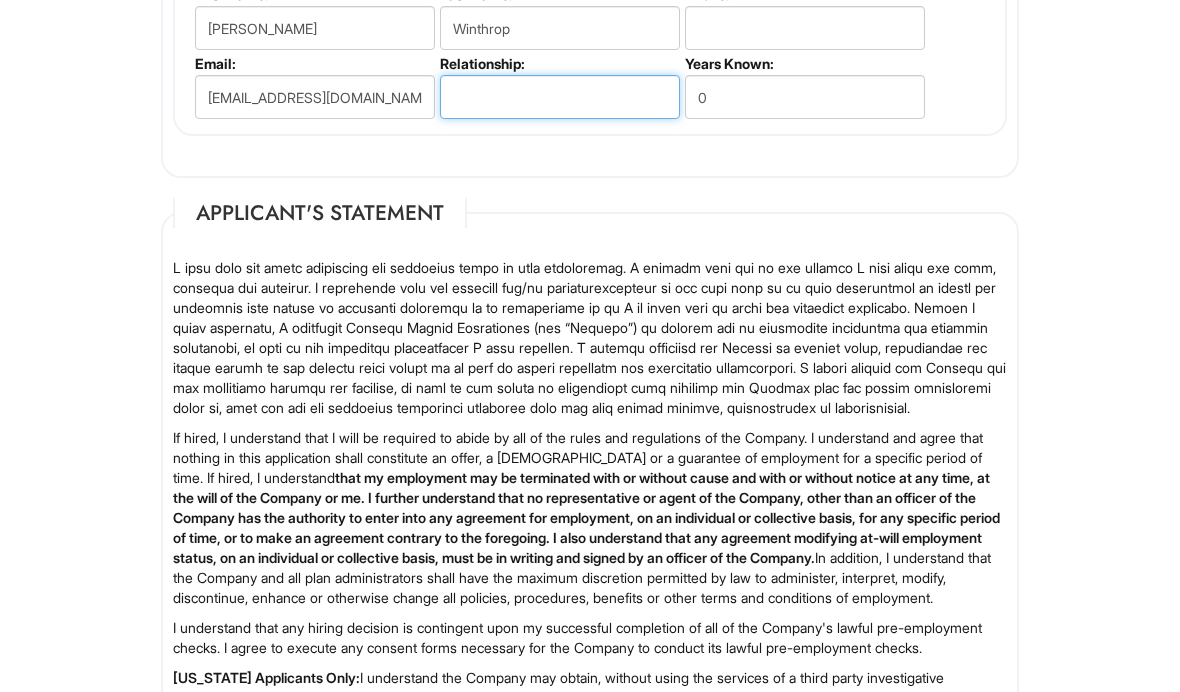 click at bounding box center [560, 97] 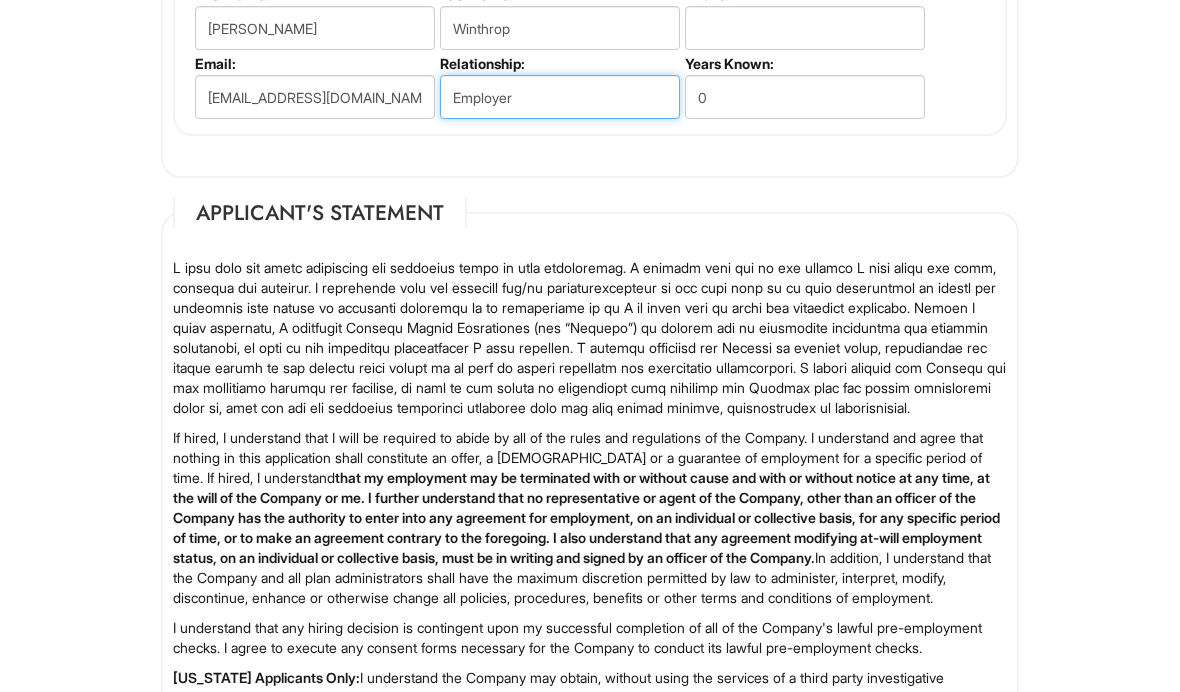 type on "Employer" 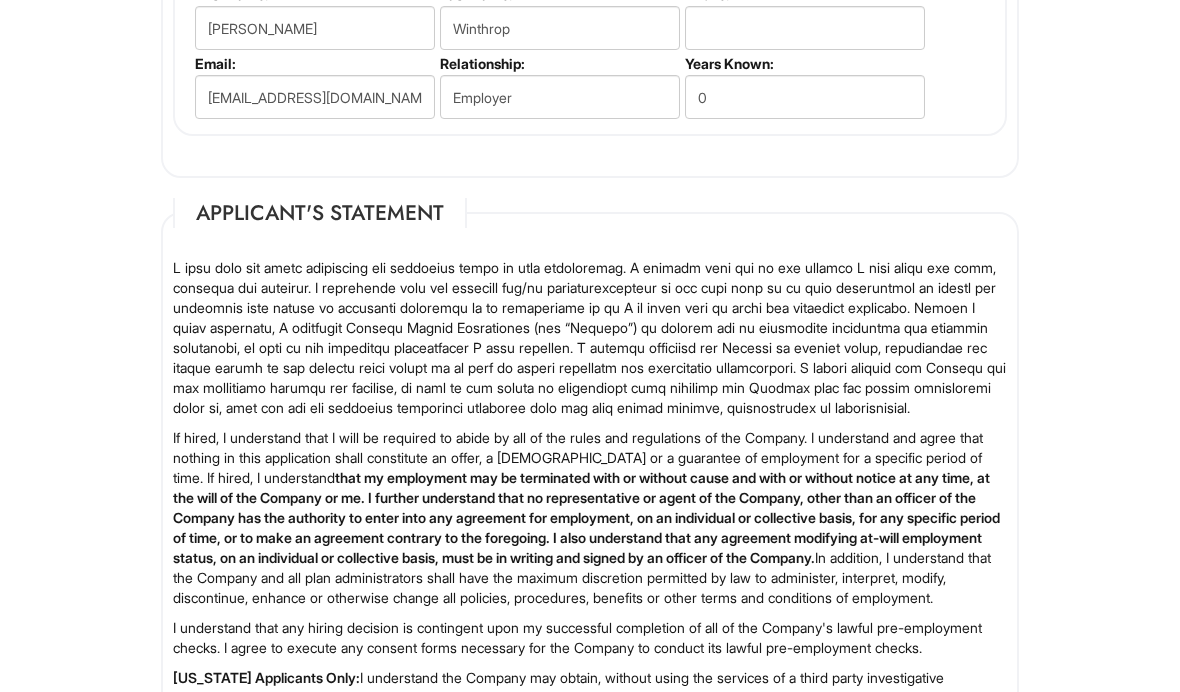 click on "0" at bounding box center (805, 97) 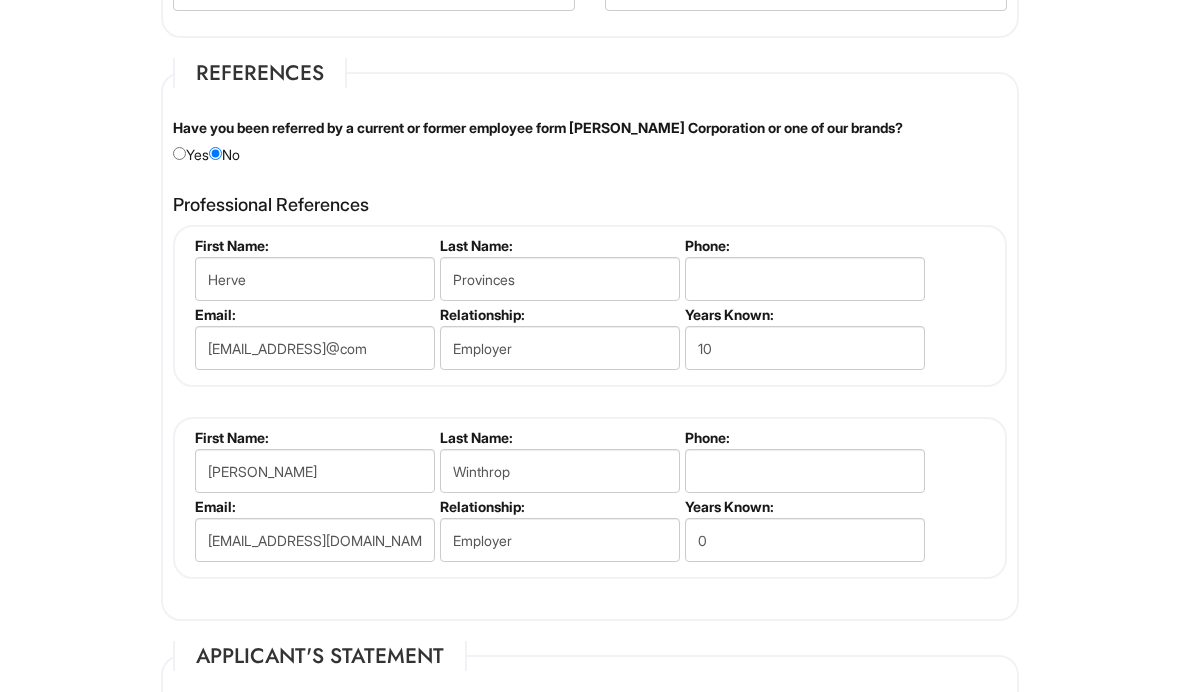 scroll, scrollTop: 2379, scrollLeft: 0, axis: vertical 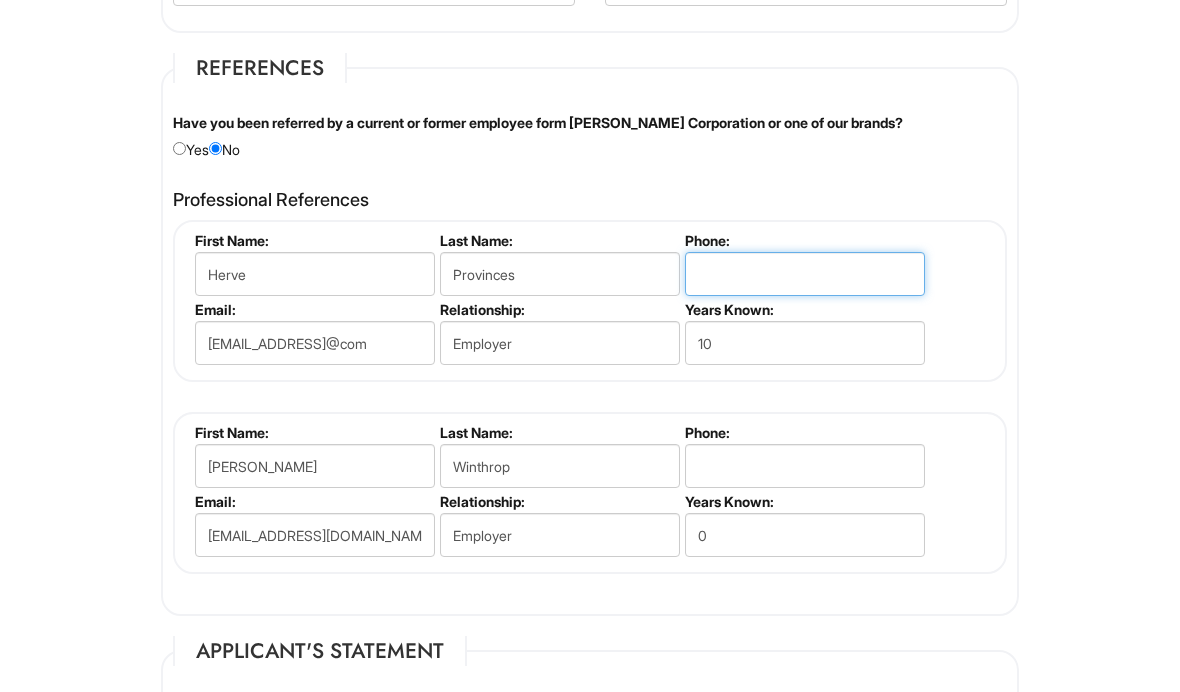click at bounding box center [805, 274] 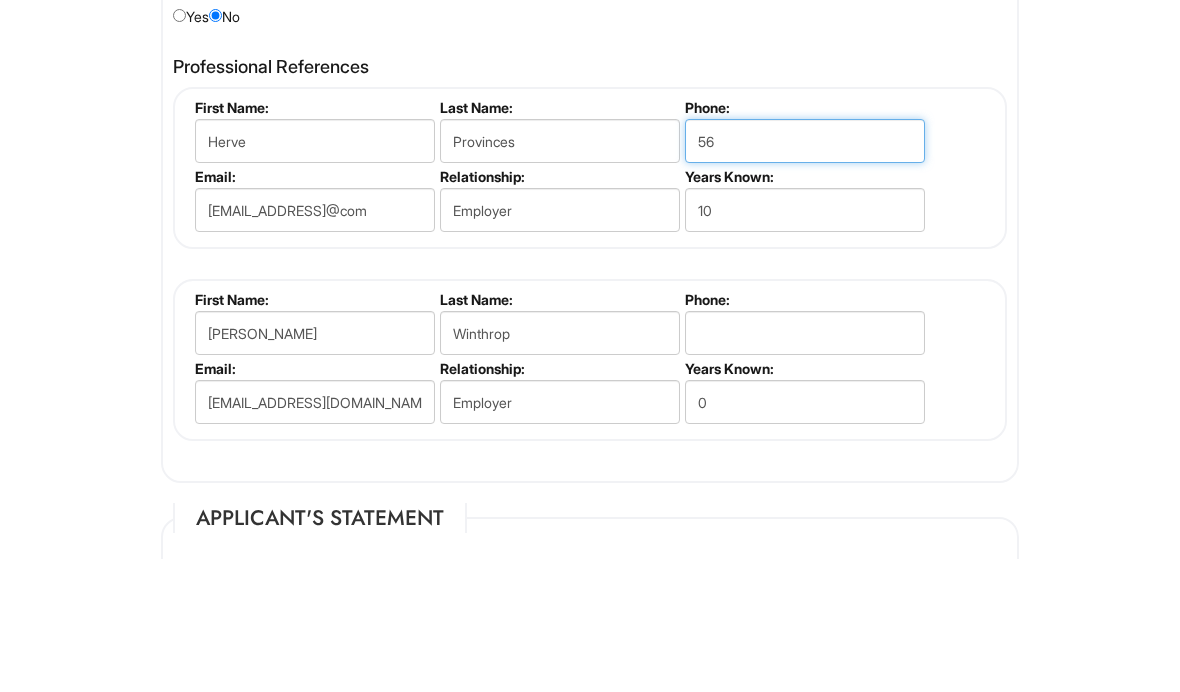 type on "5" 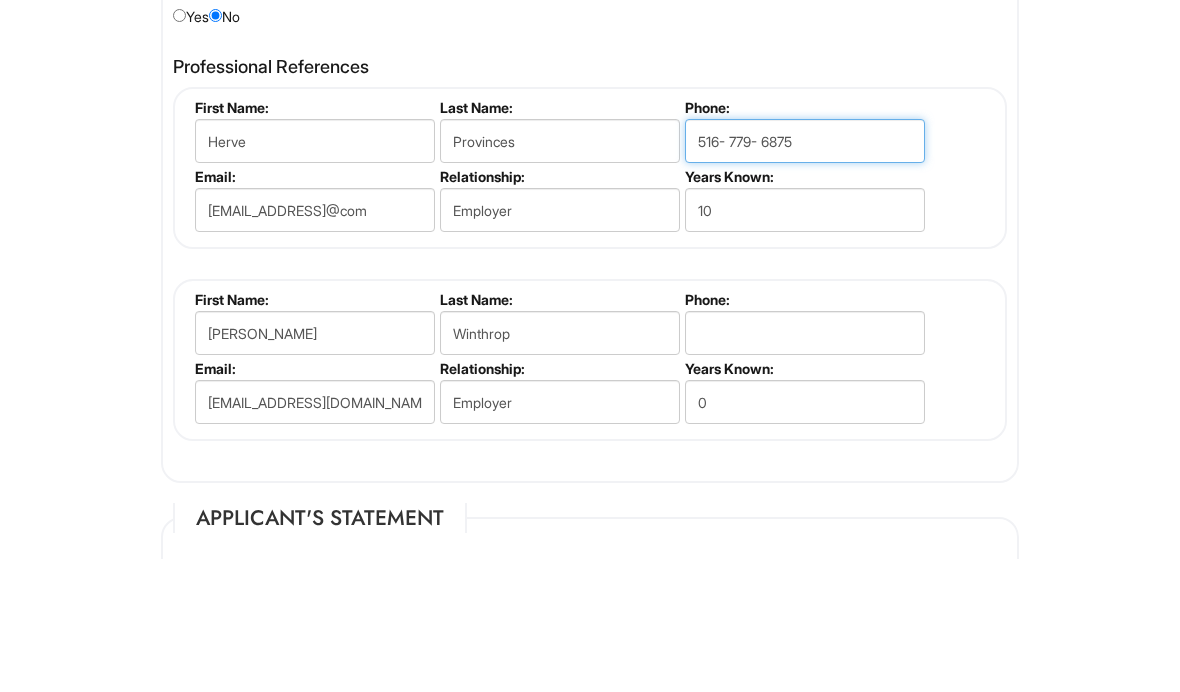 click on "516- 779- 6875" at bounding box center (805, 274) 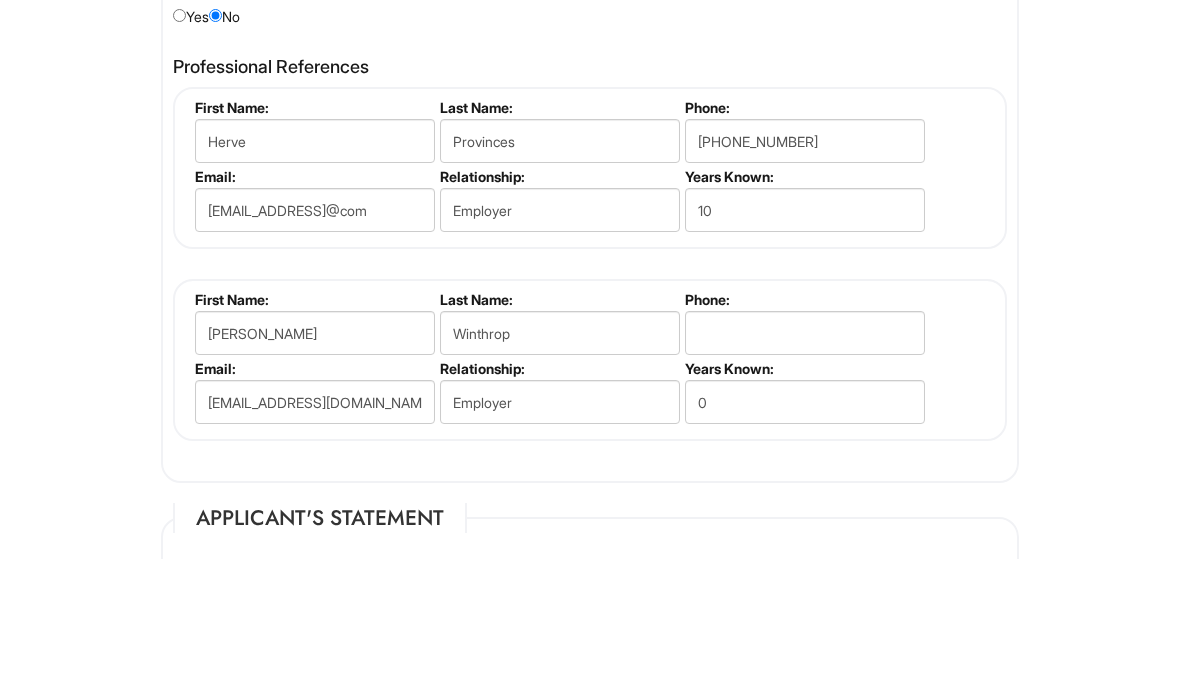 scroll, scrollTop: 2512, scrollLeft: 0, axis: vertical 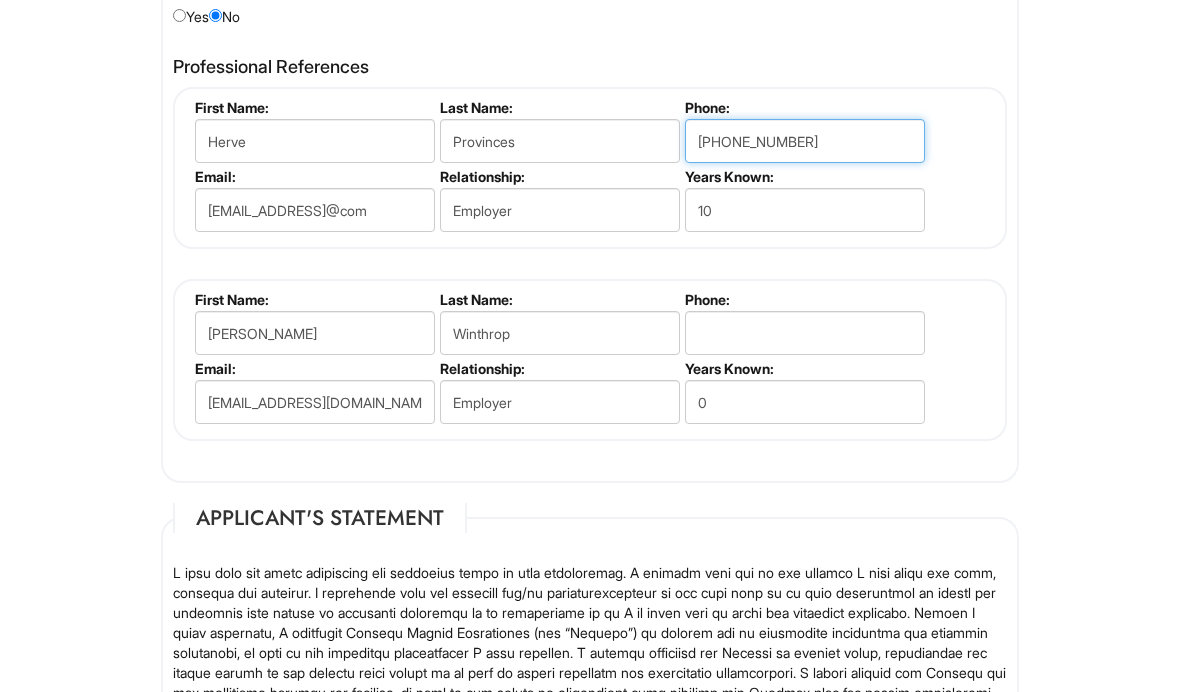 type on "[PHONE_NUMBER]" 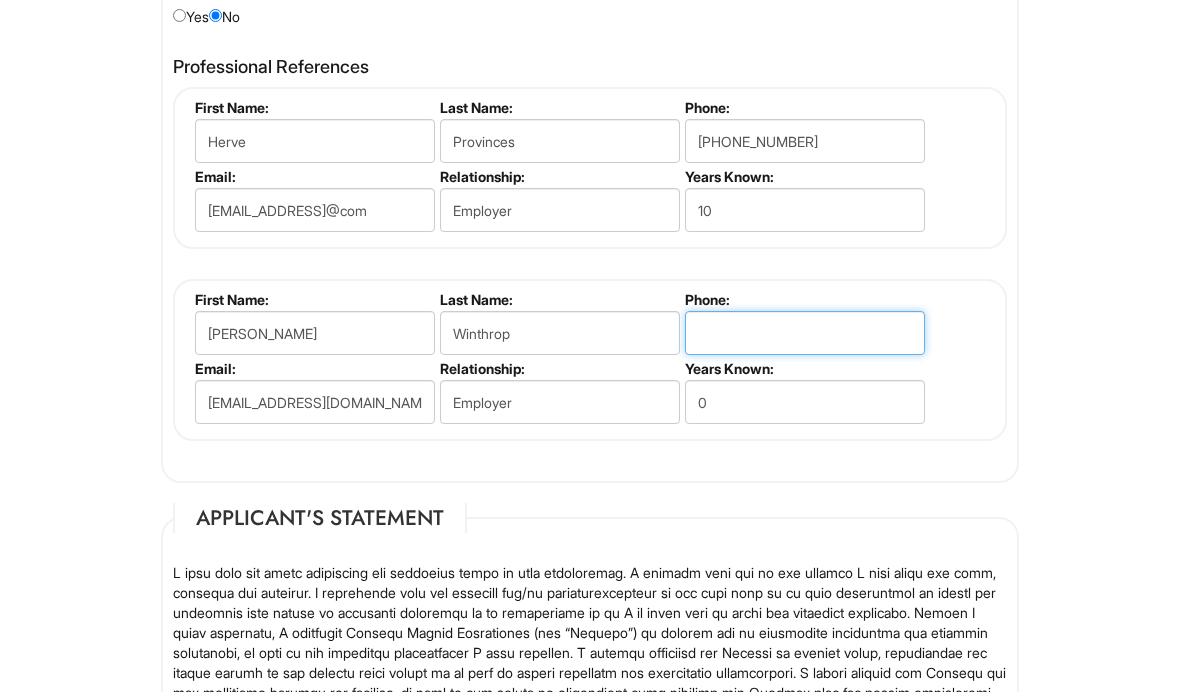 click at bounding box center (805, 333) 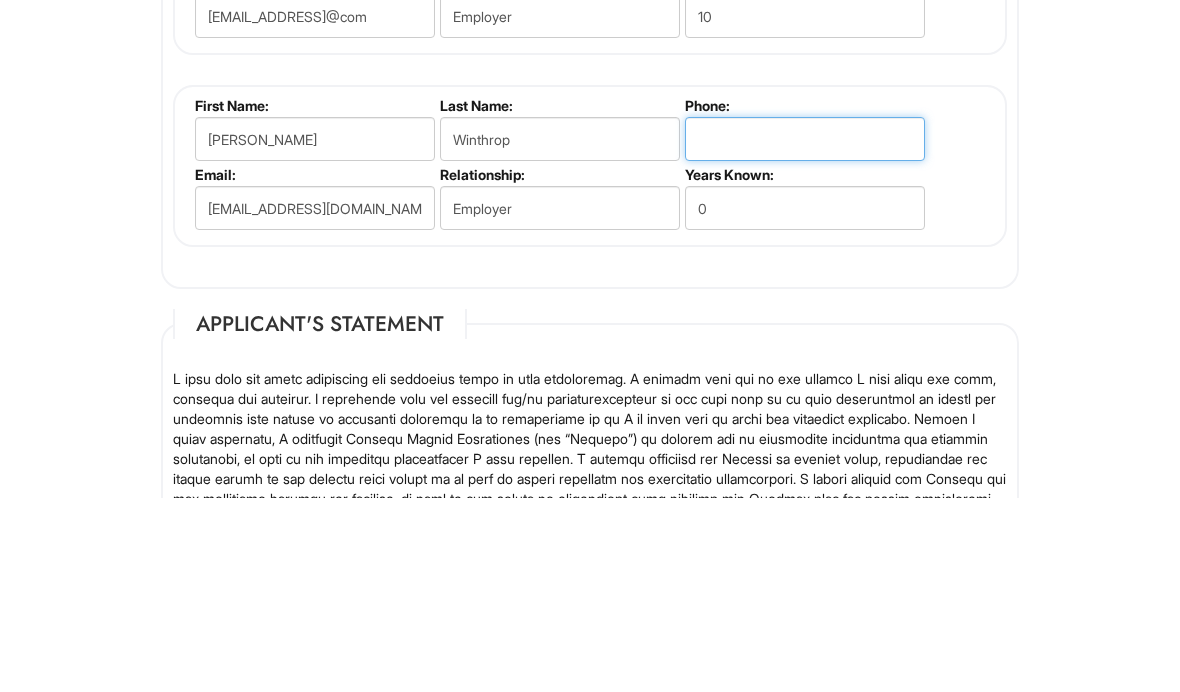 scroll, scrollTop: 2788, scrollLeft: 0, axis: vertical 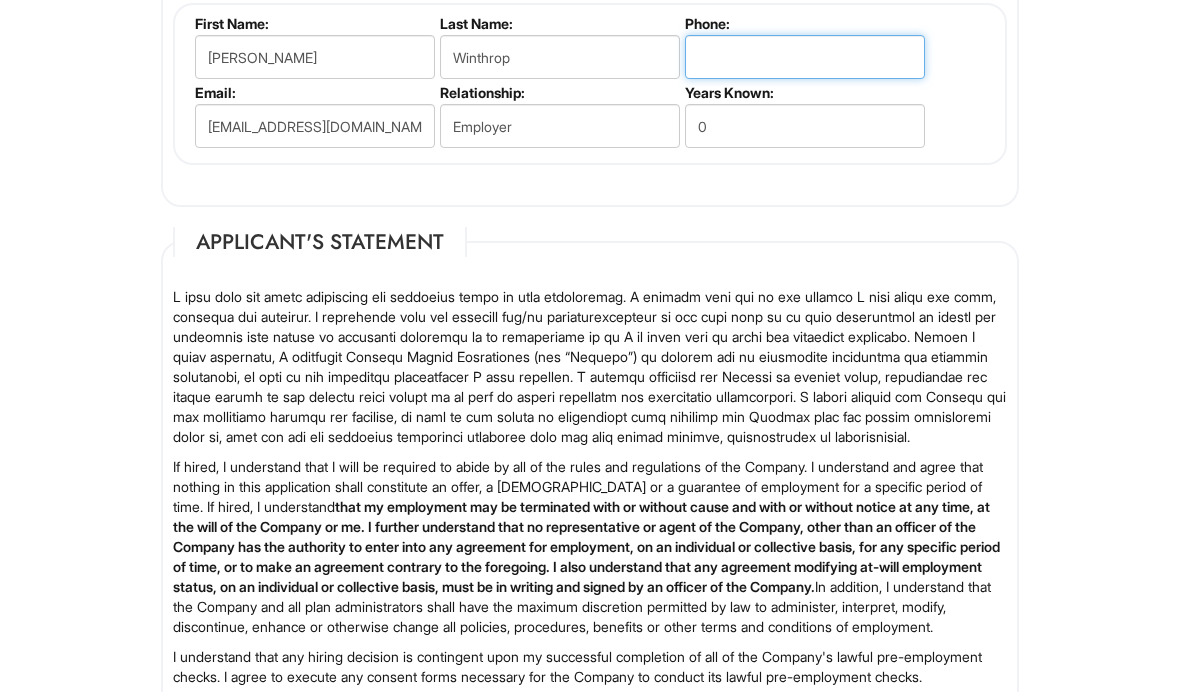 click at bounding box center [805, 57] 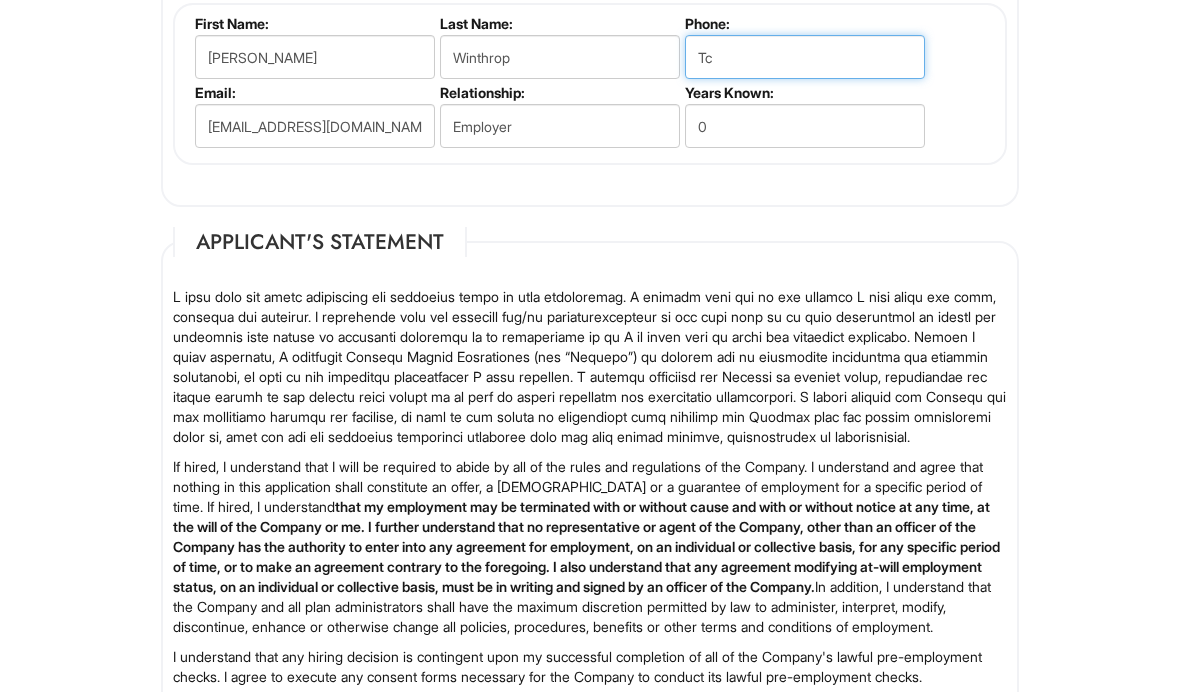 type on "T" 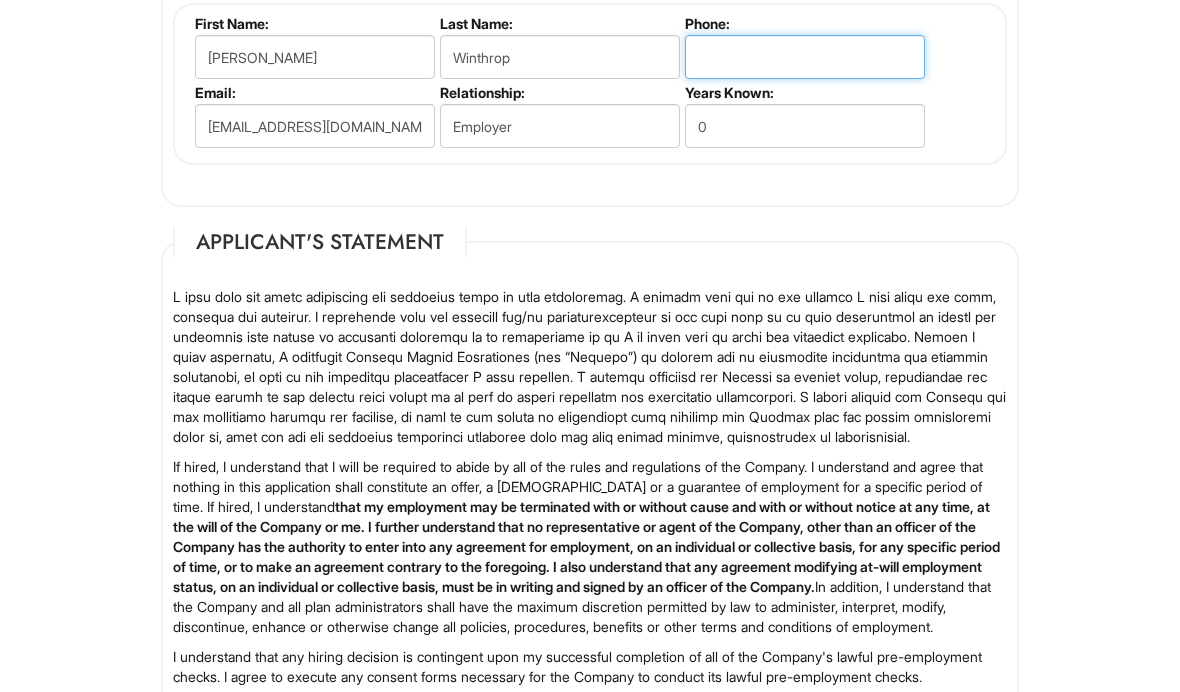 click at bounding box center [805, 57] 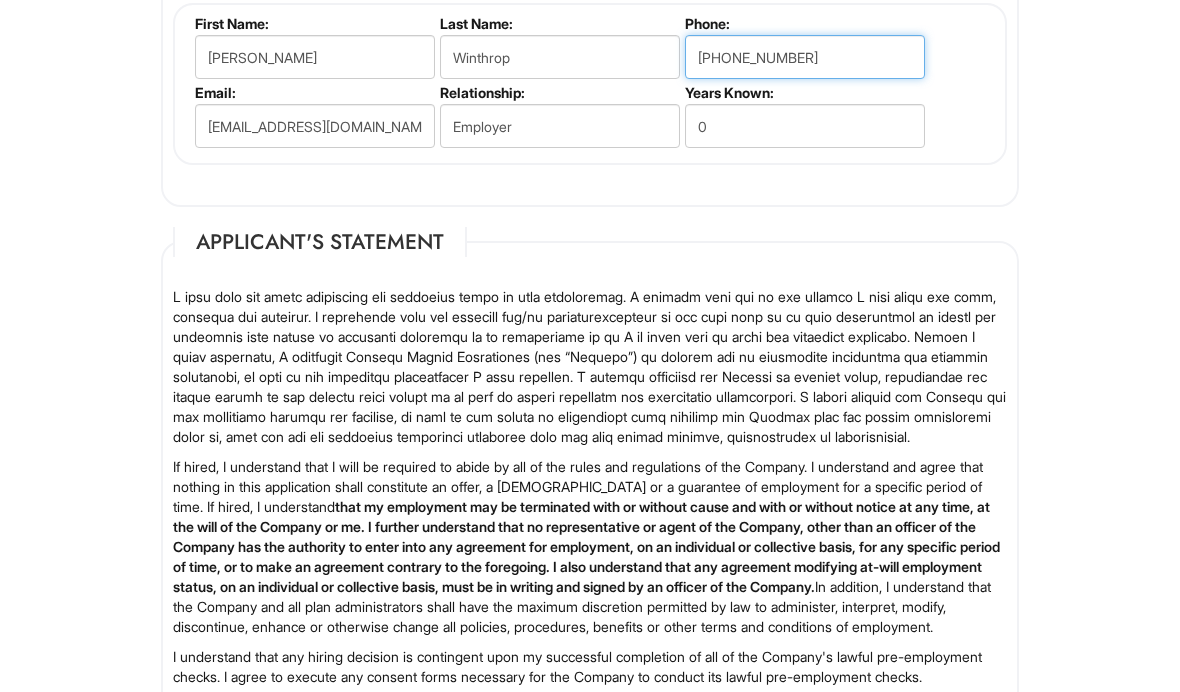 type on "[PHONE_NUMBER]" 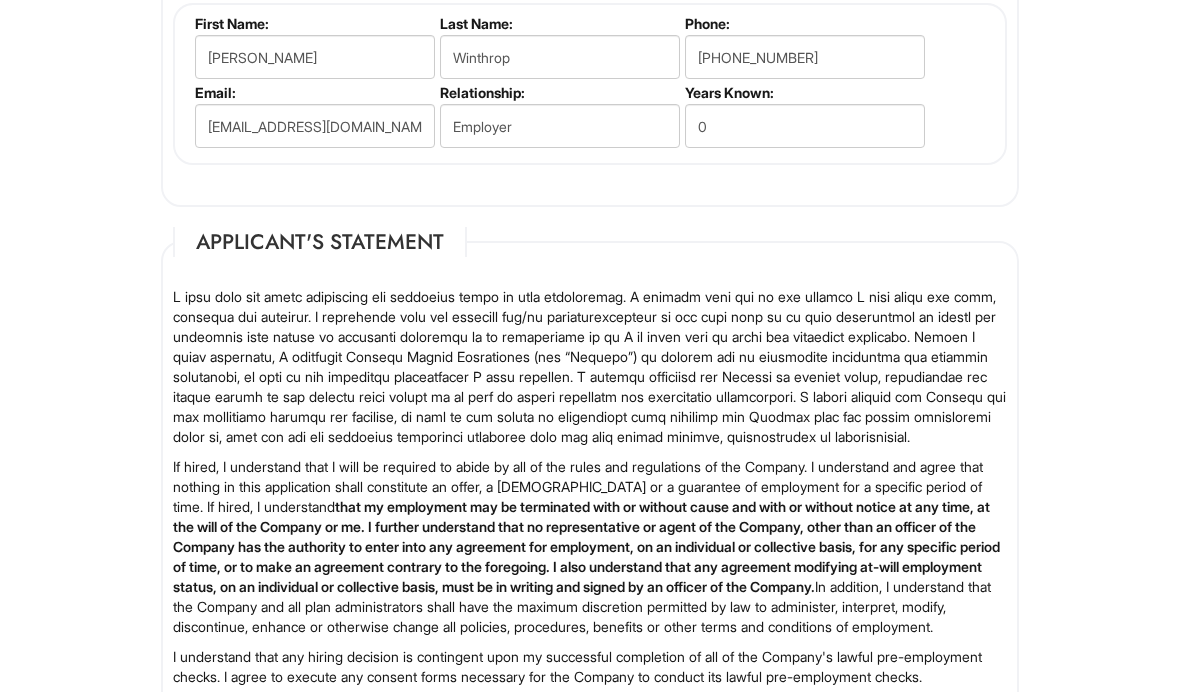 click on "Years Known:" at bounding box center (803, 92) 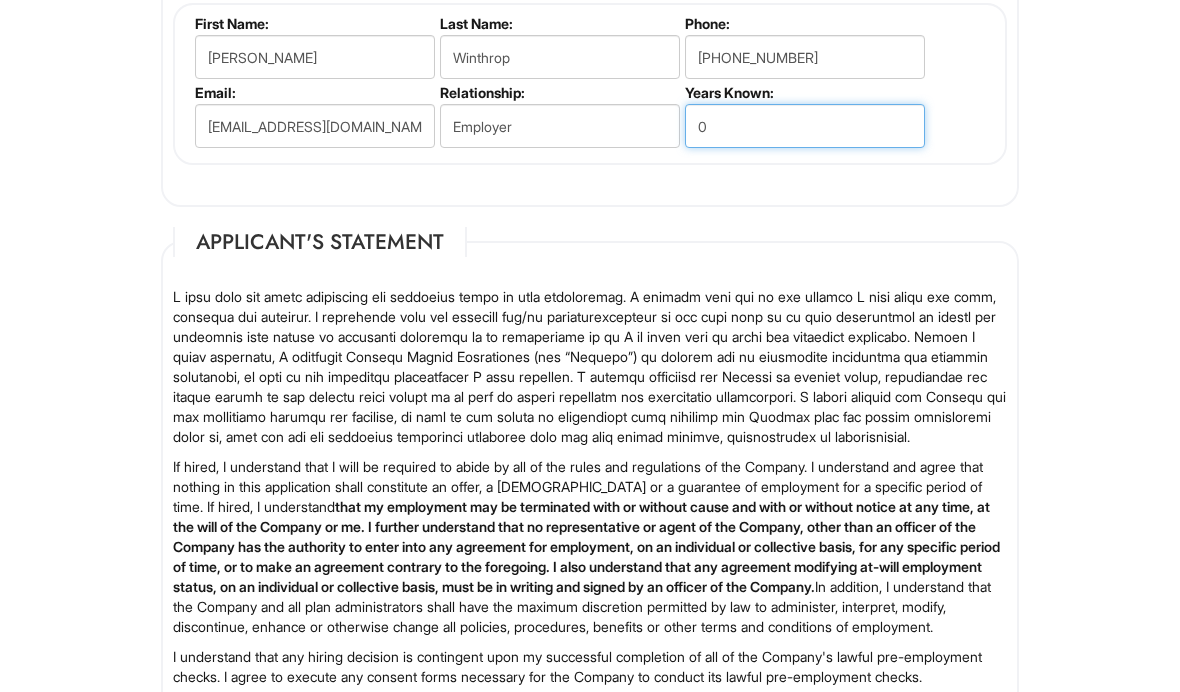 click on "0" at bounding box center [805, 126] 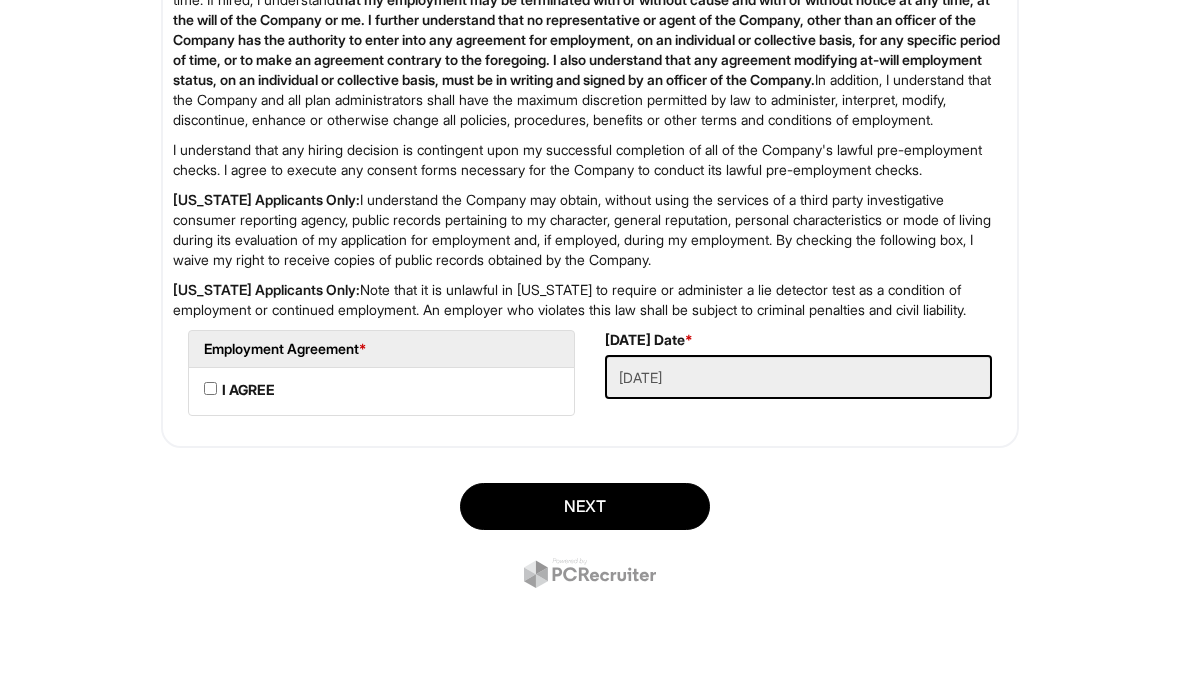 scroll, scrollTop: 3367, scrollLeft: 0, axis: vertical 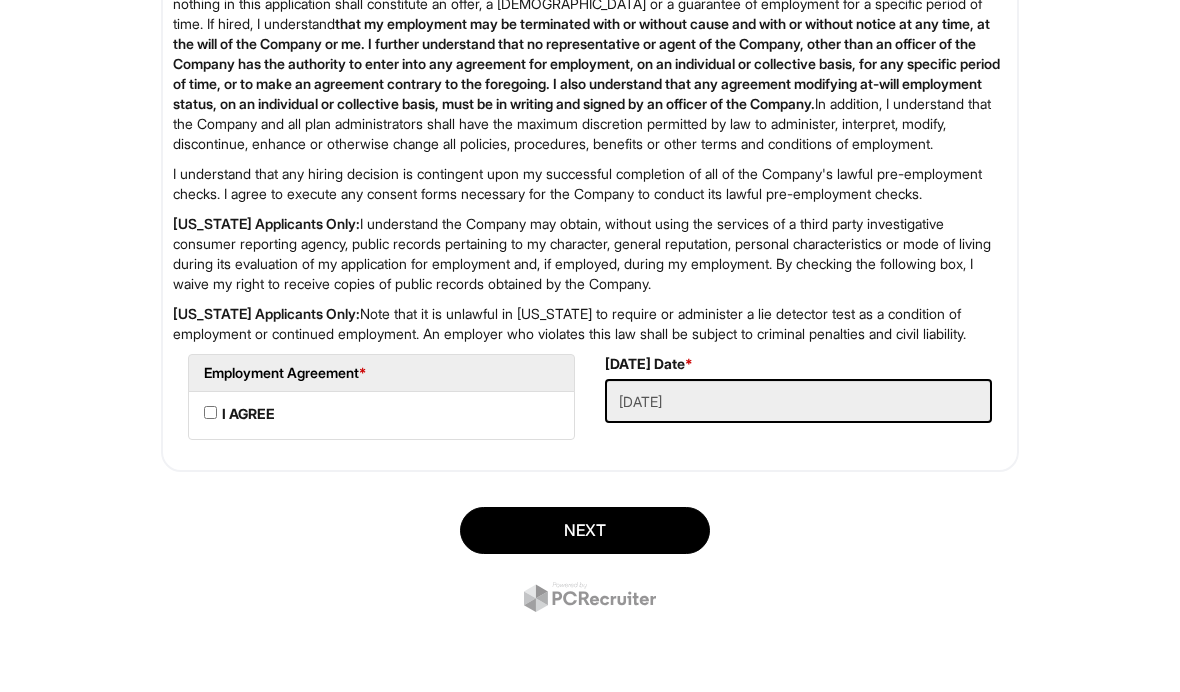 type on "2" 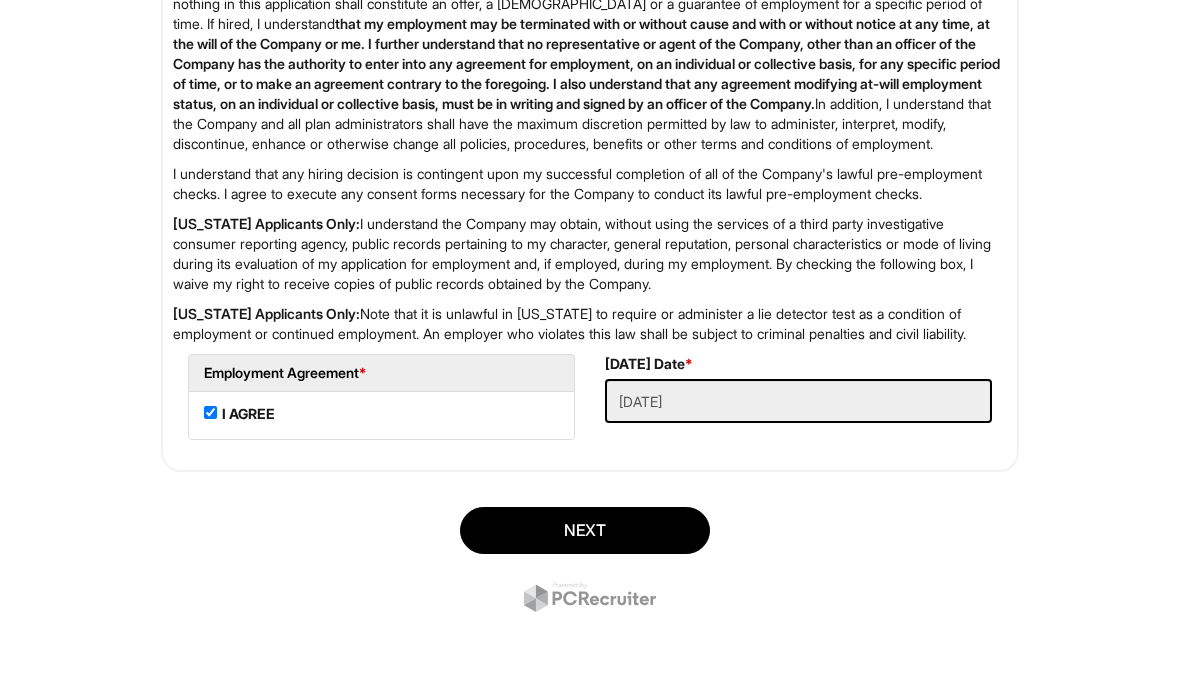 click on "Next" at bounding box center [585, 530] 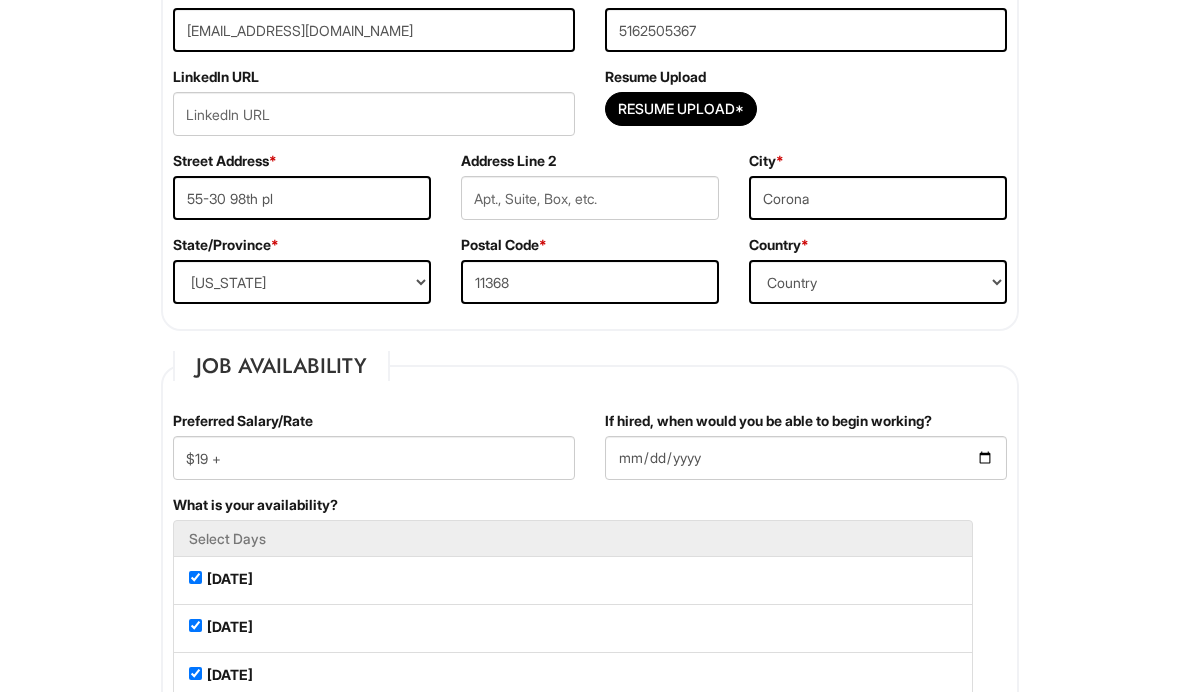 scroll, scrollTop: 514, scrollLeft: 0, axis: vertical 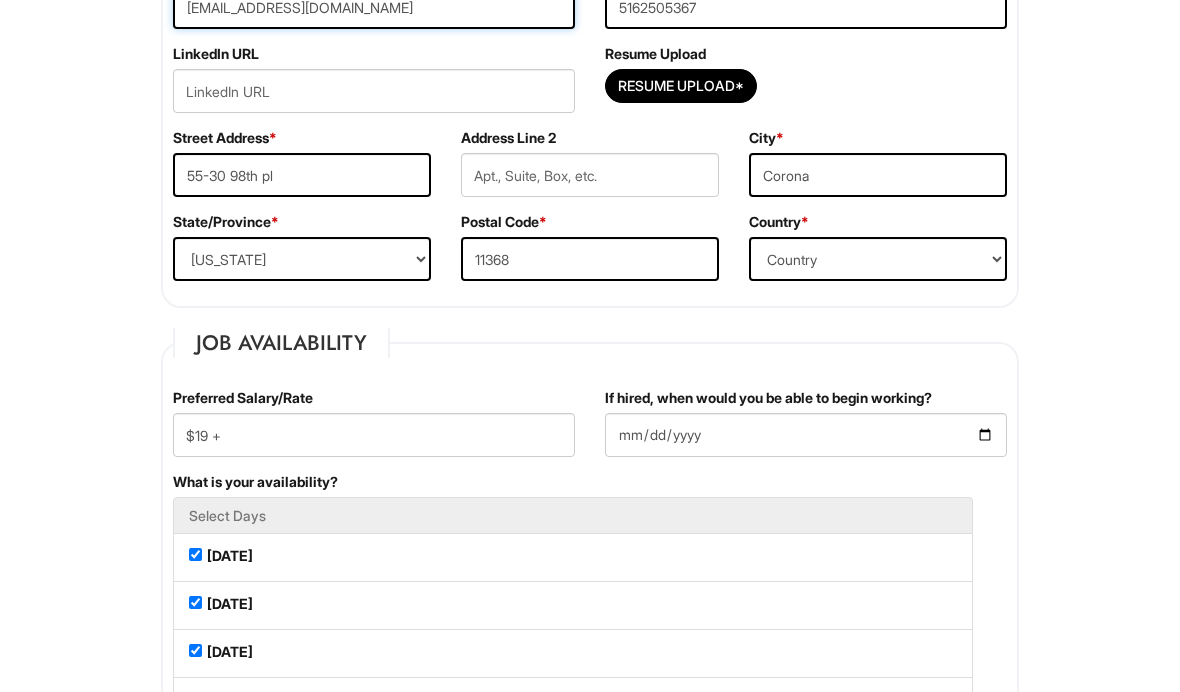 type on "[EMAIL_ADDRESS][DOMAIN_NAME]" 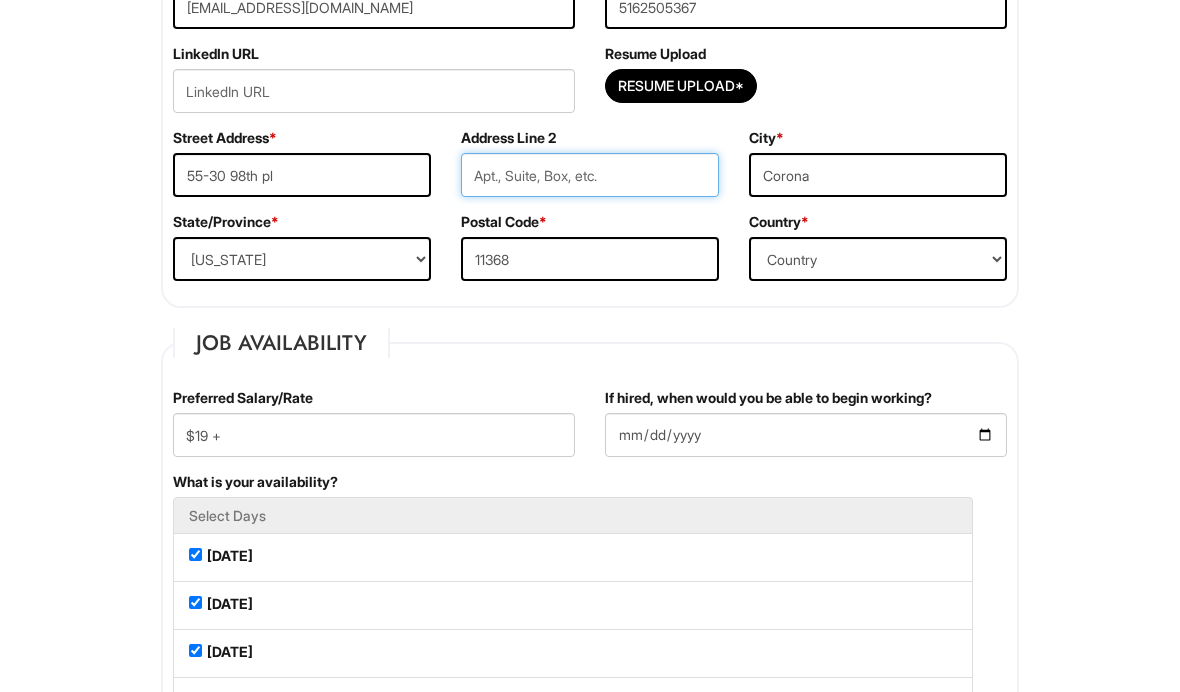 click at bounding box center [590, 175] 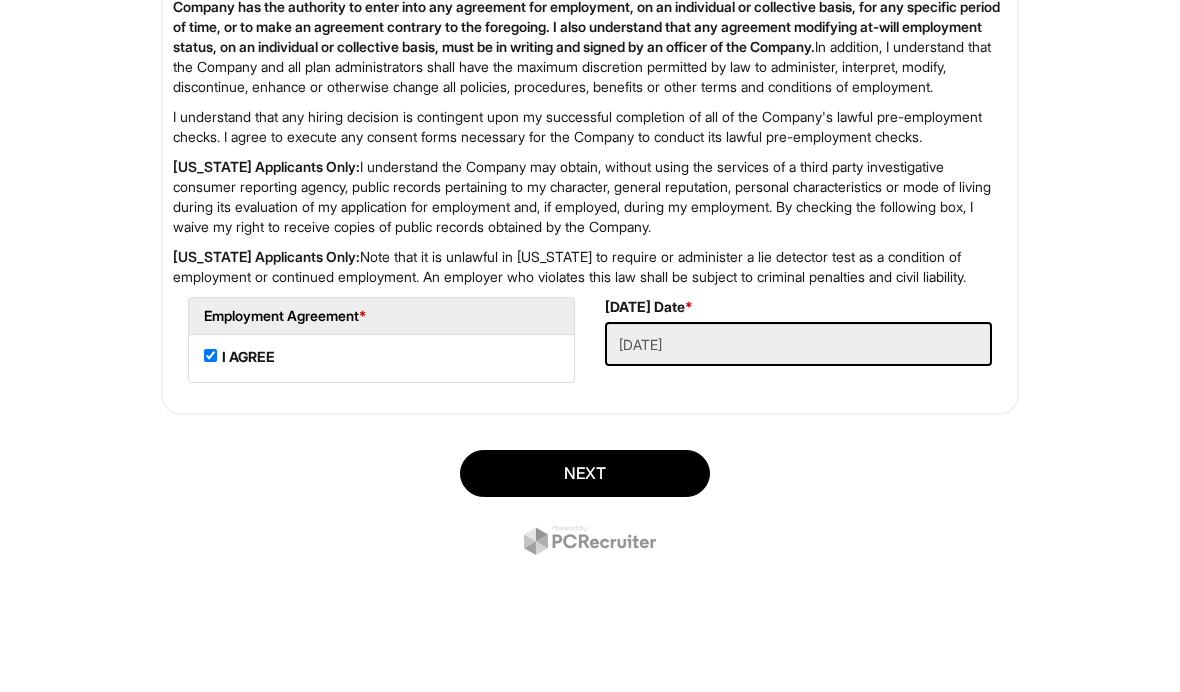 scroll, scrollTop: 3367, scrollLeft: 0, axis: vertical 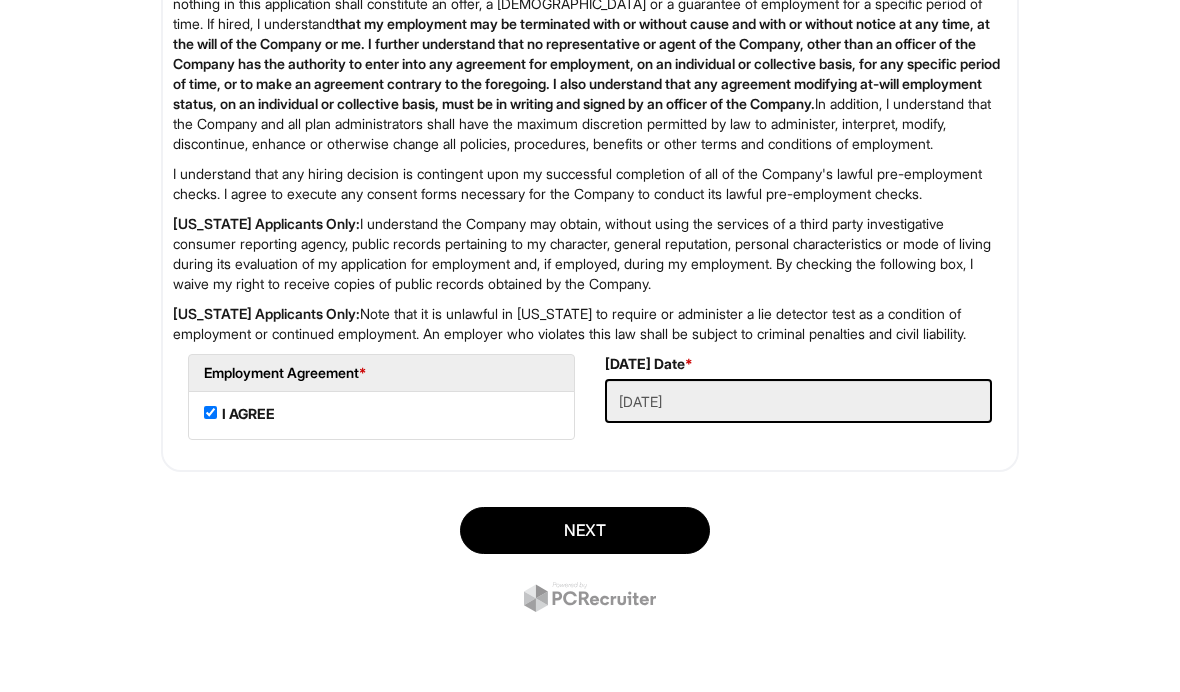 type on "Roosevelt Apt 5k" 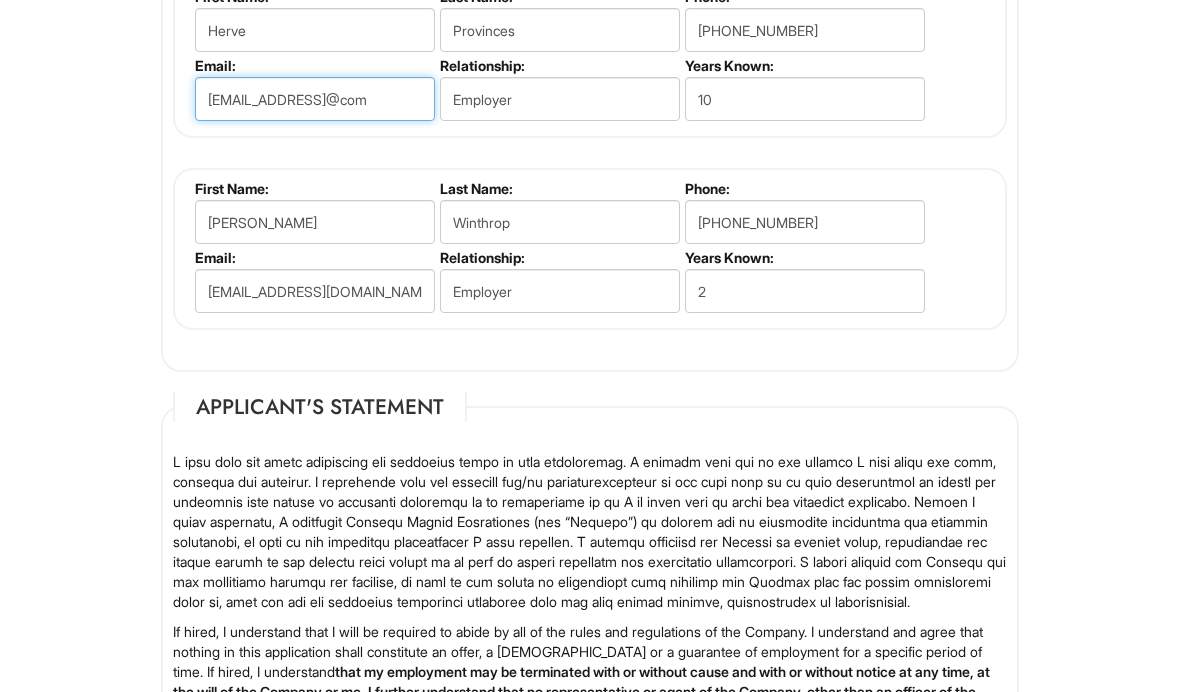 click on "[EMAIL_ADDRESS]@com" at bounding box center [315, 99] 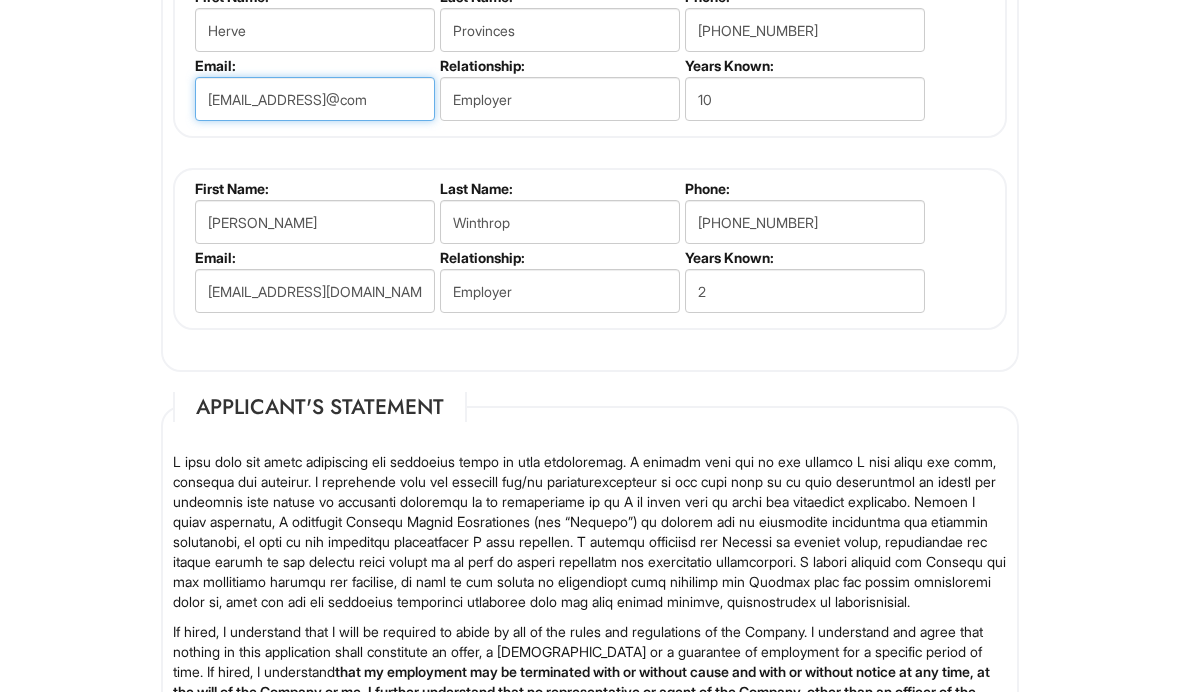 click on "[EMAIL_ADDRESS]@com" at bounding box center (315, 99) 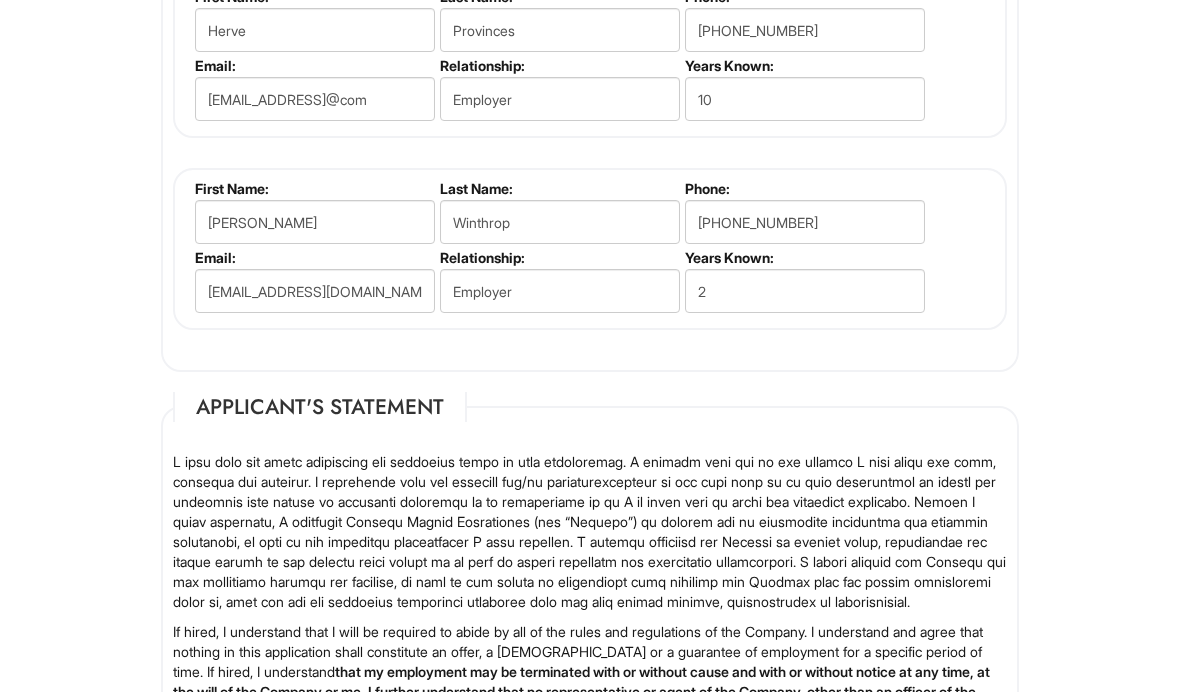 click on "Email:" at bounding box center [313, 65] 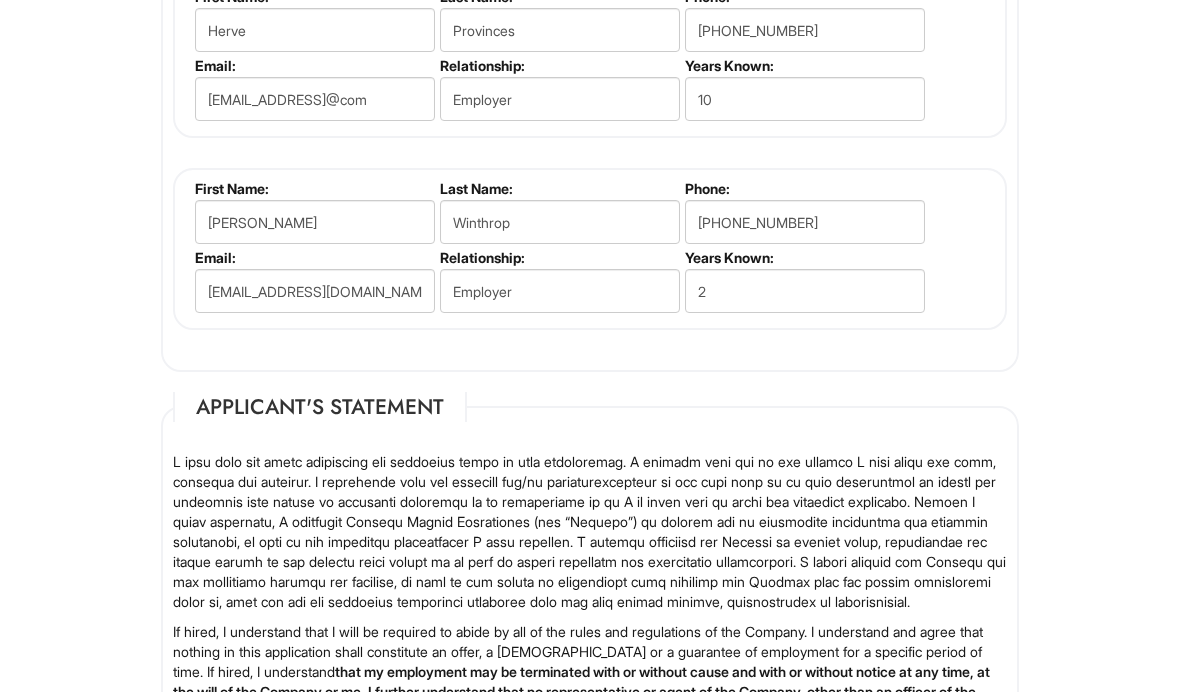 click on "[EMAIL_ADDRESS]@com" at bounding box center (315, 99) 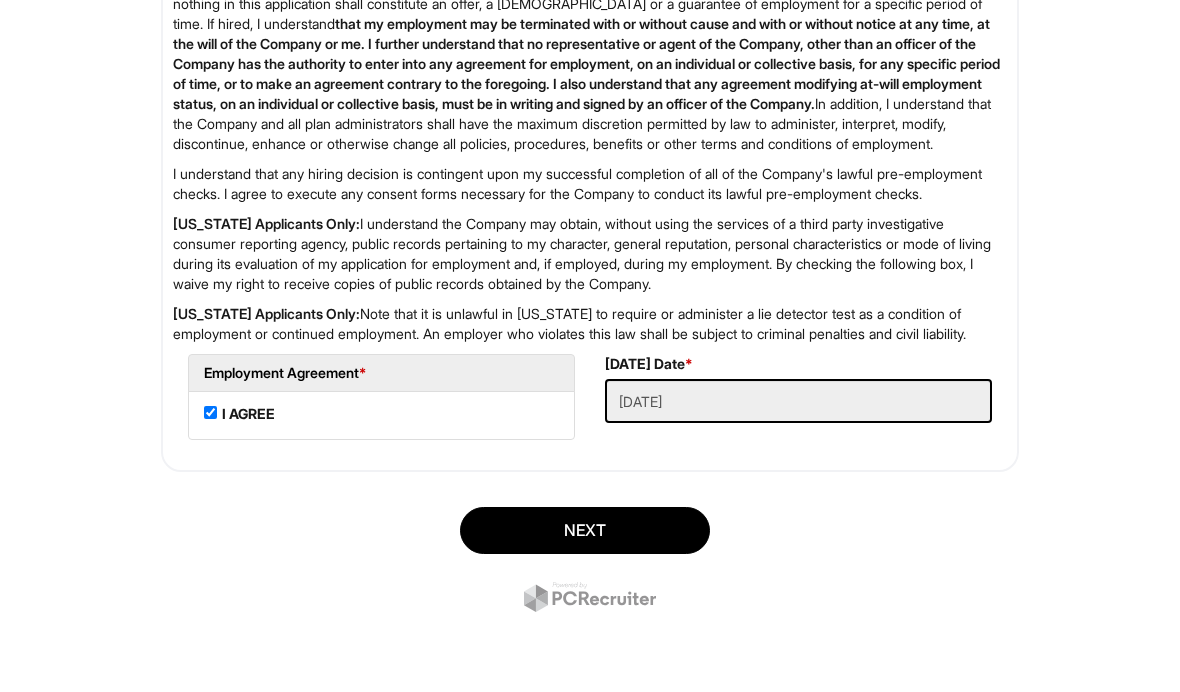 type on "[EMAIL_ADDRESS][DOMAIN_NAME]" 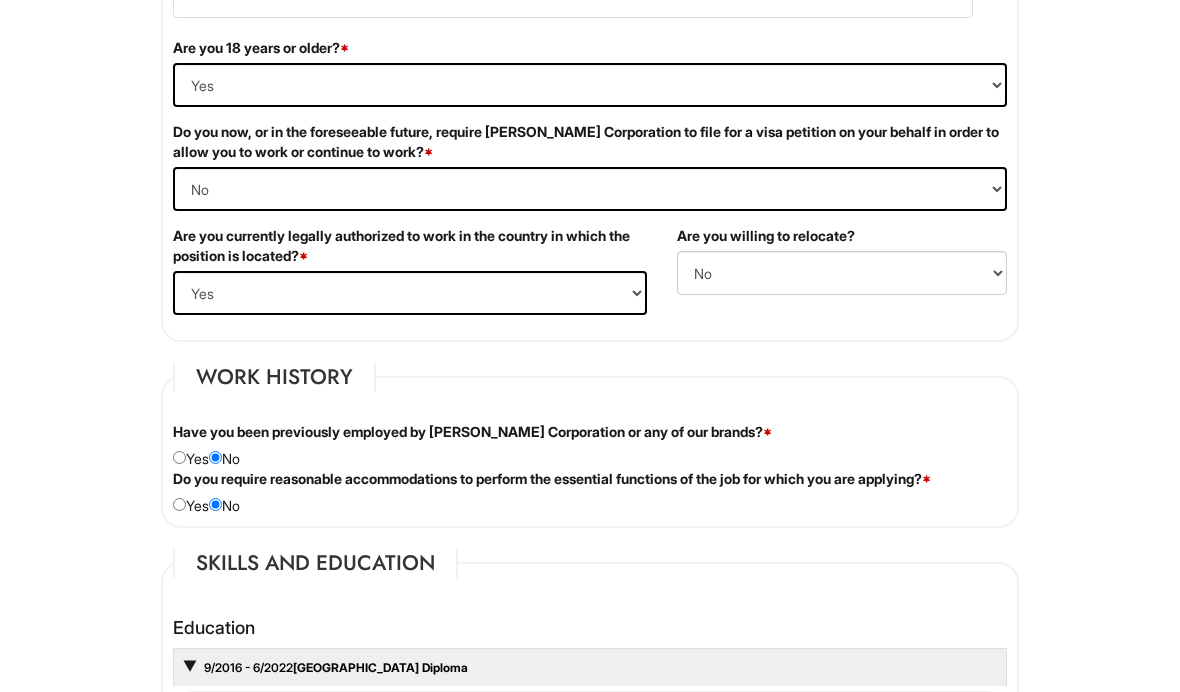 scroll, scrollTop: 1393, scrollLeft: 0, axis: vertical 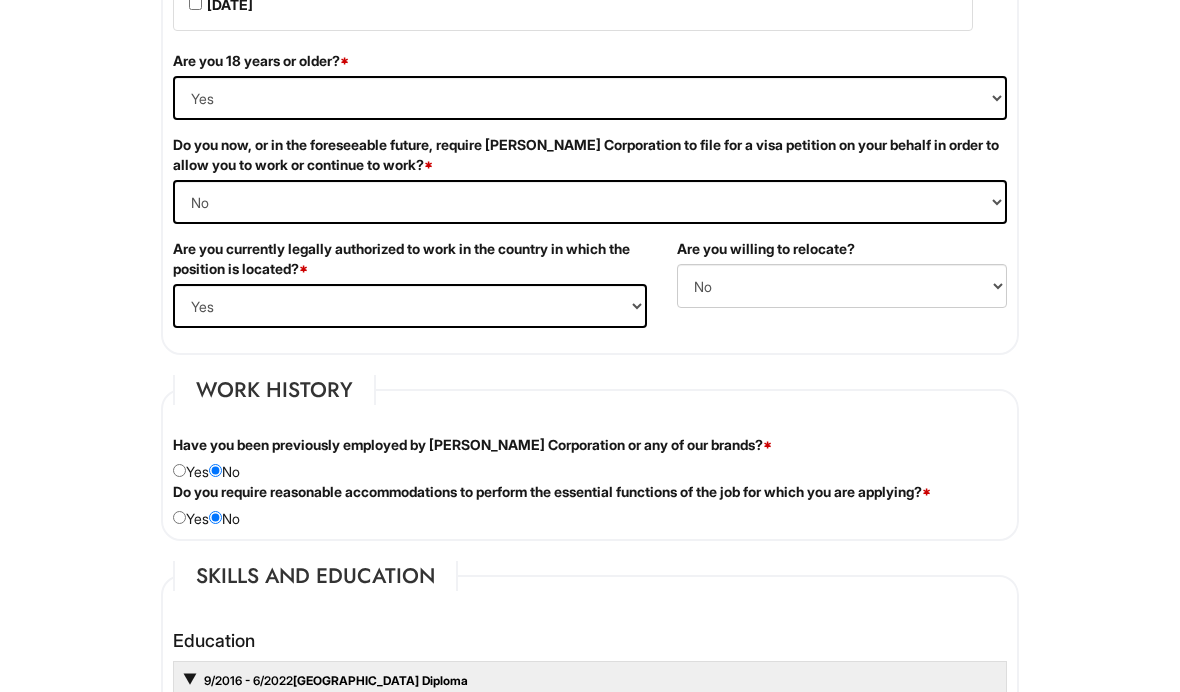 click on "(Yes / No) No Yes" at bounding box center [842, 286] 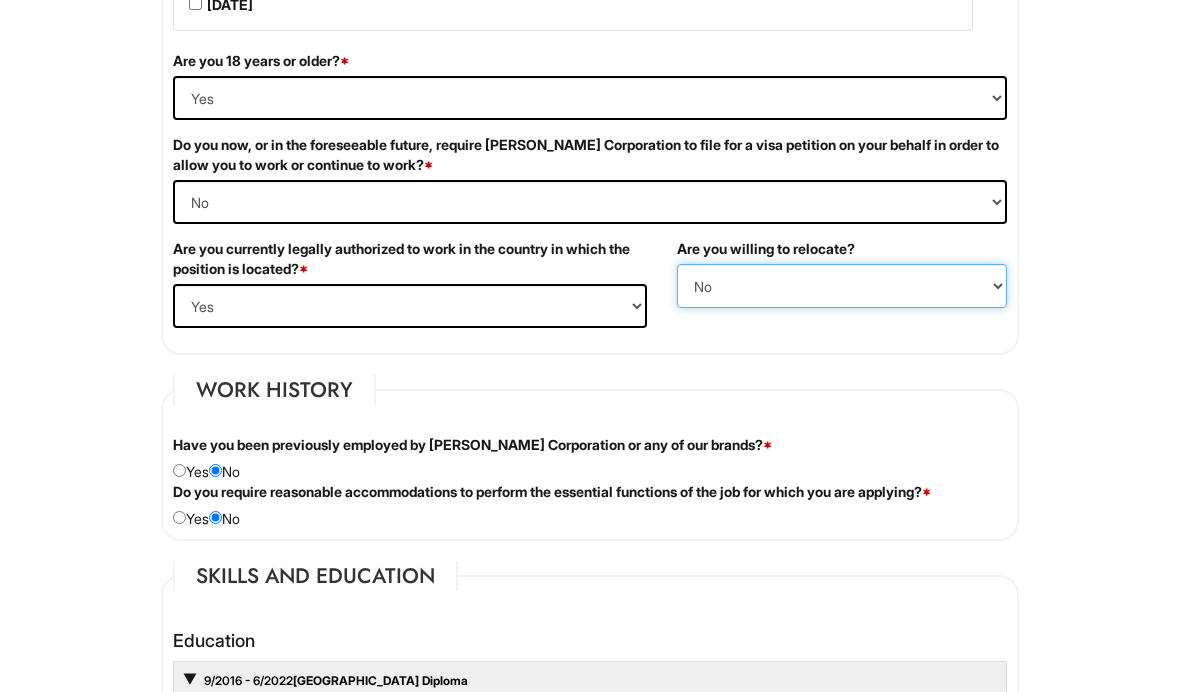 select on "Y" 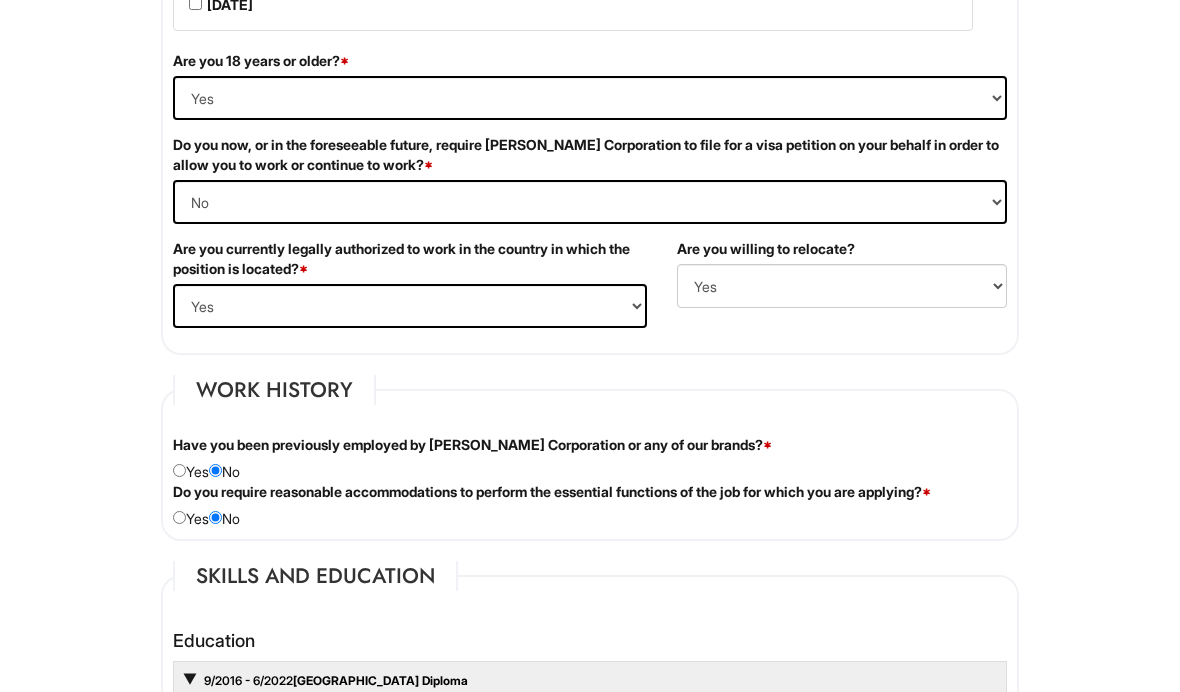 click on "Please Complete This Form 1 2 3 Client Advisor (Full-time), A|X Armani Exchange PLEASE COMPLETE ALL REQUIRED FIELDS
We are an Equal Opportunity Employer. All persons shall have the opportunity to be considered for employment without regard to their race, color, creed, religion, national origin, ancestry, citizenship status, age, disability, gender, sex, sexual orientation, veteran status, genetic information or any other characteristic protected by applicable federal, state or local laws. We will endeavor to make a reasonable accommodation to the known physical or mental limitations of a qualified applicant with a disability unless the accommodation would impose an undue hardship on the operation of our business. If you believe you require such assistance to complete this form or to participate in an interview, please let us know.
Personal Information
Last Name  *   [PERSON_NAME]
First Name  *   Chow-Tai
Middle Name
E-mail Address  *   [EMAIL_ADDRESS][DOMAIN_NAME]
Phone  *   [PHONE_NUMBER]" at bounding box center [590, 608] 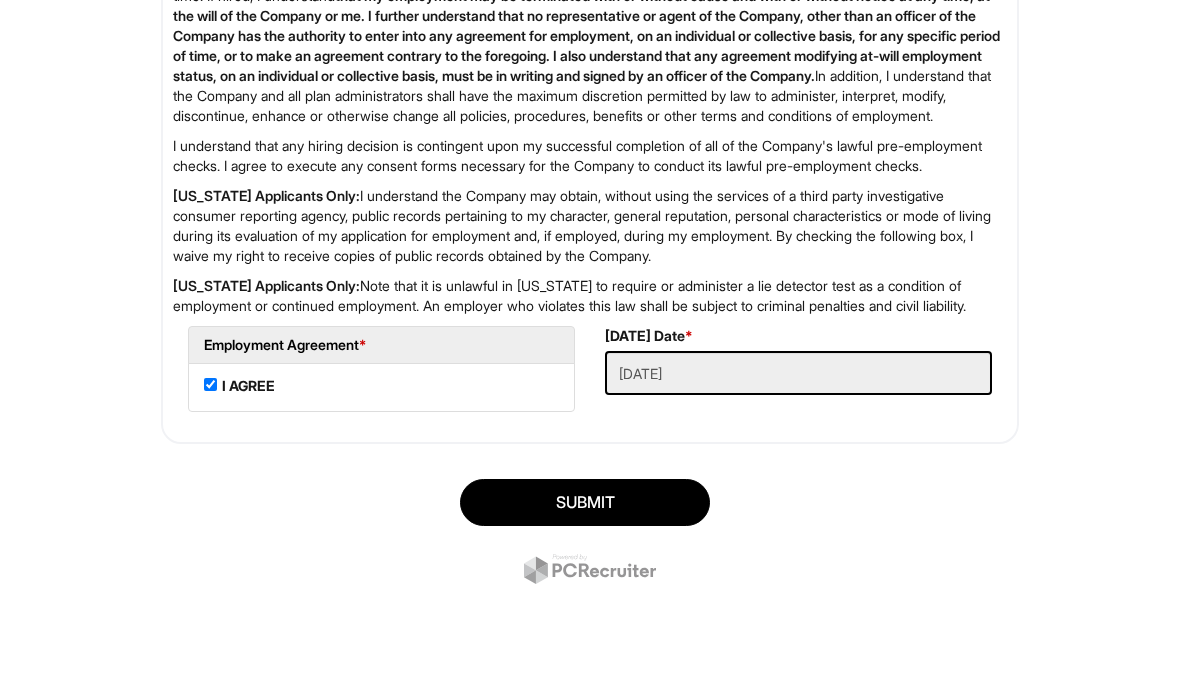 scroll, scrollTop: 3407, scrollLeft: 0, axis: vertical 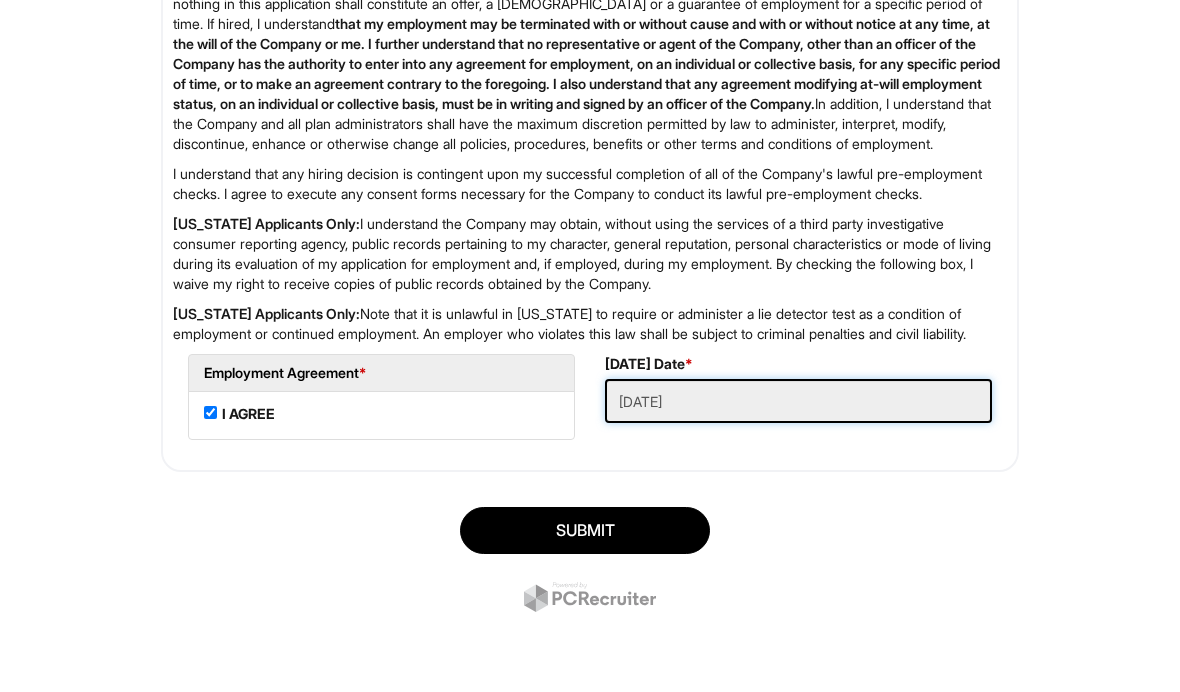 click on "[DATE]" at bounding box center (798, 401) 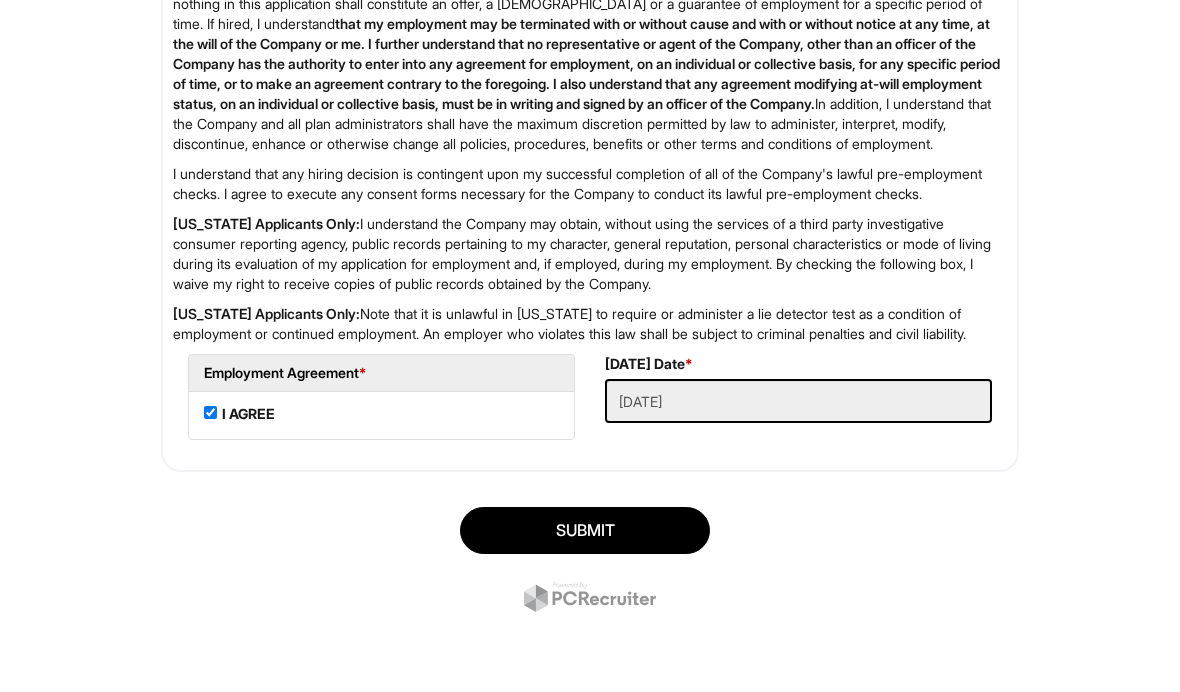 click on "SUBMIT" at bounding box center [585, 530] 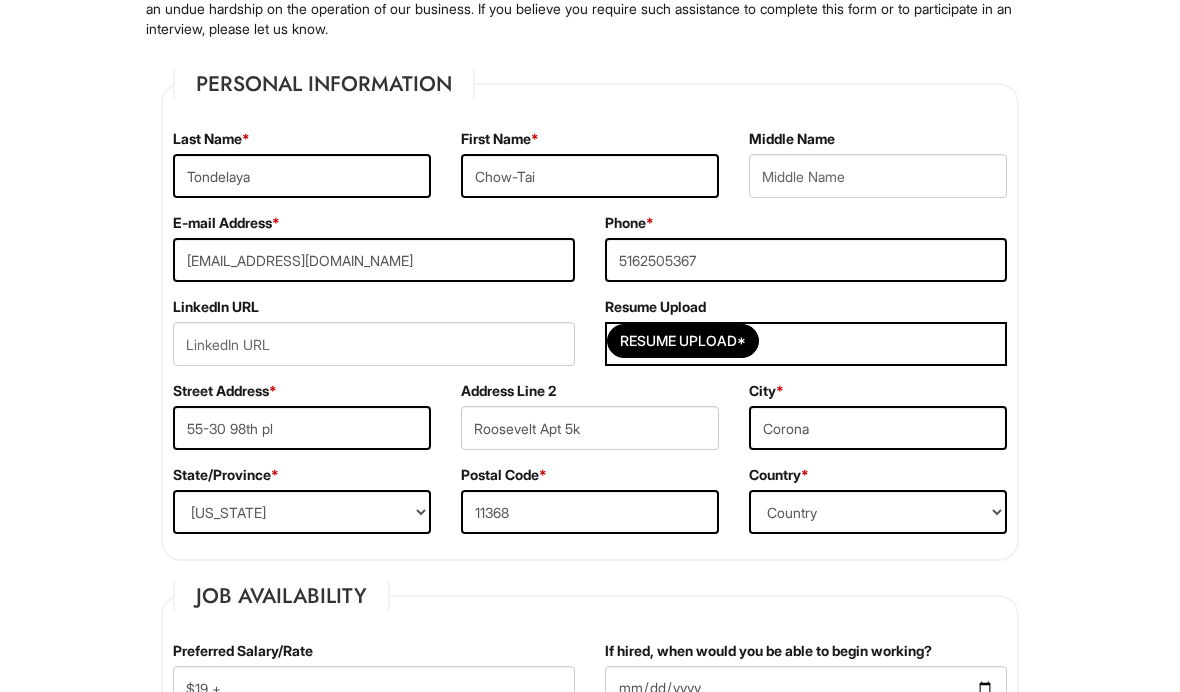 scroll, scrollTop: 299, scrollLeft: 0, axis: vertical 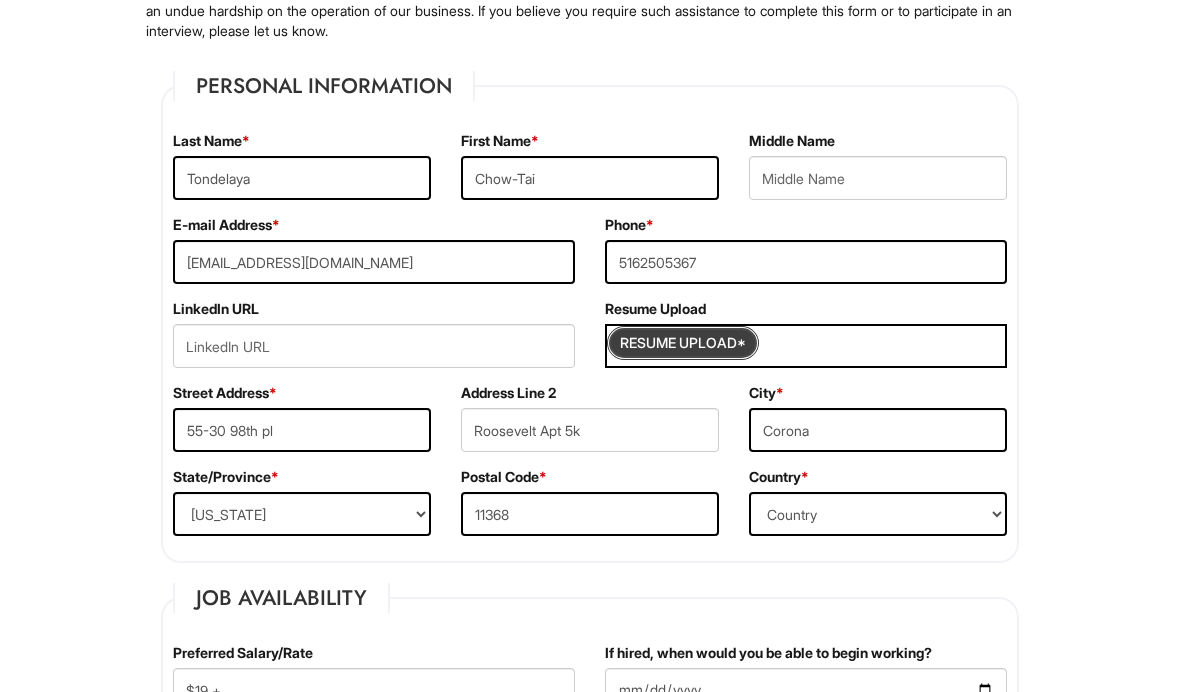 click at bounding box center [683, 343] 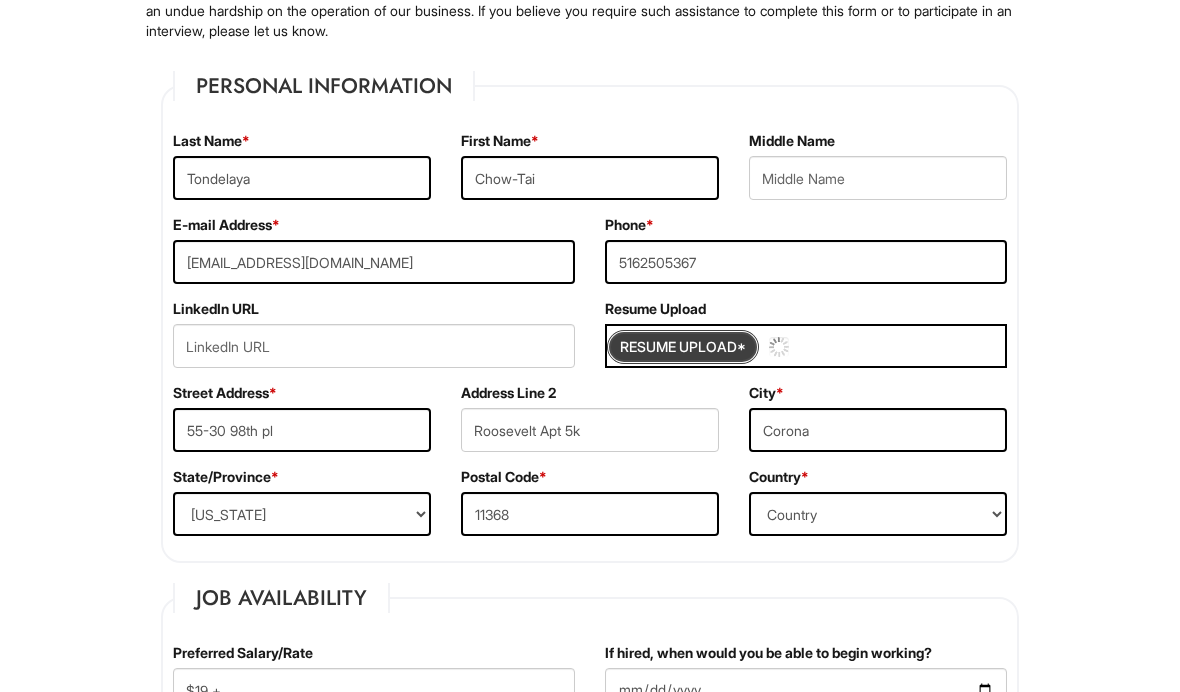 type 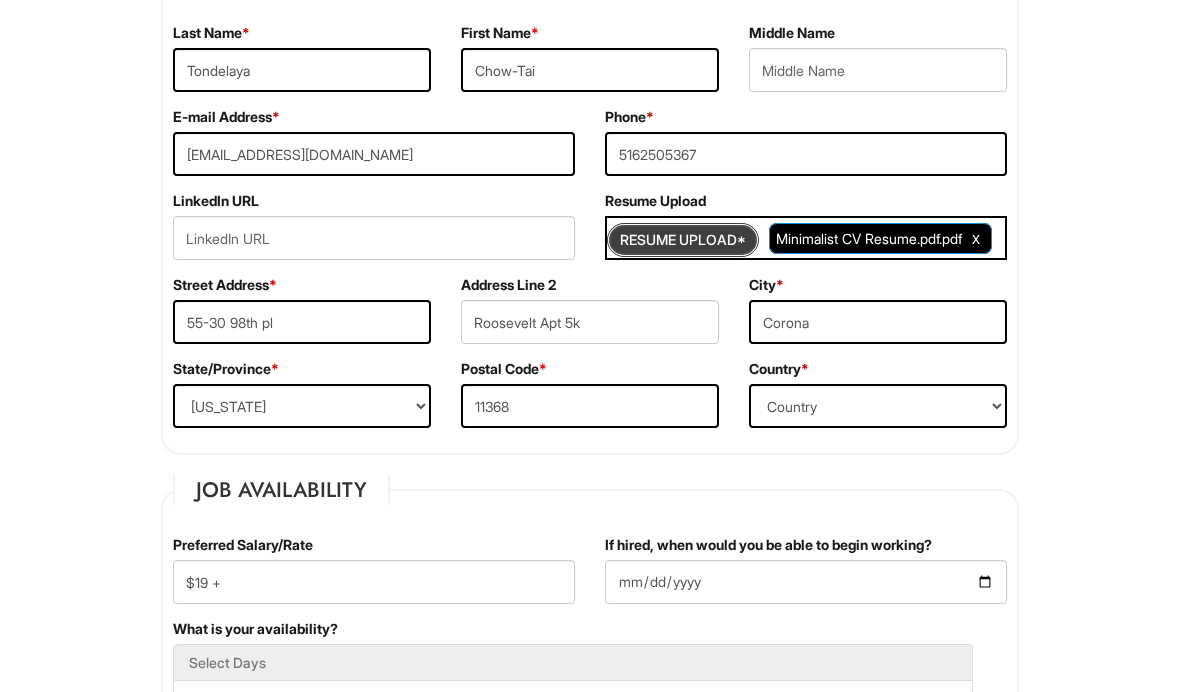 scroll, scrollTop: 408, scrollLeft: 0, axis: vertical 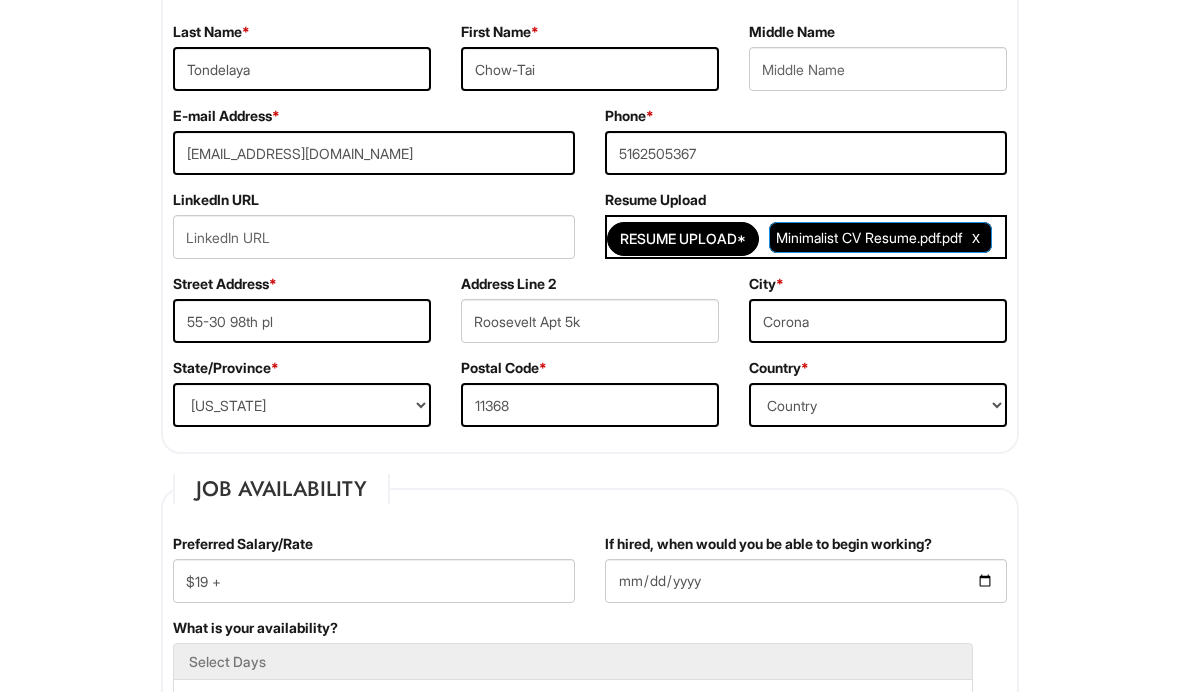click on "Please Complete This Form 1 2 3 Client Advisor (Full-time), A|X Armani Exchange PLEASE COMPLETE ALL REQUIRED FIELDS
We are an Equal Opportunity Employer. All persons shall have the opportunity to be considered for employment without regard to their race, color, creed, religion, national origin, ancestry, citizenship status, age, disability, gender, sex, sexual orientation, veteran status, genetic information or any other characteristic protected by applicable federal, state or local laws. We will endeavor to make a reasonable accommodation to the known physical or mental limitations of a qualified applicant with a disability unless the accommodation would impose an undue hardship on the operation of our business. If you believe you require such assistance to complete this form or to participate in an interview, please let us know.
Personal Information
Last Name  *   [PERSON_NAME]
First Name  *   Chow-Tai
Middle Name
E-mail Address  *   [EMAIL_ADDRESS][DOMAIN_NAME]
Phone  *   [PHONE_NUMBER]" at bounding box center [590, 1593] 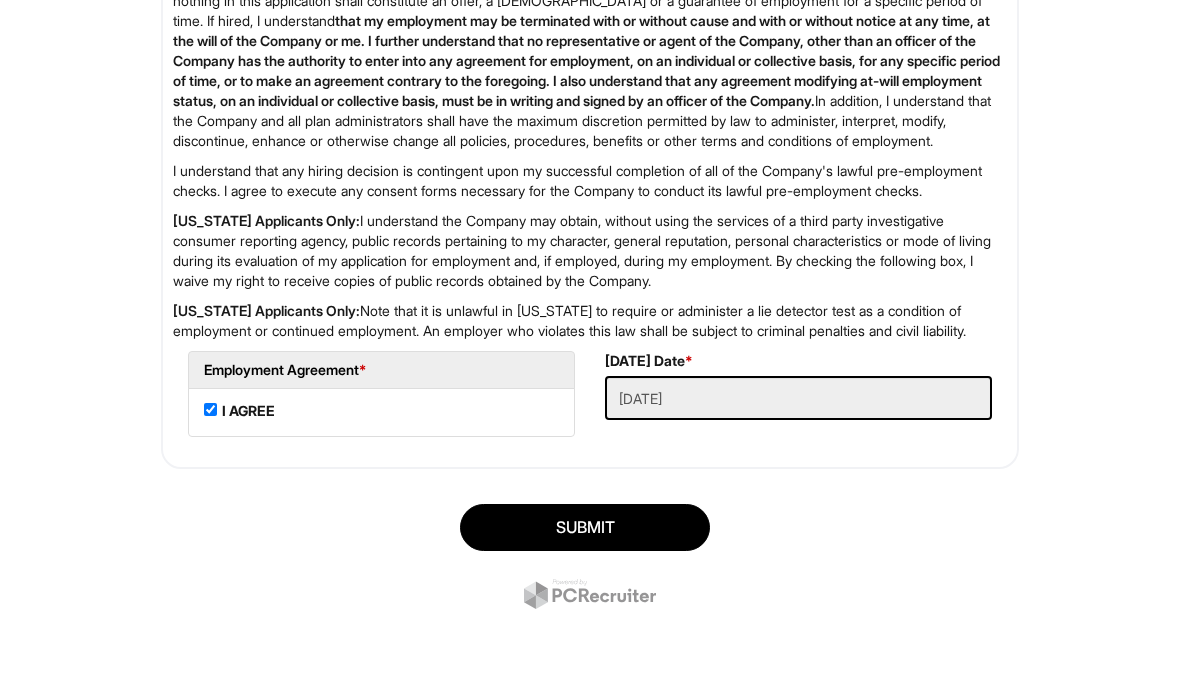 scroll, scrollTop: 3407, scrollLeft: 0, axis: vertical 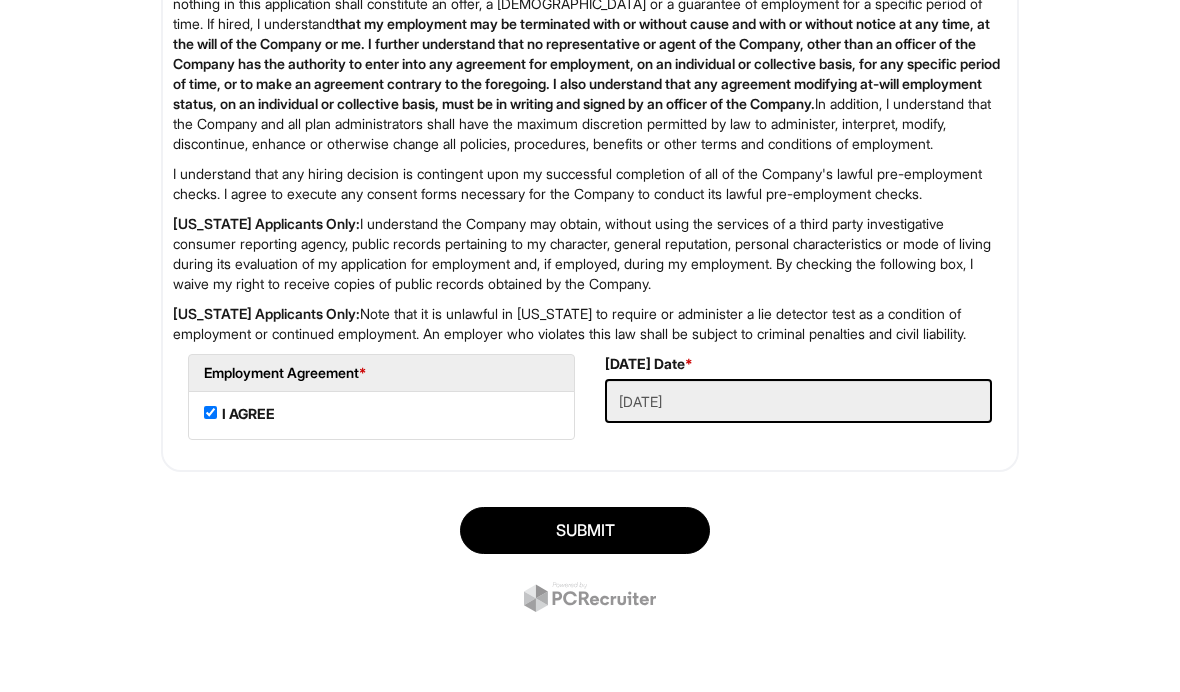 click on "SUBMIT" at bounding box center [585, 530] 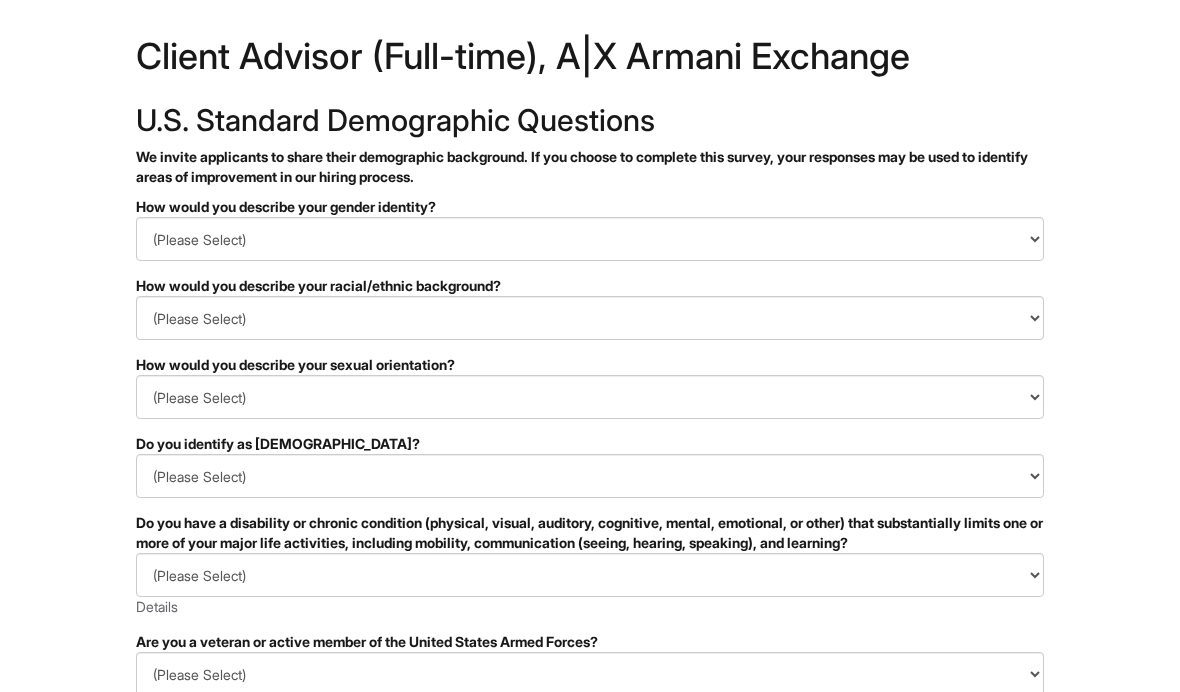 scroll, scrollTop: 0, scrollLeft: 0, axis: both 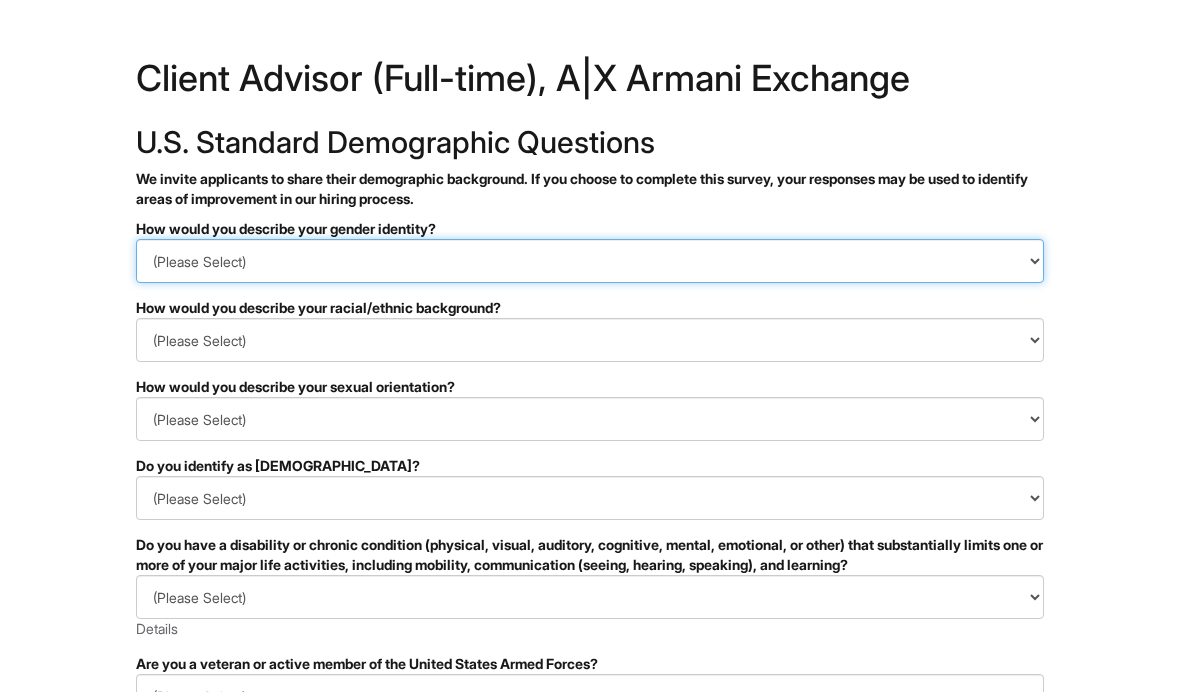 click on "(Please Select) Man Woman [DEMOGRAPHIC_DATA] I prefer to self-describe I don't wish to answer" at bounding box center [590, 261] 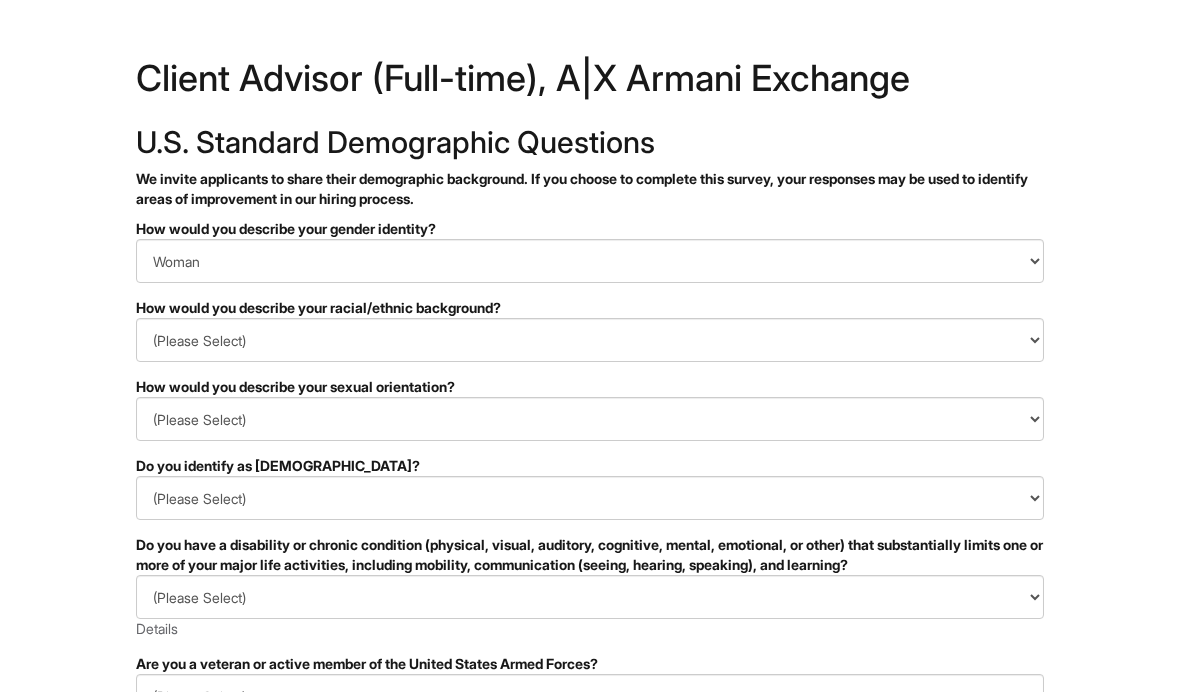 click on "(Please Select) [DEMOGRAPHIC_DATA] or of [DEMOGRAPHIC_DATA] descent    [DEMOGRAPHIC_DATA]    Hispanic, [DEMOGRAPHIC_DATA] or of [DEMOGRAPHIC_DATA] Origin    Indigenous, [DEMOGRAPHIC_DATA] or [US_STATE][DEMOGRAPHIC_DATA]    Middle Eastern or [DEMOGRAPHIC_DATA] or [DEMOGRAPHIC_DATA]    [DEMOGRAPHIC_DATA]    Southeast Asian    White or [DEMOGRAPHIC_DATA]    I prefer to self-describe    I don't wish to answer" at bounding box center (590, 340) 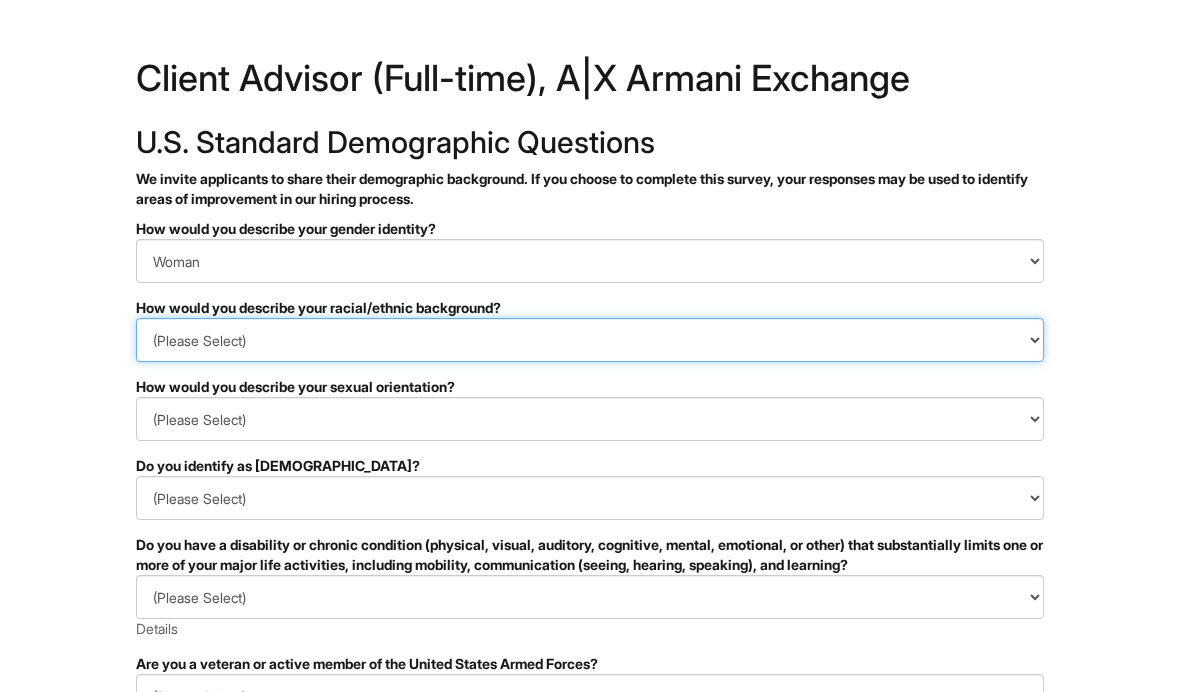 select on "Black or of [DEMOGRAPHIC_DATA] descent" 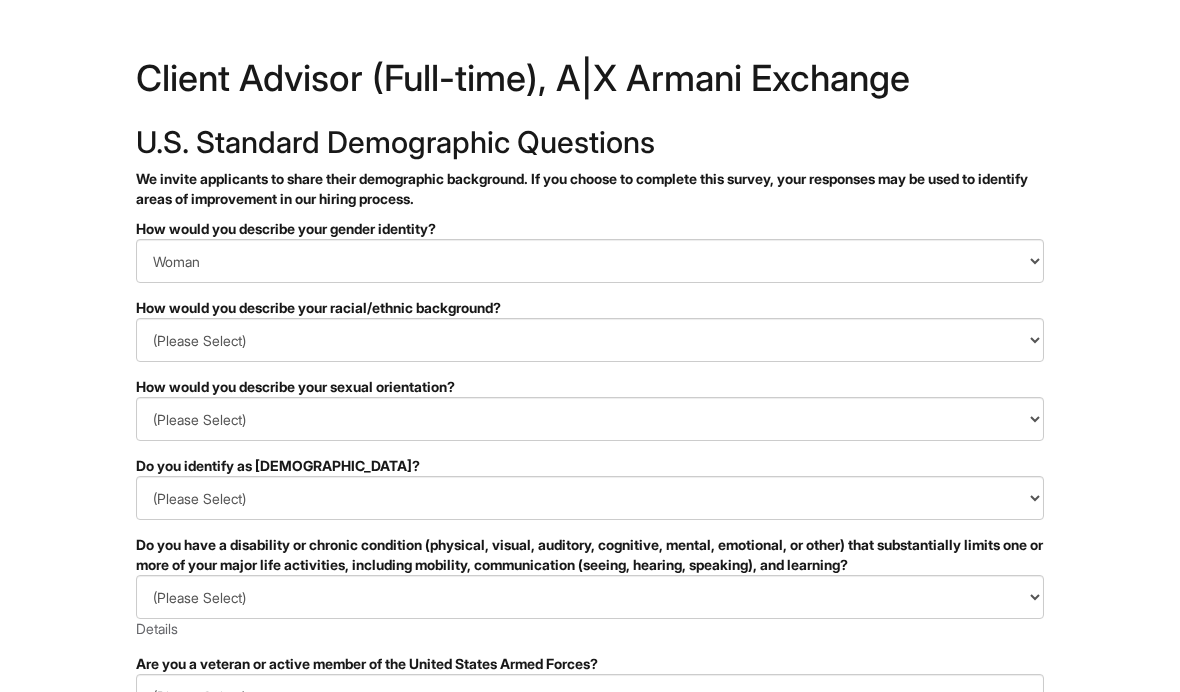 click on "(Please Select) [DEMOGRAPHIC_DATA] [DEMOGRAPHIC_DATA] and/or [DEMOGRAPHIC_DATA] [DEMOGRAPHIC_DATA] [DEMOGRAPHIC_DATA] [DEMOGRAPHIC_DATA] [DEMOGRAPHIC_DATA] I prefer to self-describe I don't wish to answer" at bounding box center [590, 419] 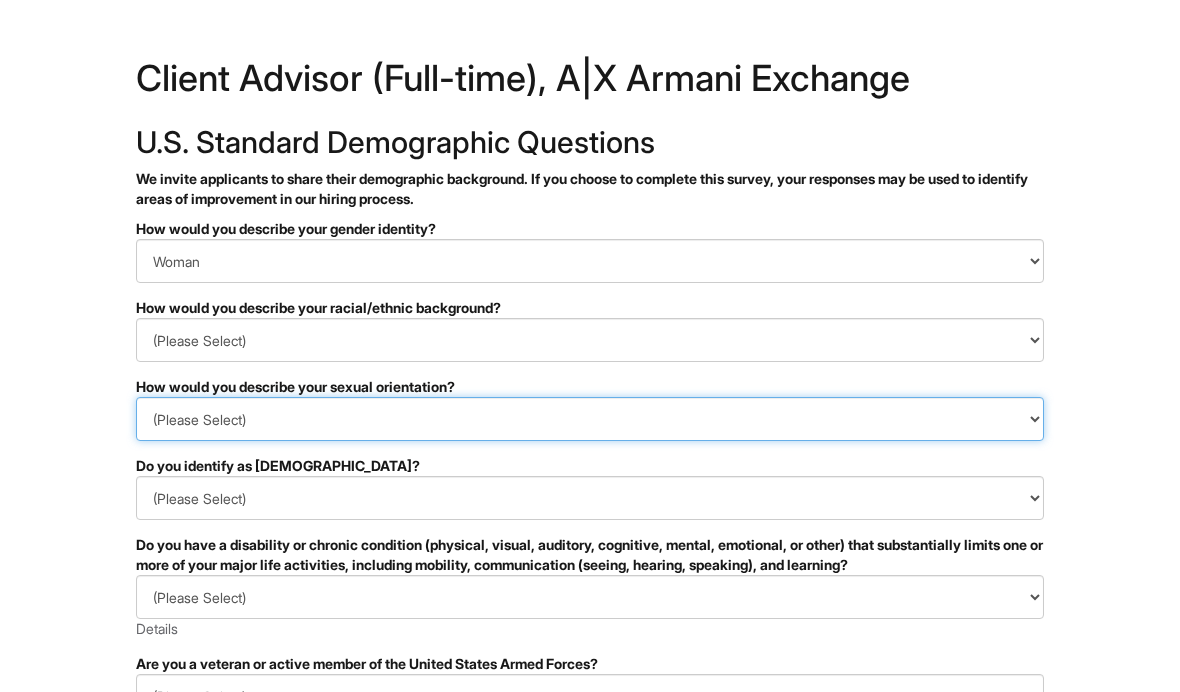 select on "I don't wish to answer" 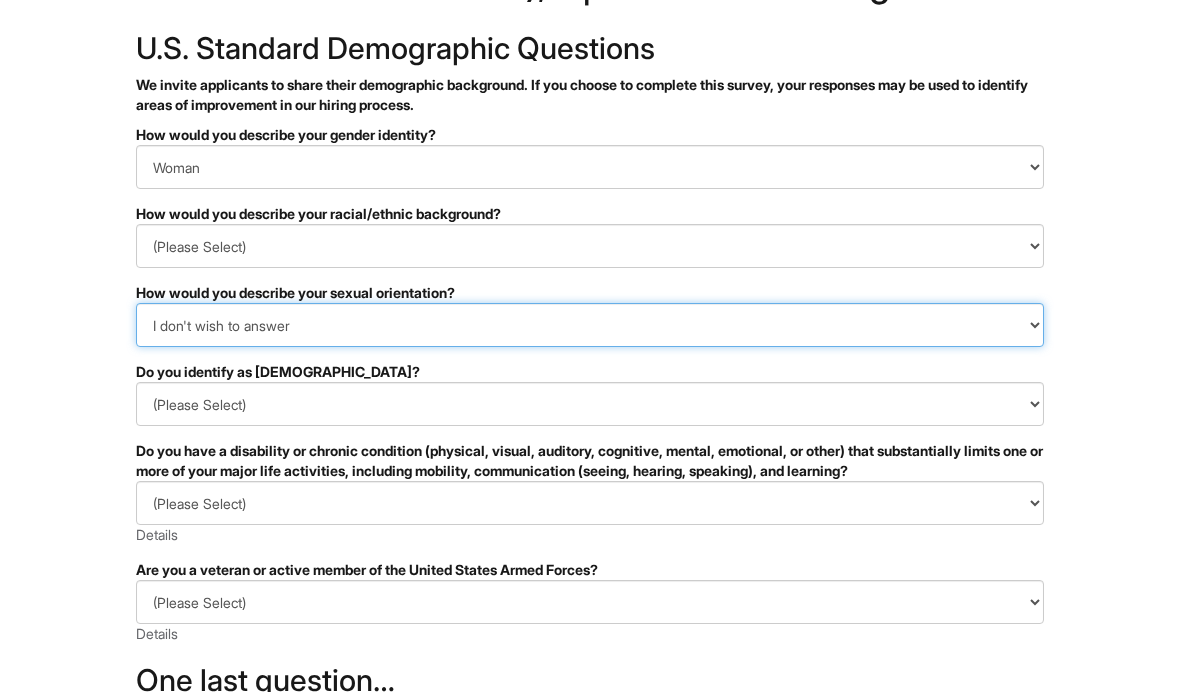 scroll, scrollTop: 107, scrollLeft: 0, axis: vertical 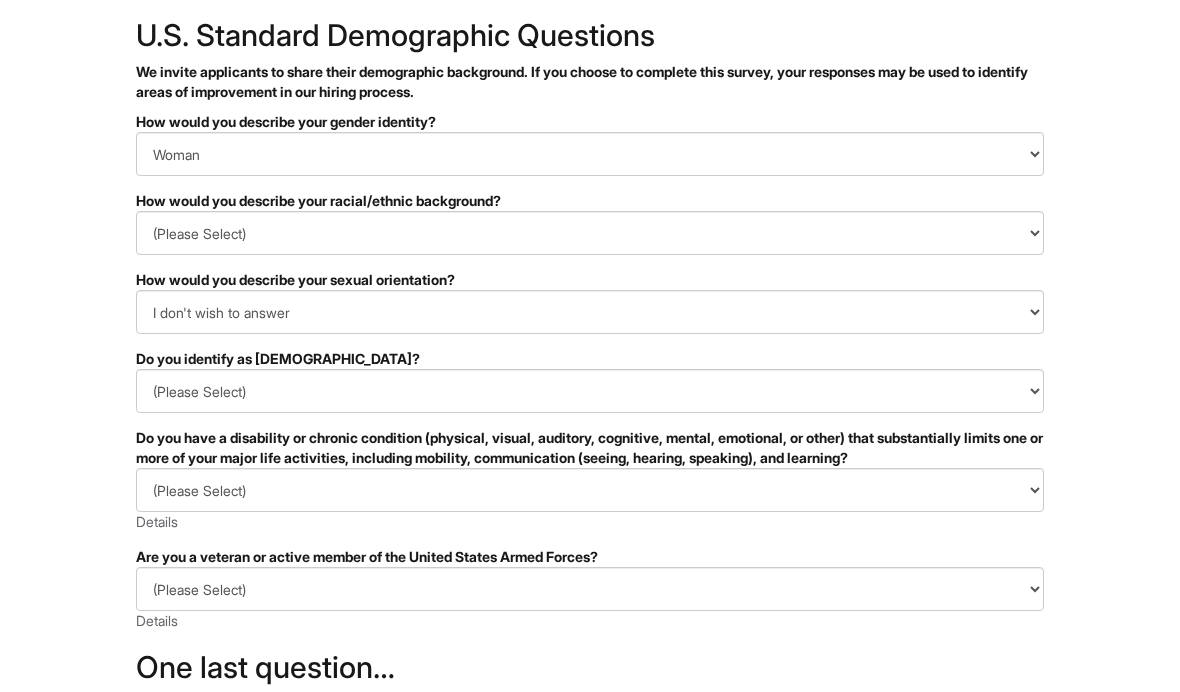 click on "(Please Select) Yes No I prefer to self-describe I don't wish to answer" at bounding box center [590, 391] 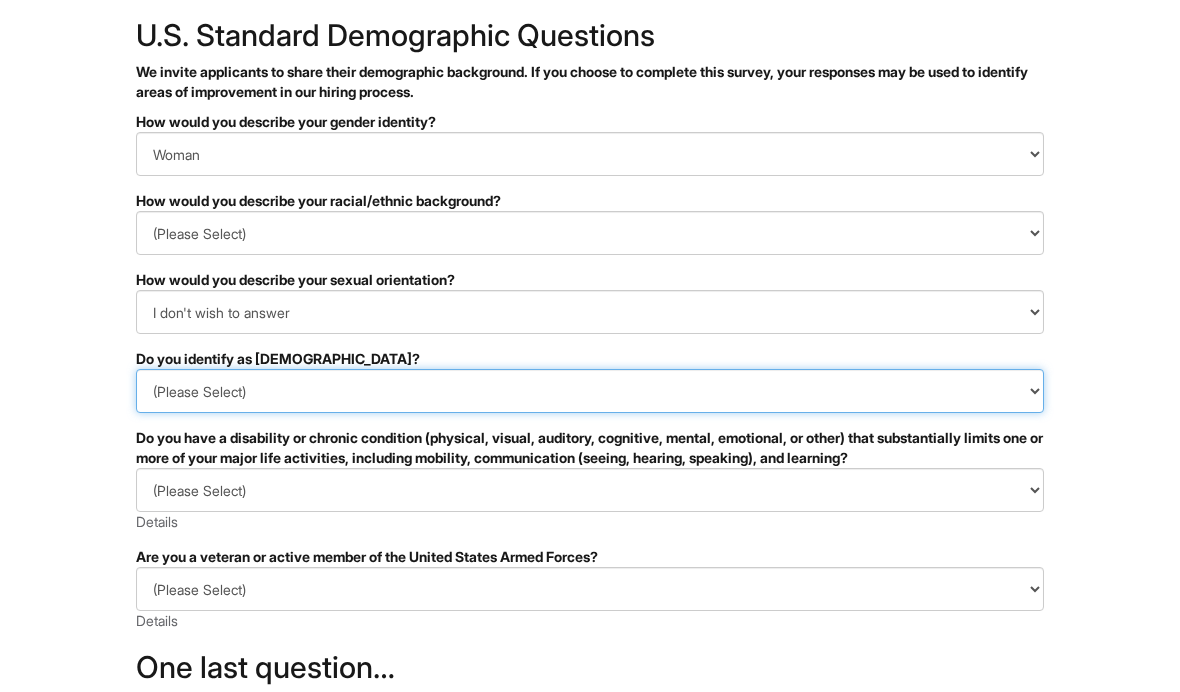 select on "No" 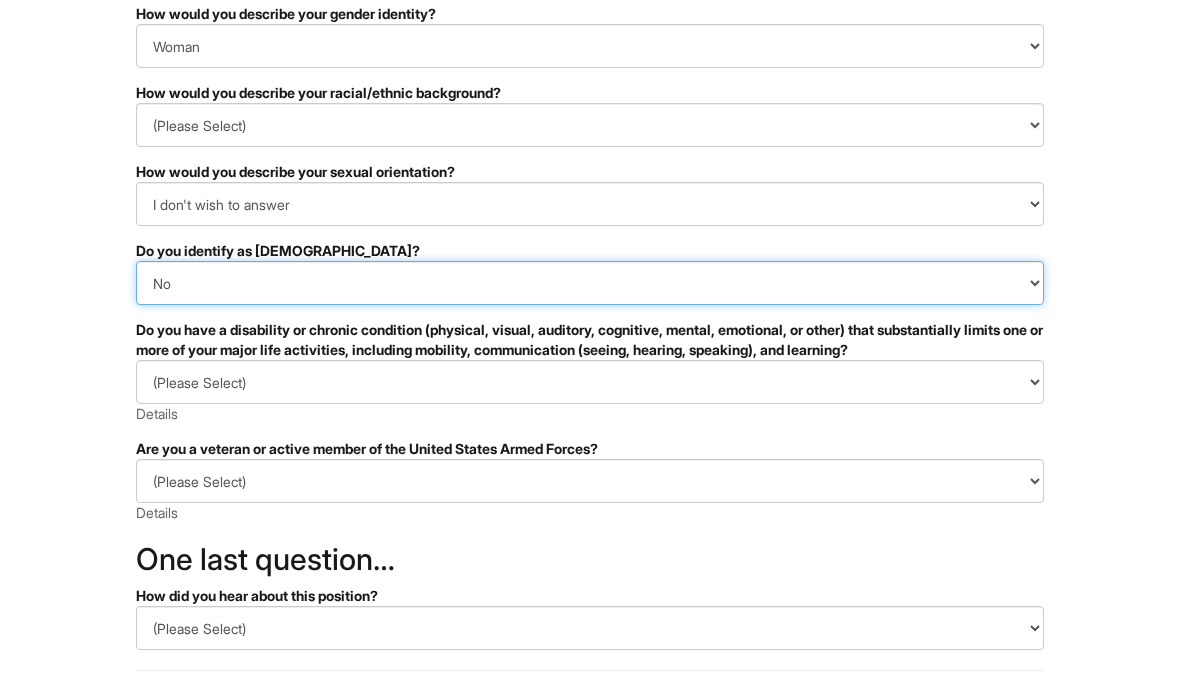 scroll, scrollTop: 235, scrollLeft: 0, axis: vertical 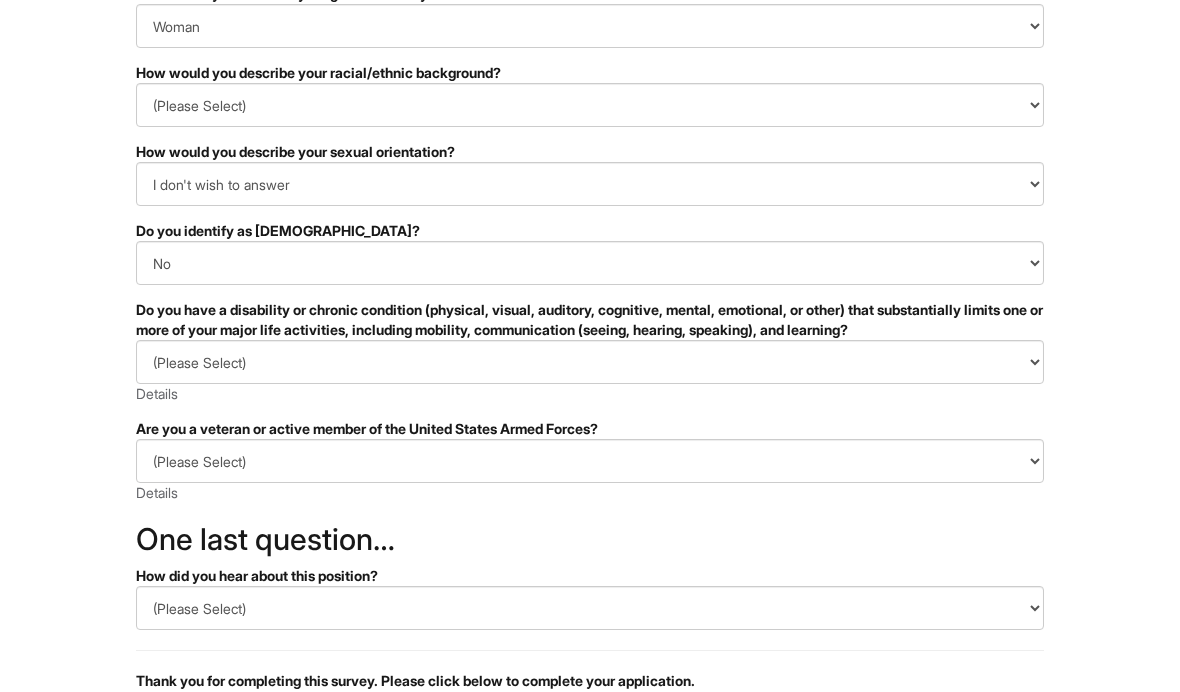 click on "(Please Select) YES, I HAVE A DISABILITY (or previously had a disability) NO, I DON'T HAVE A DISABILITY I DON'T WISH TO ANSWER" at bounding box center (590, 362) 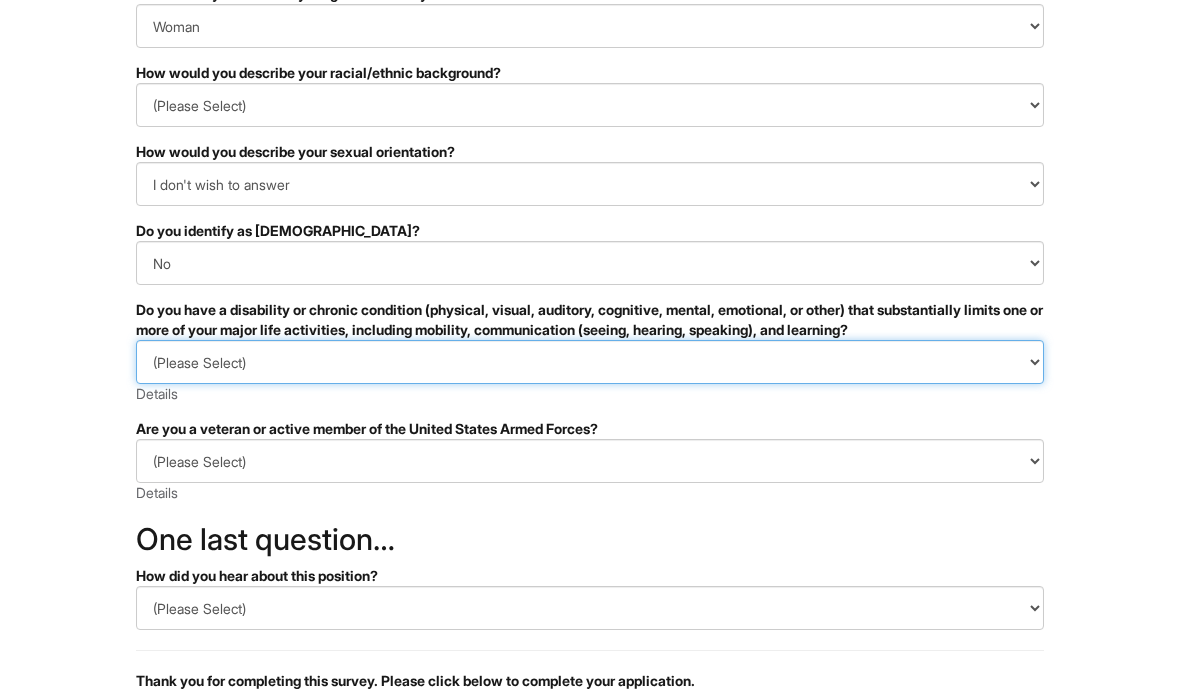 select on "NO, I DON'T HAVE A DISABILITY" 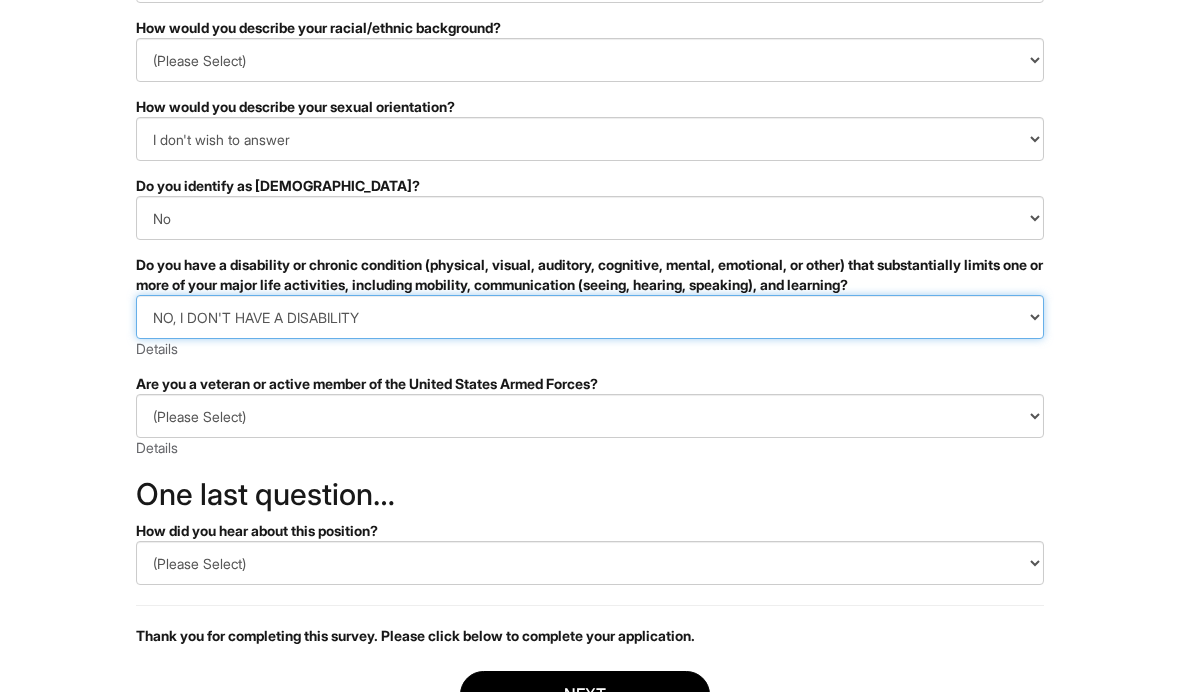 scroll, scrollTop: 292, scrollLeft: 0, axis: vertical 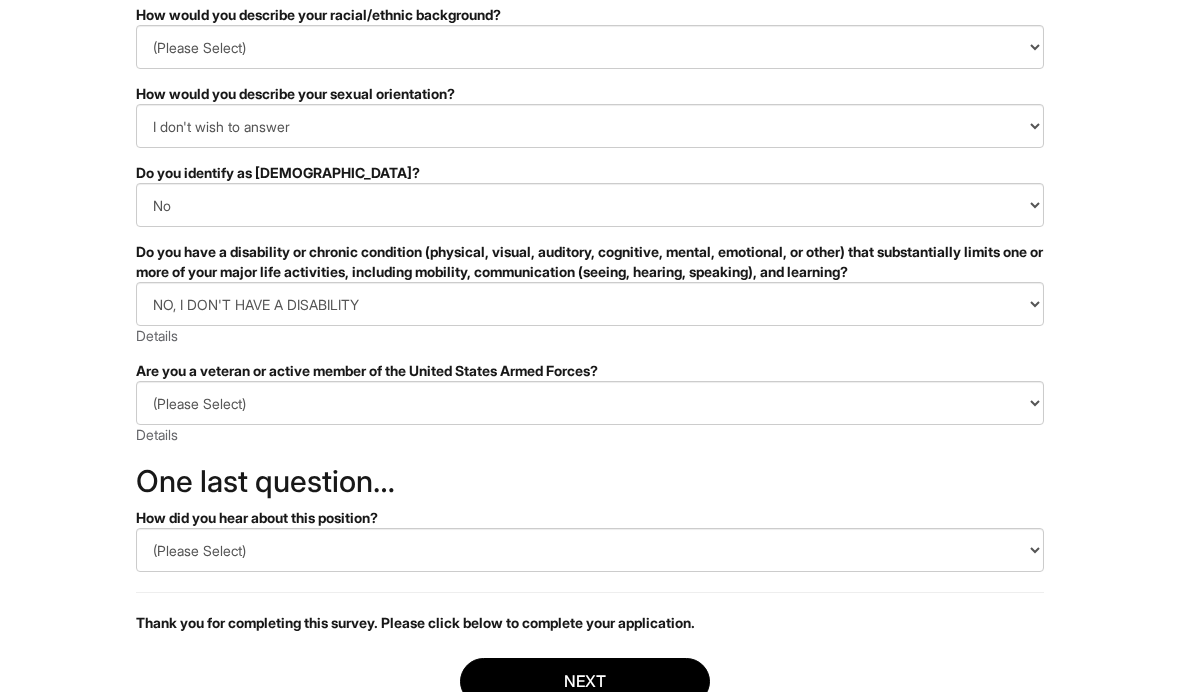 click on "(Please Select) I IDENTIFY AS ONE OR MORE OF THE CLASSIFICATIONS OF PROTECTED VETERANS LISTED I AM NOT A PROTECTED VETERAN I PREFER NOT TO ANSWER" at bounding box center [590, 404] 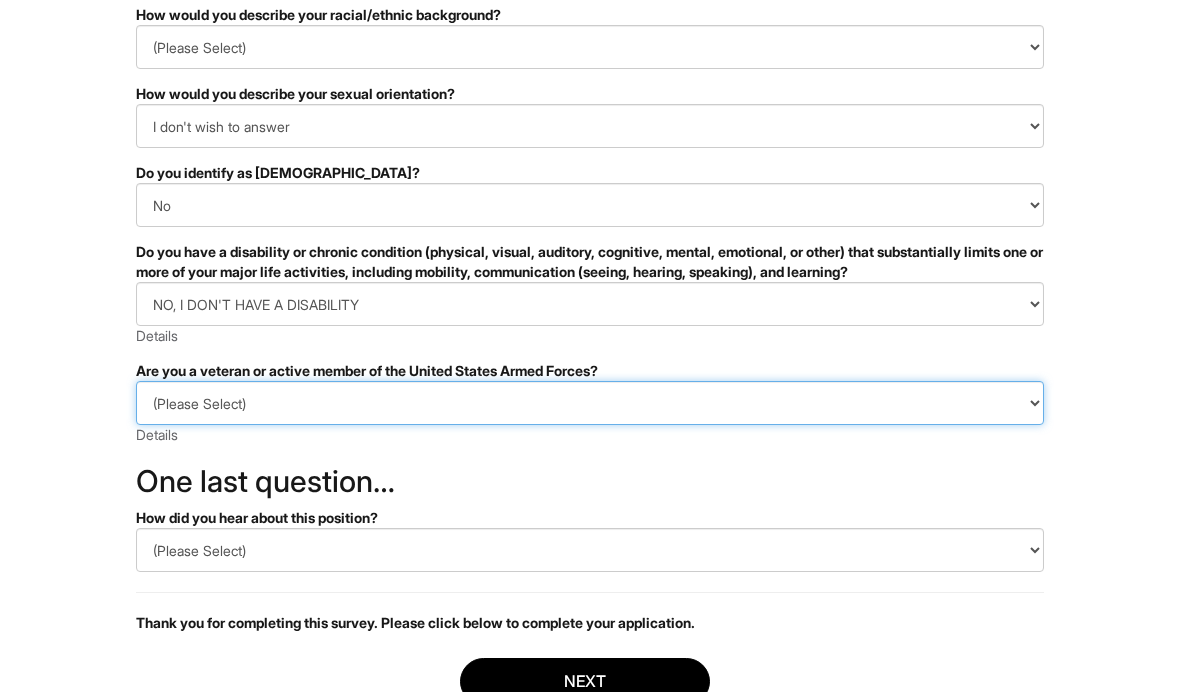 scroll, scrollTop: 293, scrollLeft: 0, axis: vertical 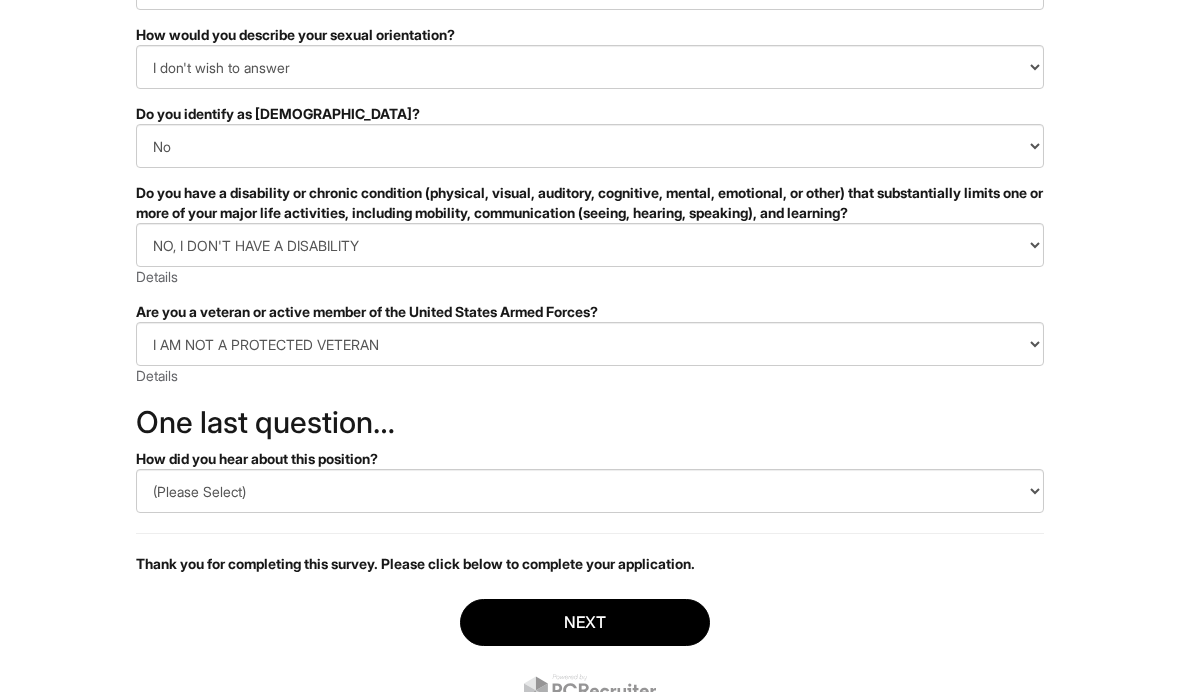 click on "(Please Select) CareerBuilder Indeed LinkedIn Monster Referral Other" at bounding box center [590, 491] 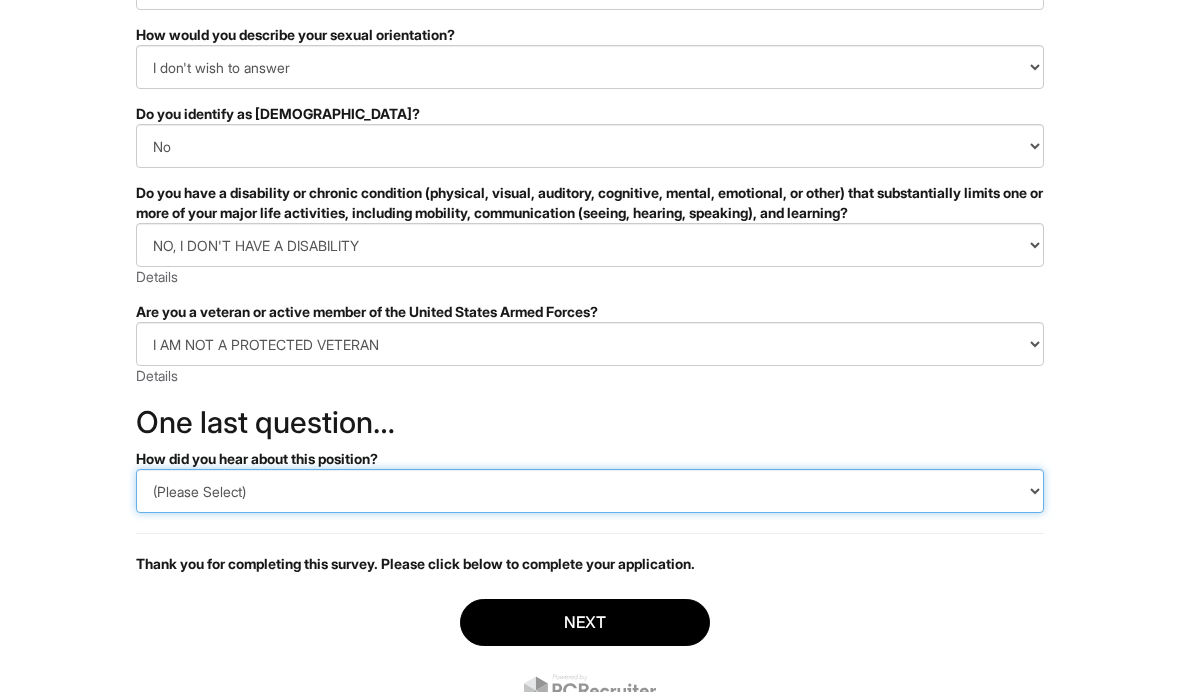 select on "Indeed" 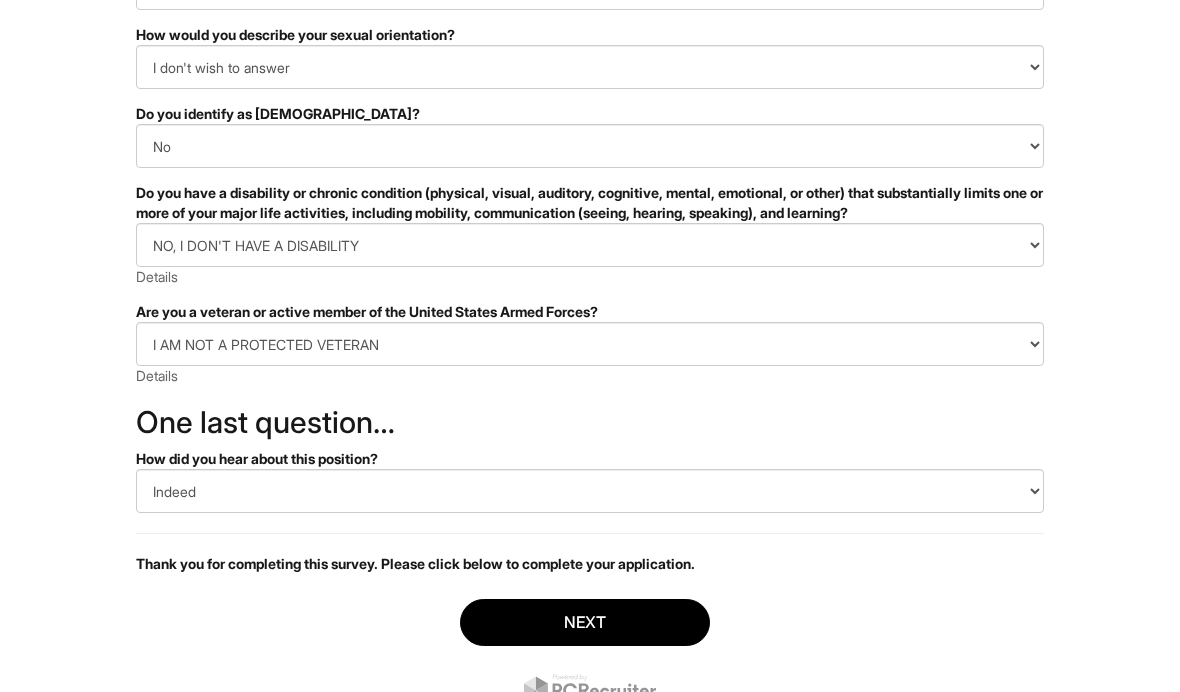 click on "Next" at bounding box center (585, 622) 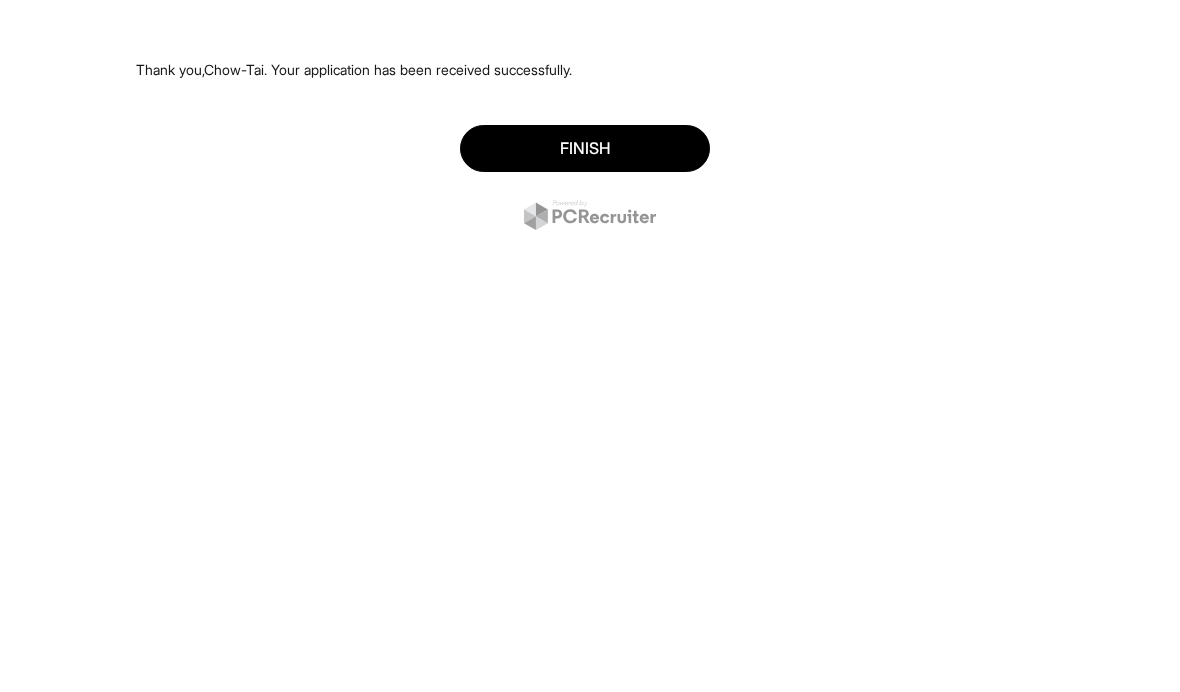 scroll, scrollTop: 0, scrollLeft: 0, axis: both 